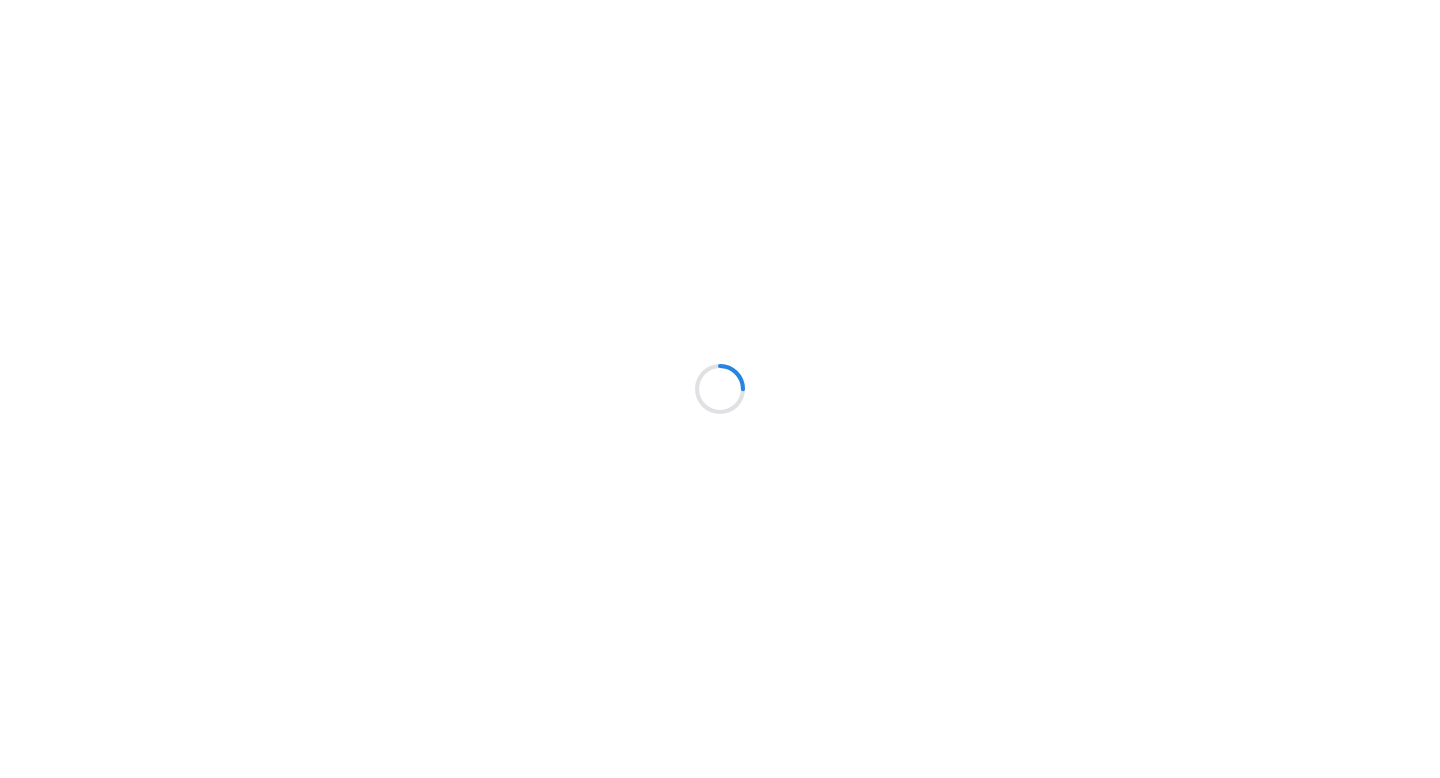 scroll, scrollTop: 0, scrollLeft: 0, axis: both 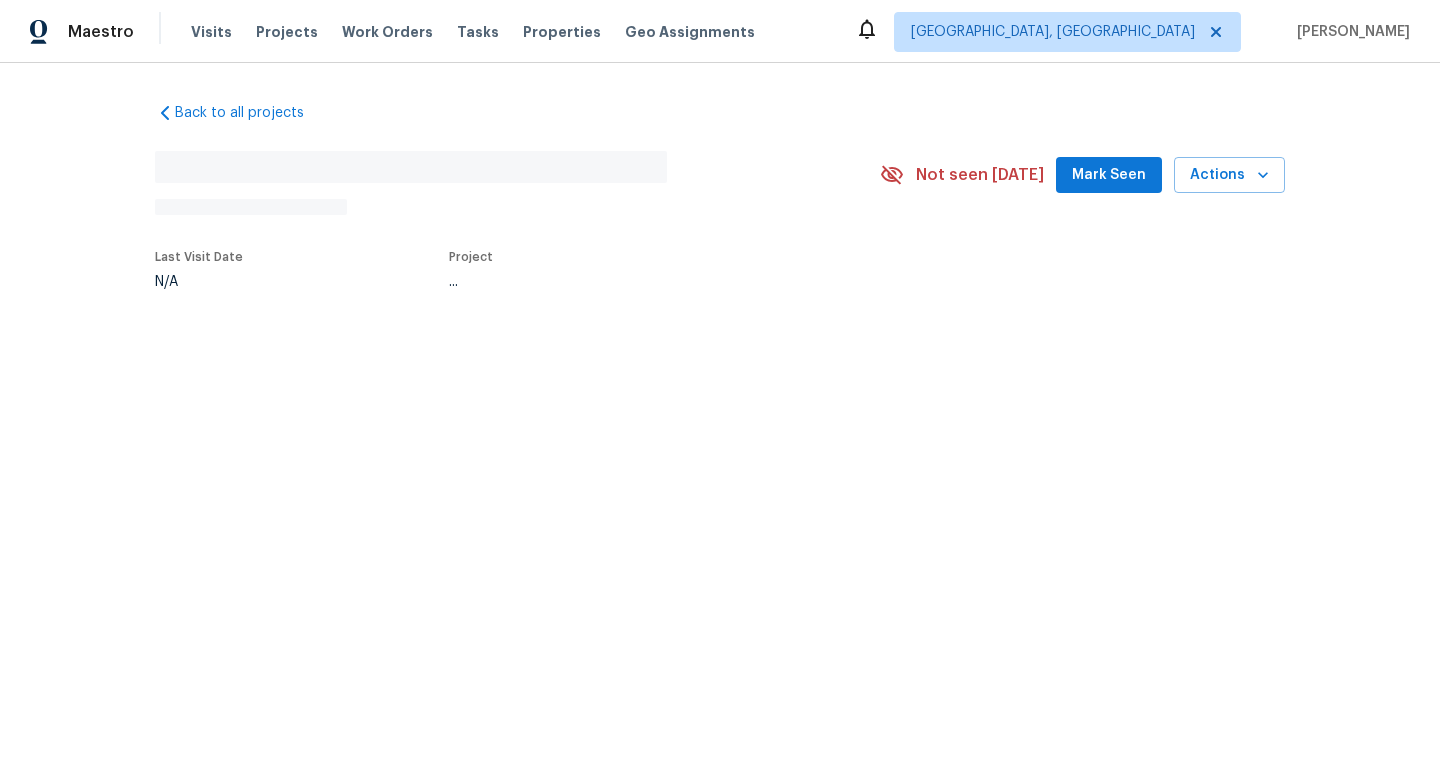click on "Back to all projects No address found N/A Not seen today Mark Seen Actions Last Visit Date N/A Project ..." at bounding box center [720, 242] 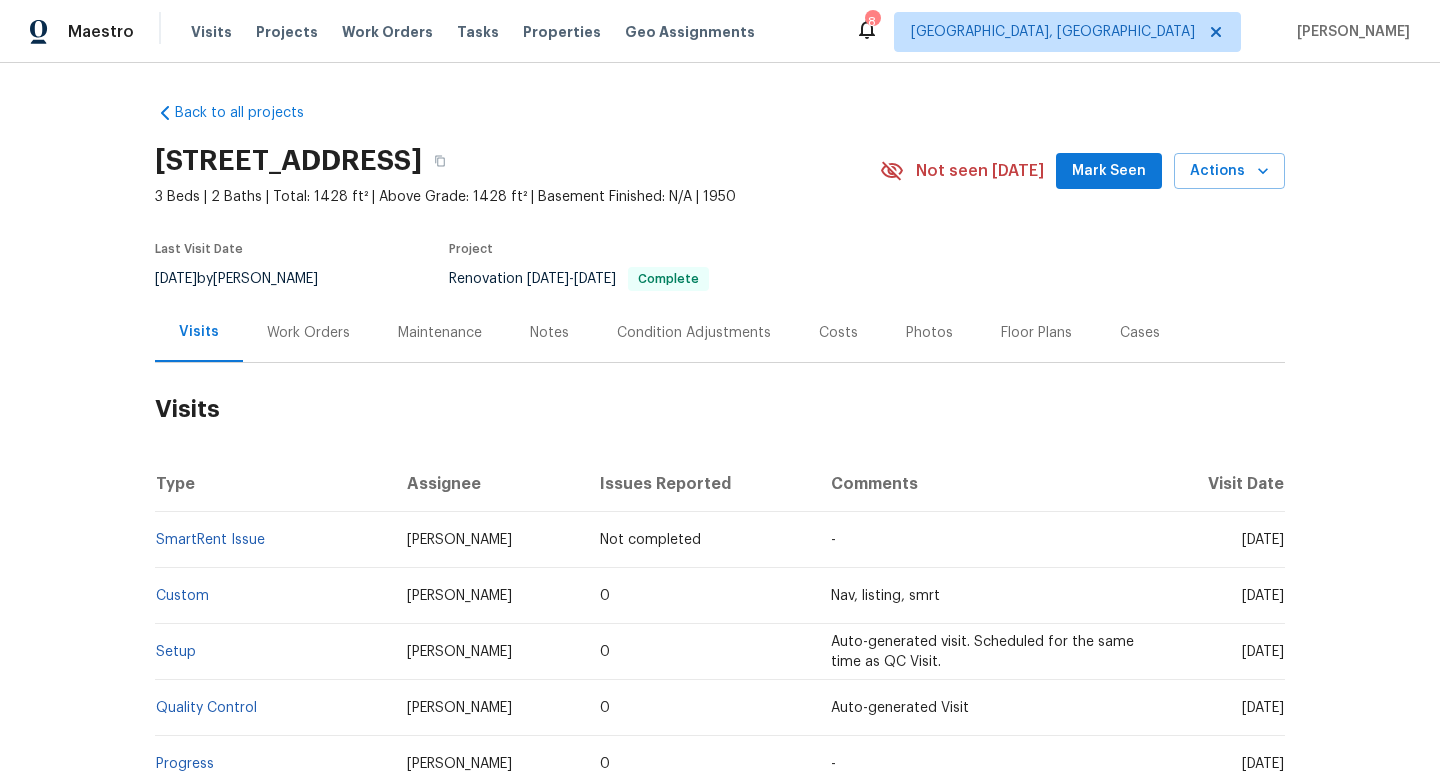 click on "Work Orders" at bounding box center (308, 332) 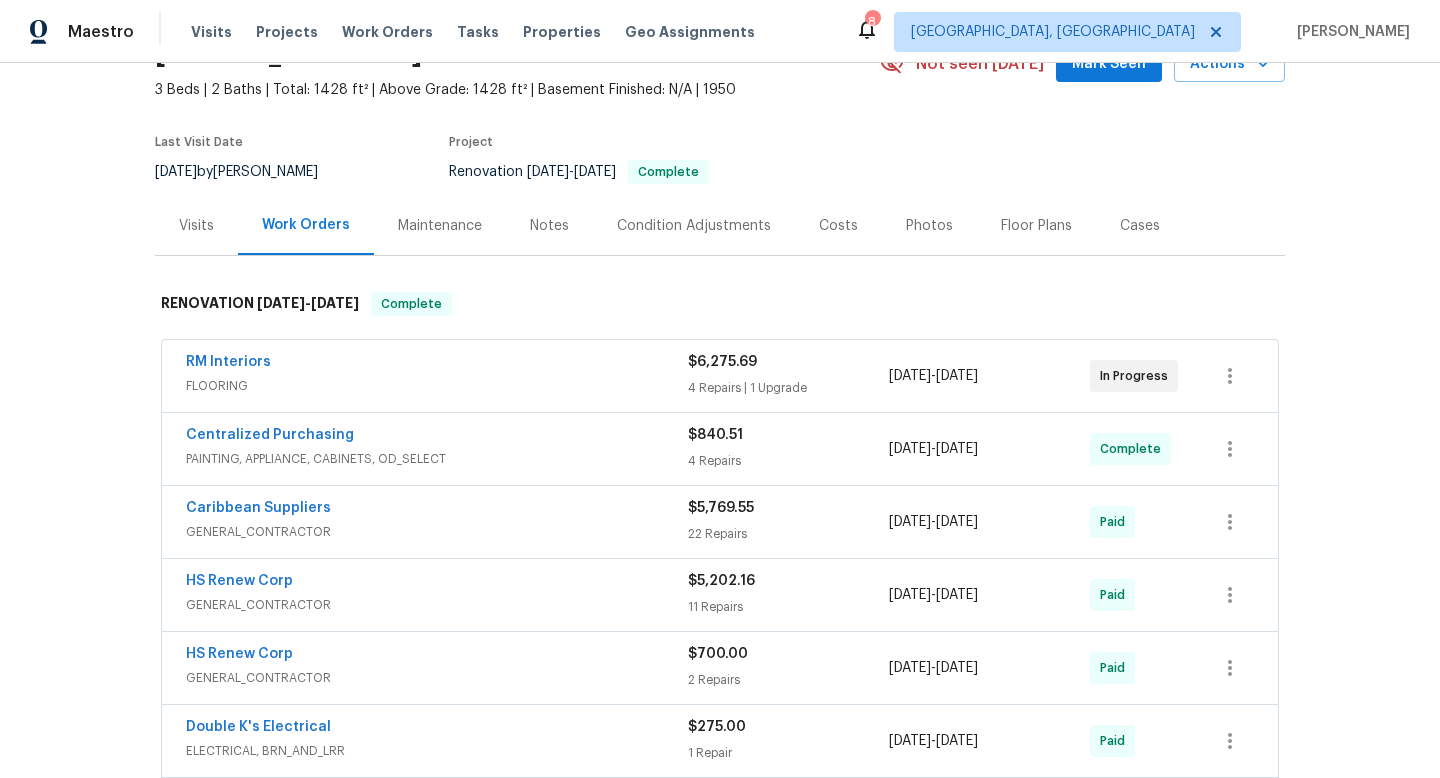 scroll, scrollTop: 130, scrollLeft: 0, axis: vertical 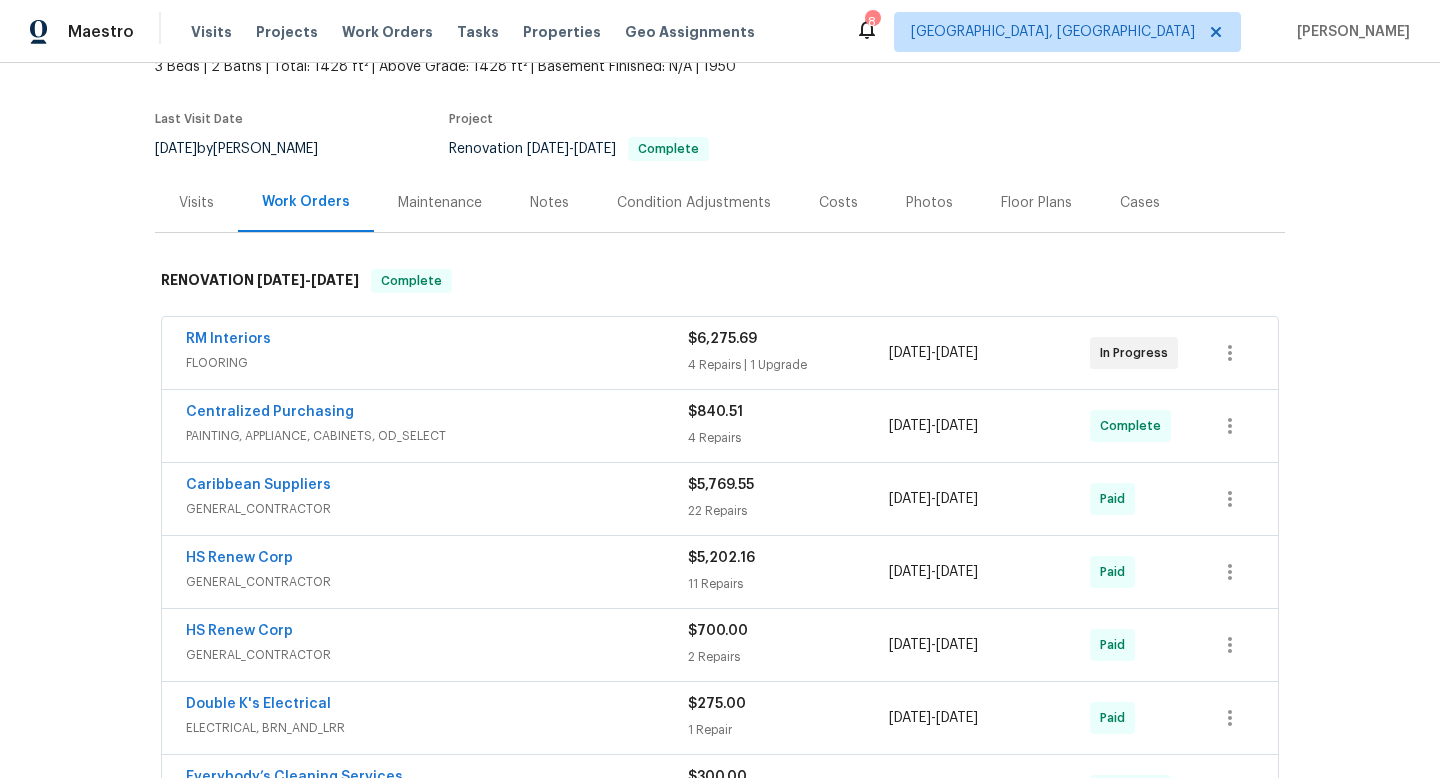 click on "RM Interiors FLOORING $6,275.69 4 Repairs | 1 Upgrade 6/25/2025  -  7/9/2025 In Progress" at bounding box center [720, 353] 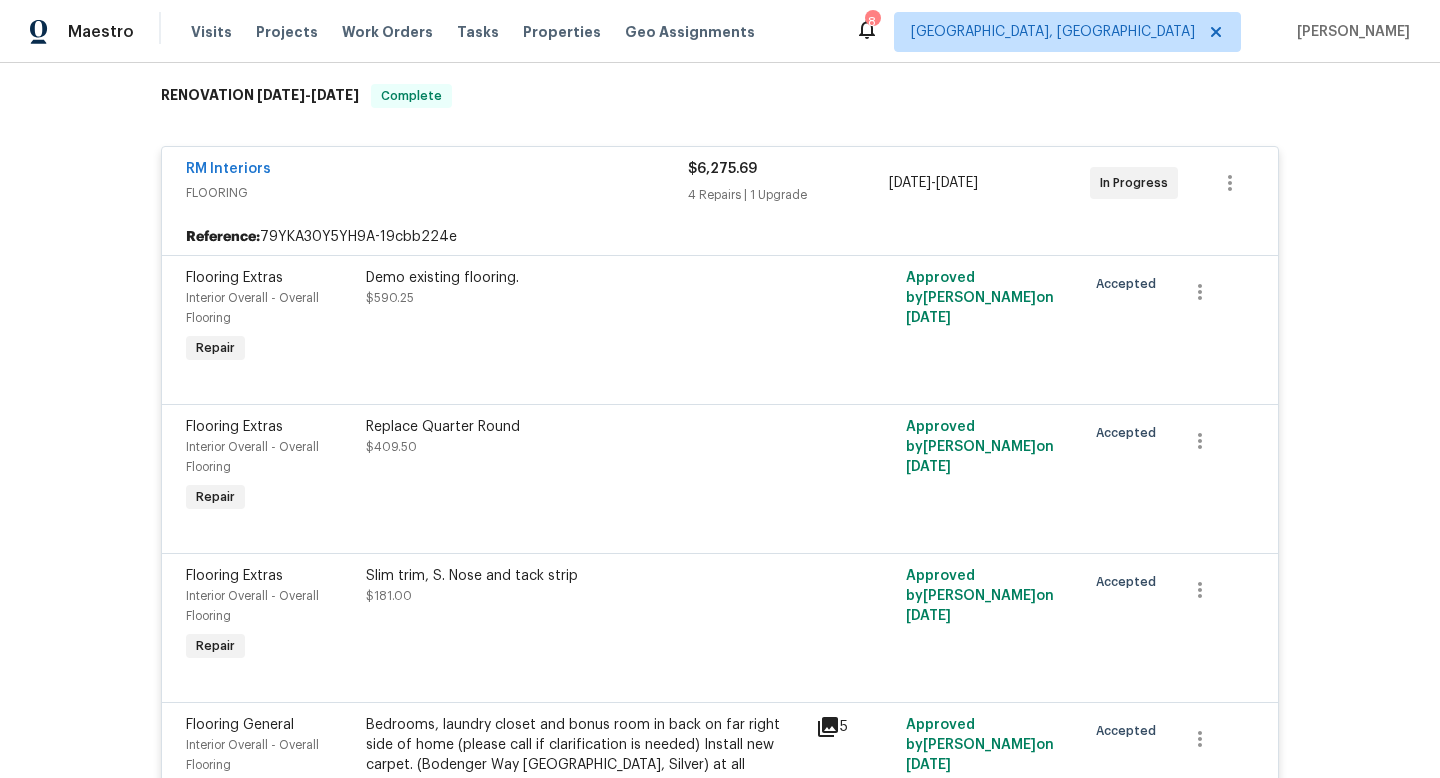 scroll, scrollTop: 174, scrollLeft: 0, axis: vertical 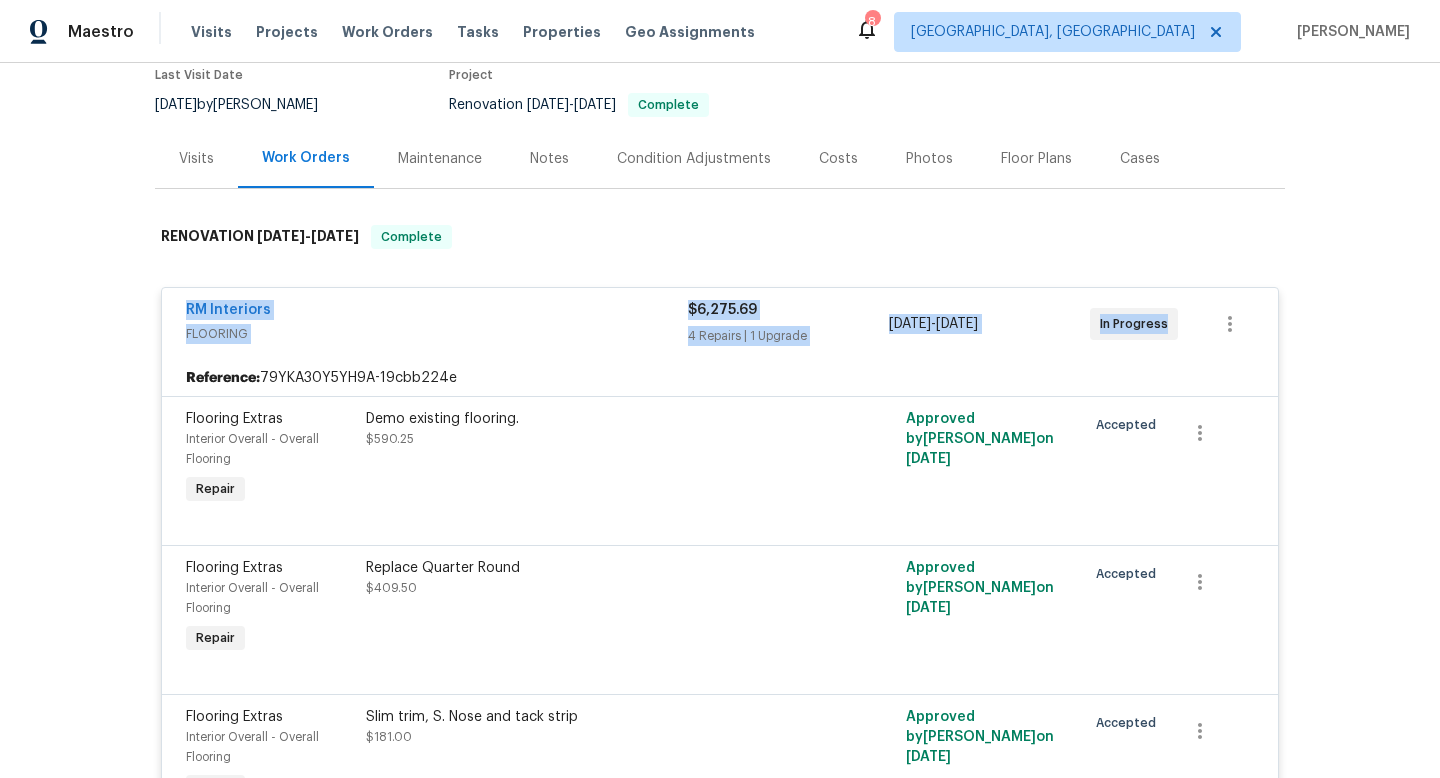 drag, startPoint x: 163, startPoint y: 310, endPoint x: 1153, endPoint y: 337, distance: 990.3681 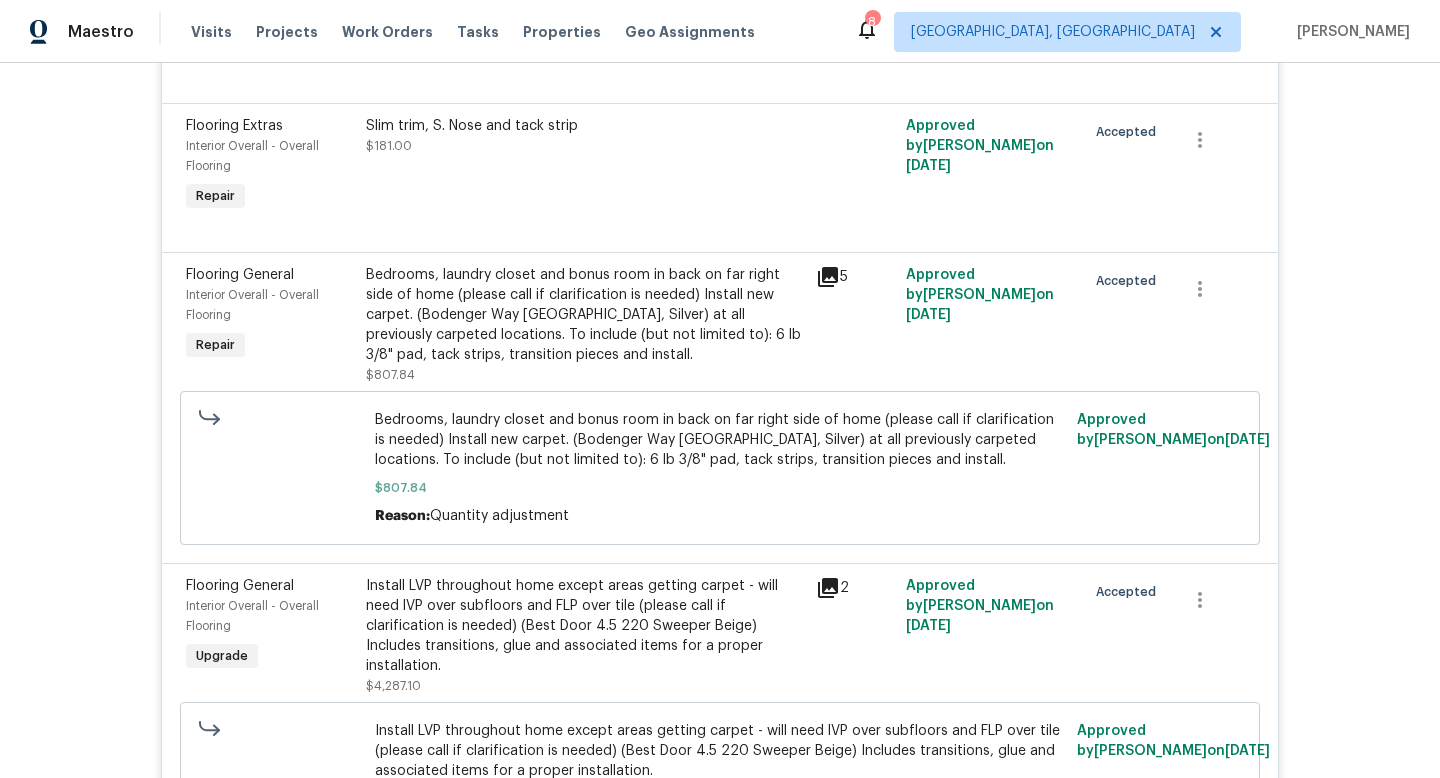 scroll, scrollTop: 790, scrollLeft: 0, axis: vertical 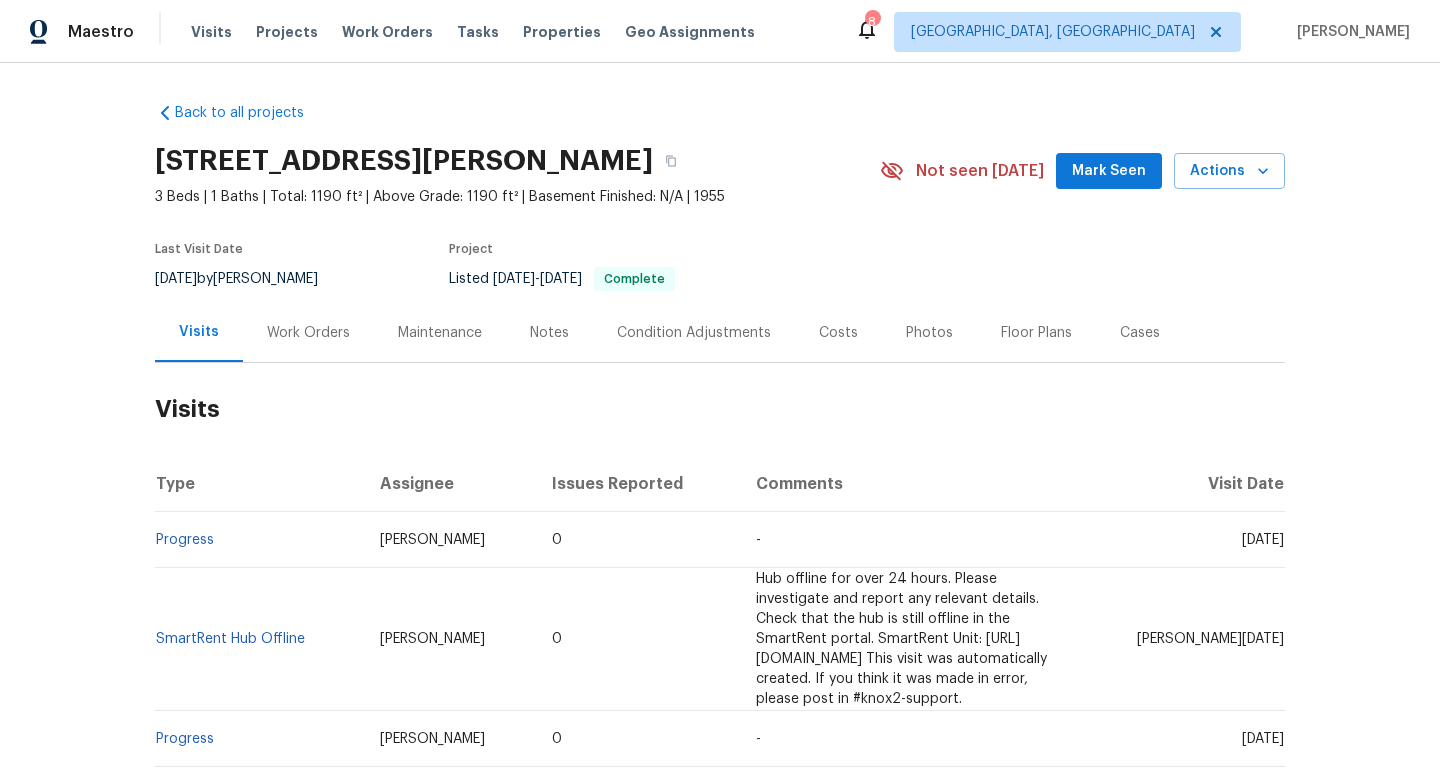 click on "Work Orders" at bounding box center [308, 333] 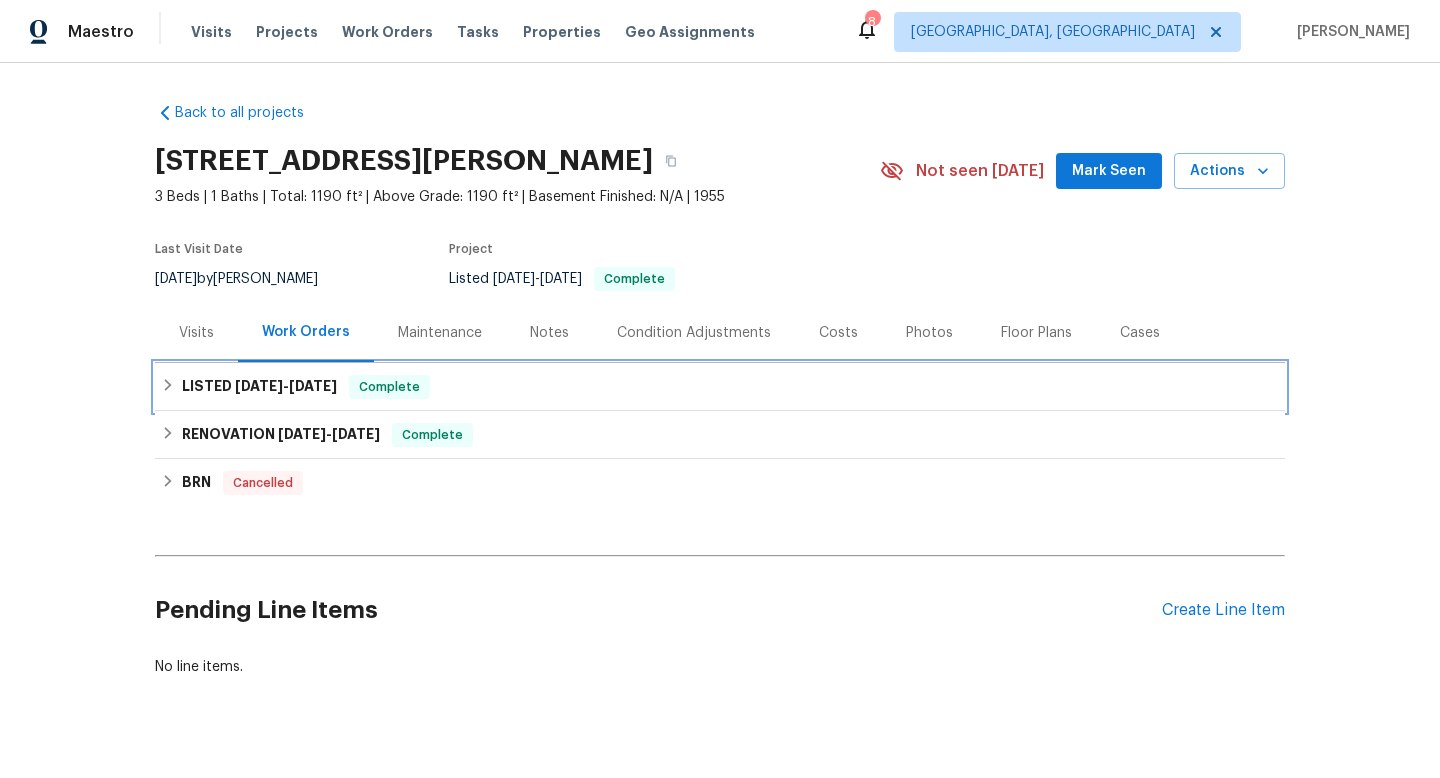 click on "LISTED   6/13/25  -  6/14/25" at bounding box center (259, 387) 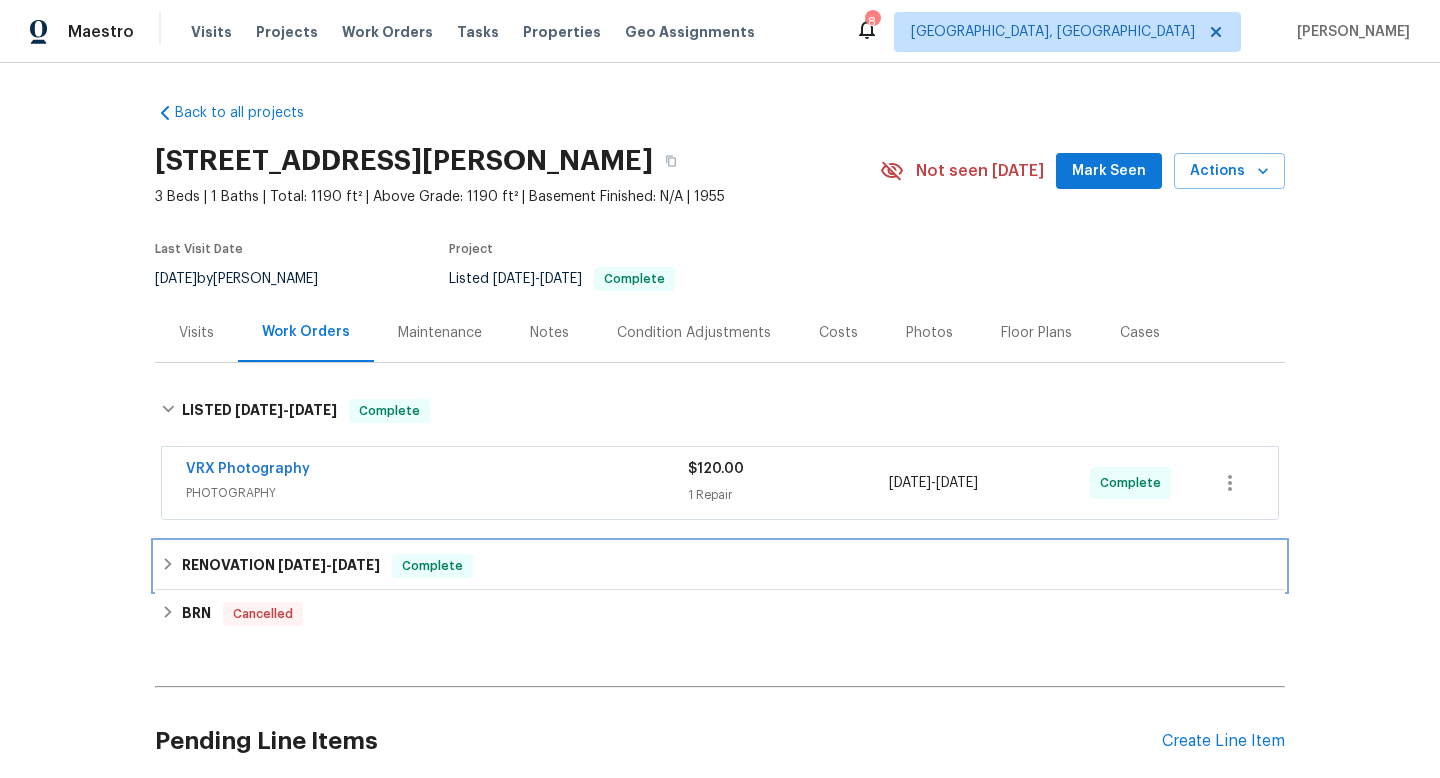 click on "RENOVATION   5/16/25  -  6/11/25" at bounding box center (281, 566) 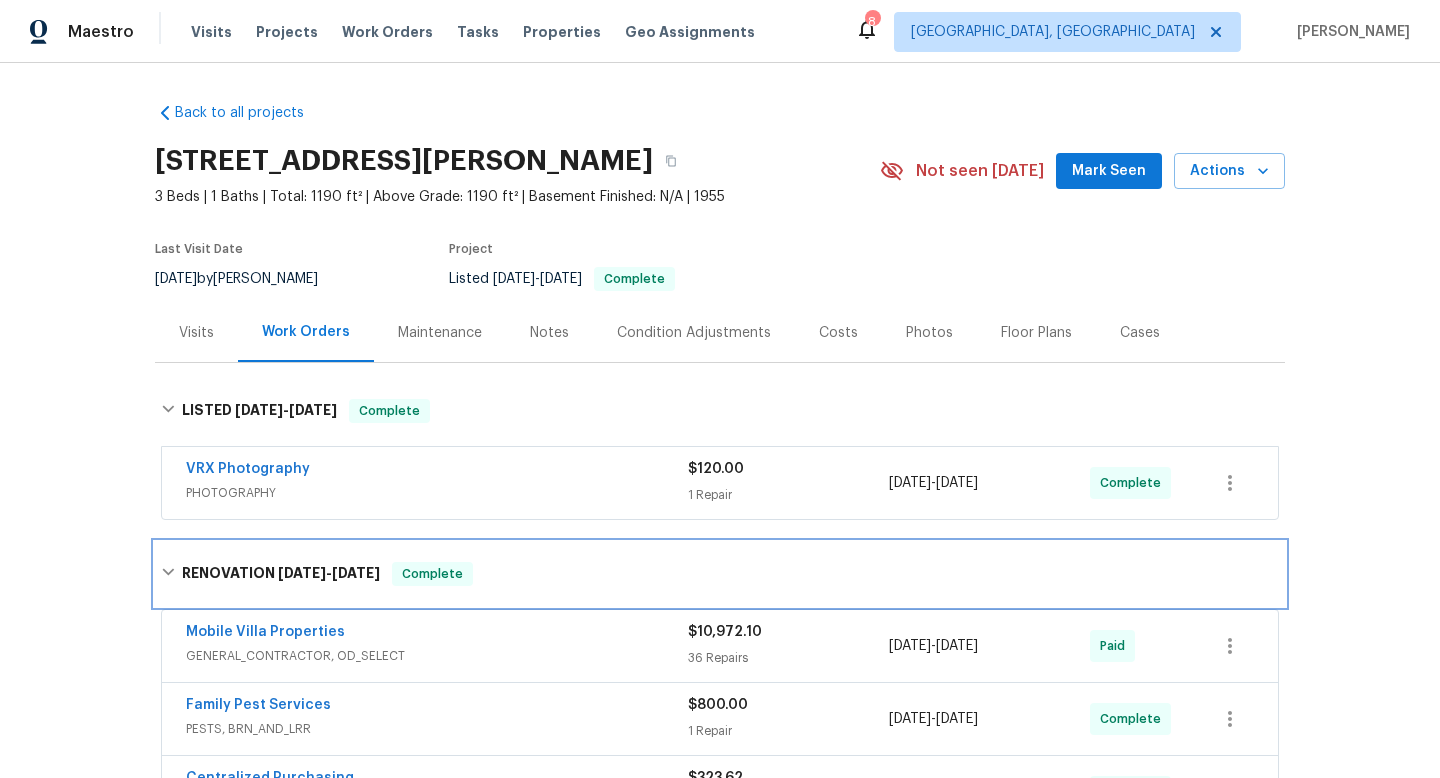scroll, scrollTop: 94, scrollLeft: 0, axis: vertical 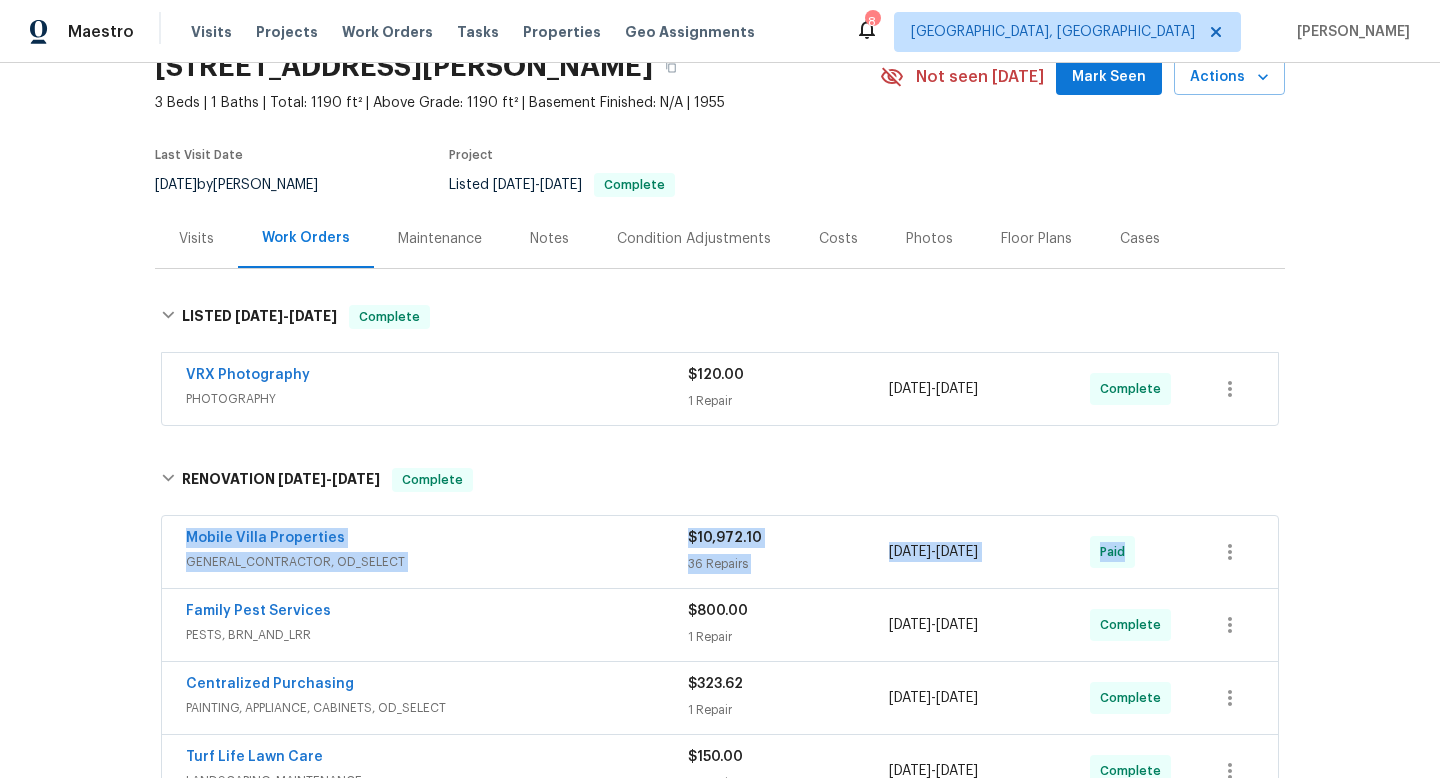 drag, startPoint x: 169, startPoint y: 522, endPoint x: 1225, endPoint y: 520, distance: 1056.002 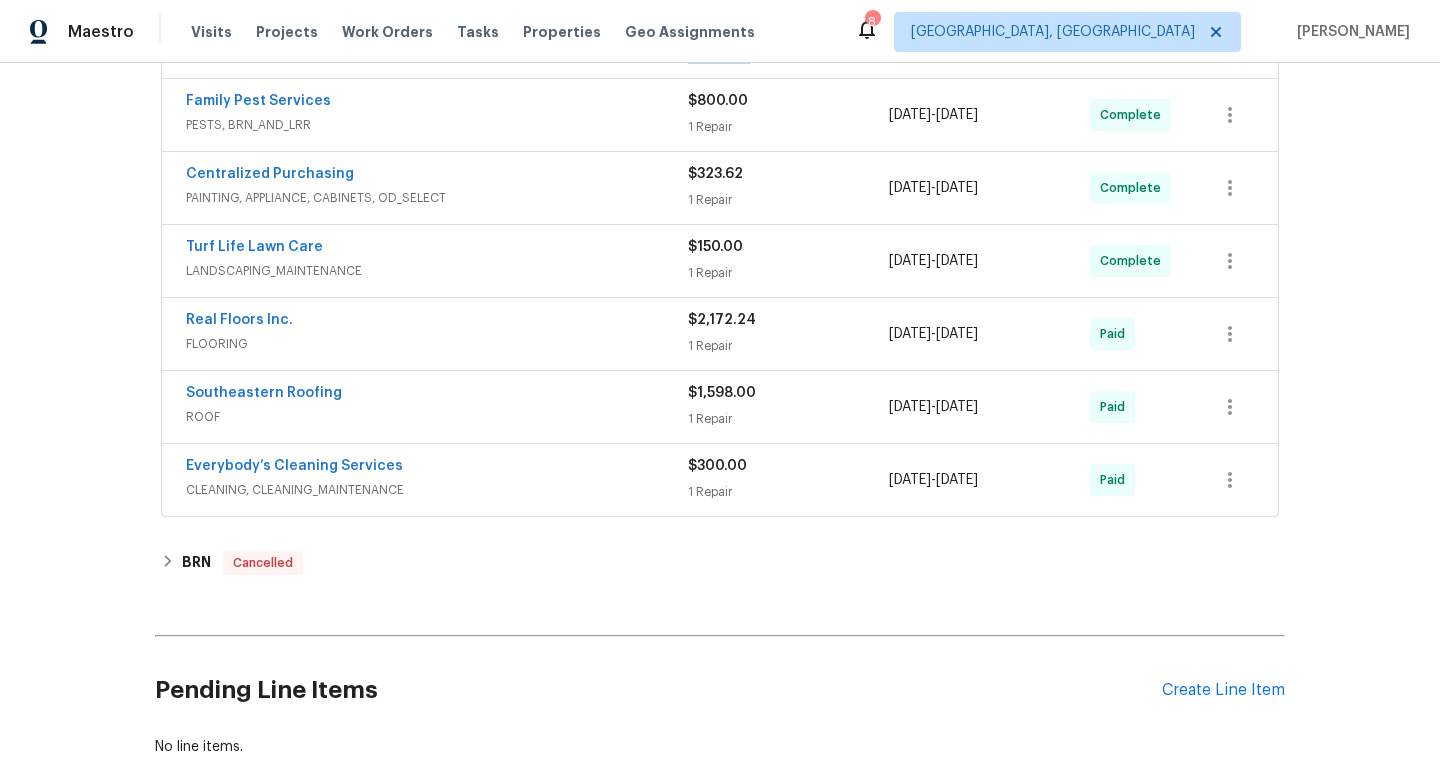 scroll, scrollTop: 719, scrollLeft: 0, axis: vertical 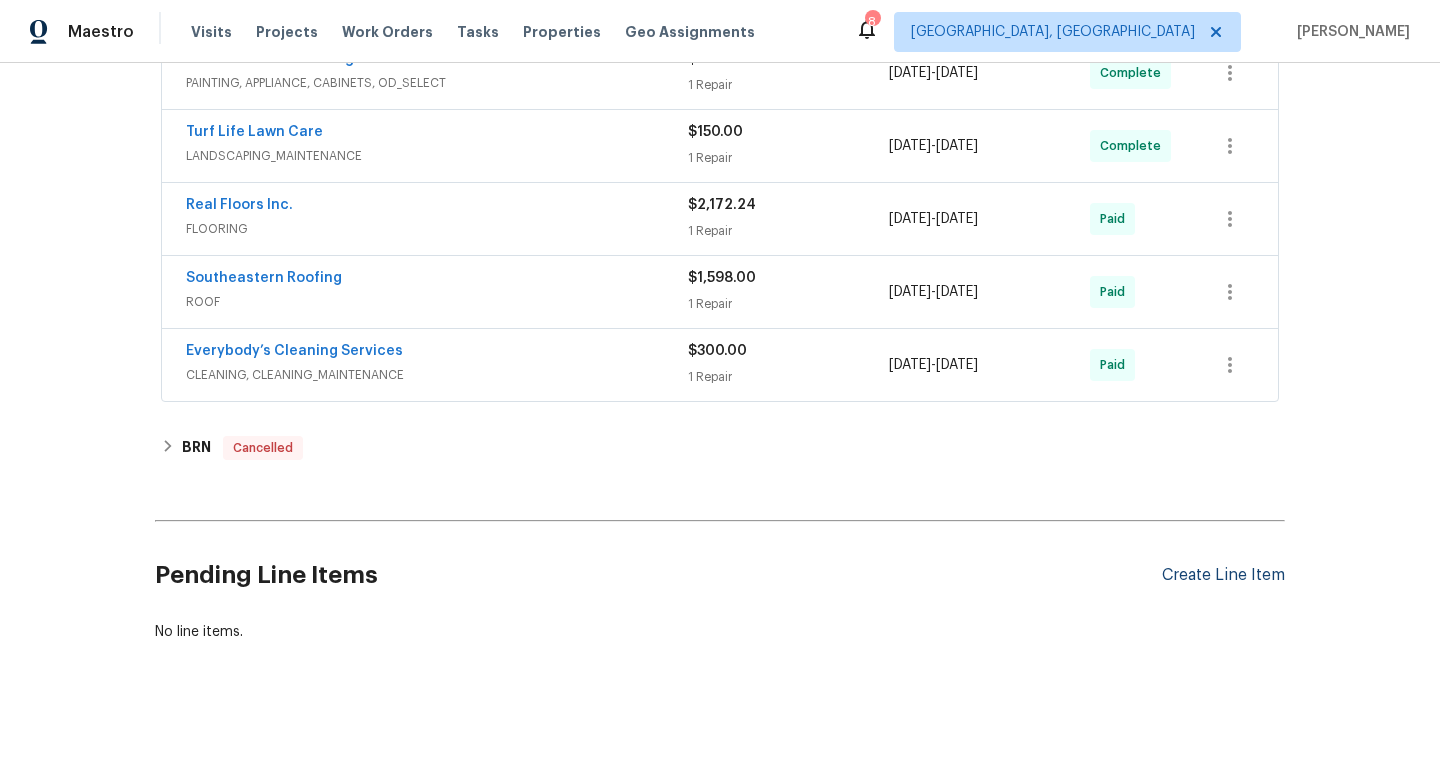 click on "Create Line Item" at bounding box center [1223, 575] 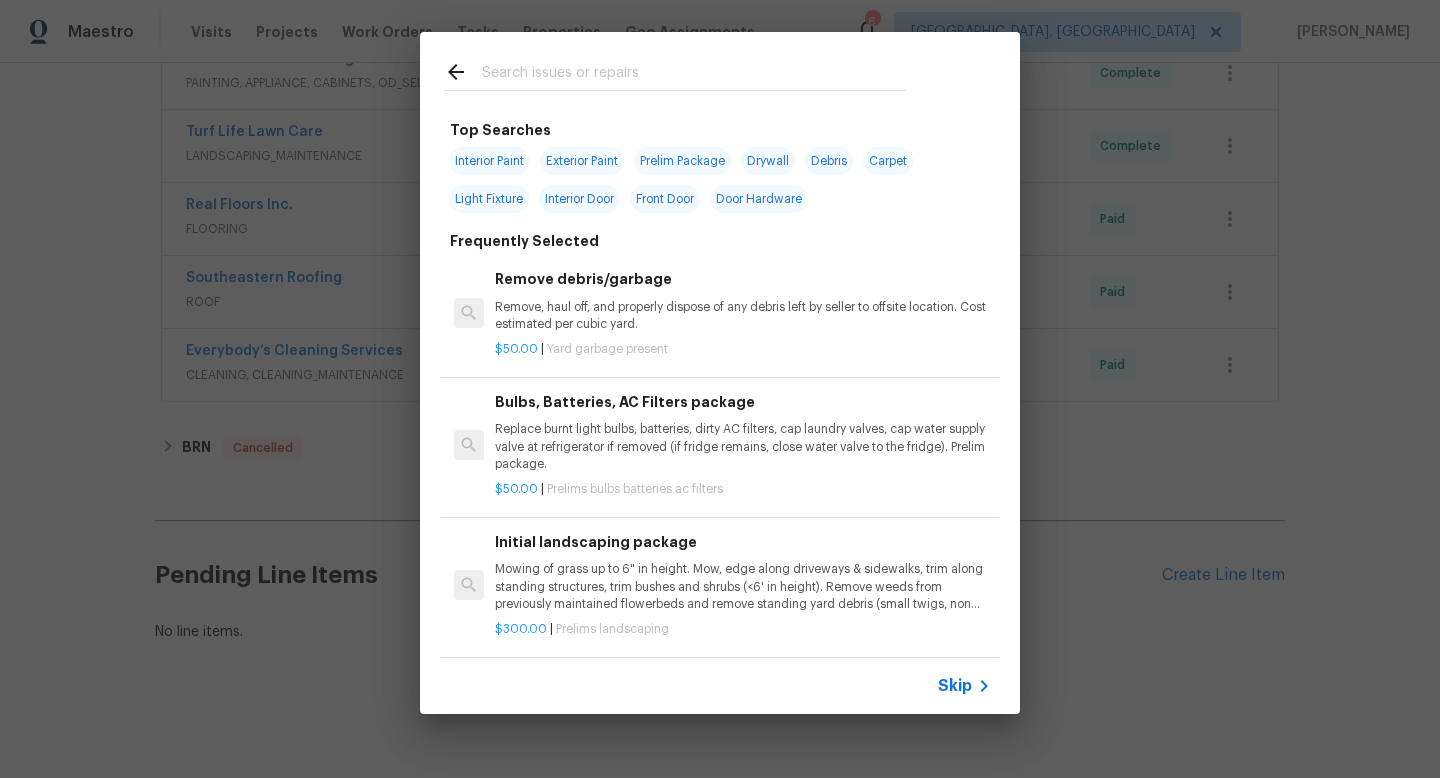 click on "Skip" at bounding box center [955, 686] 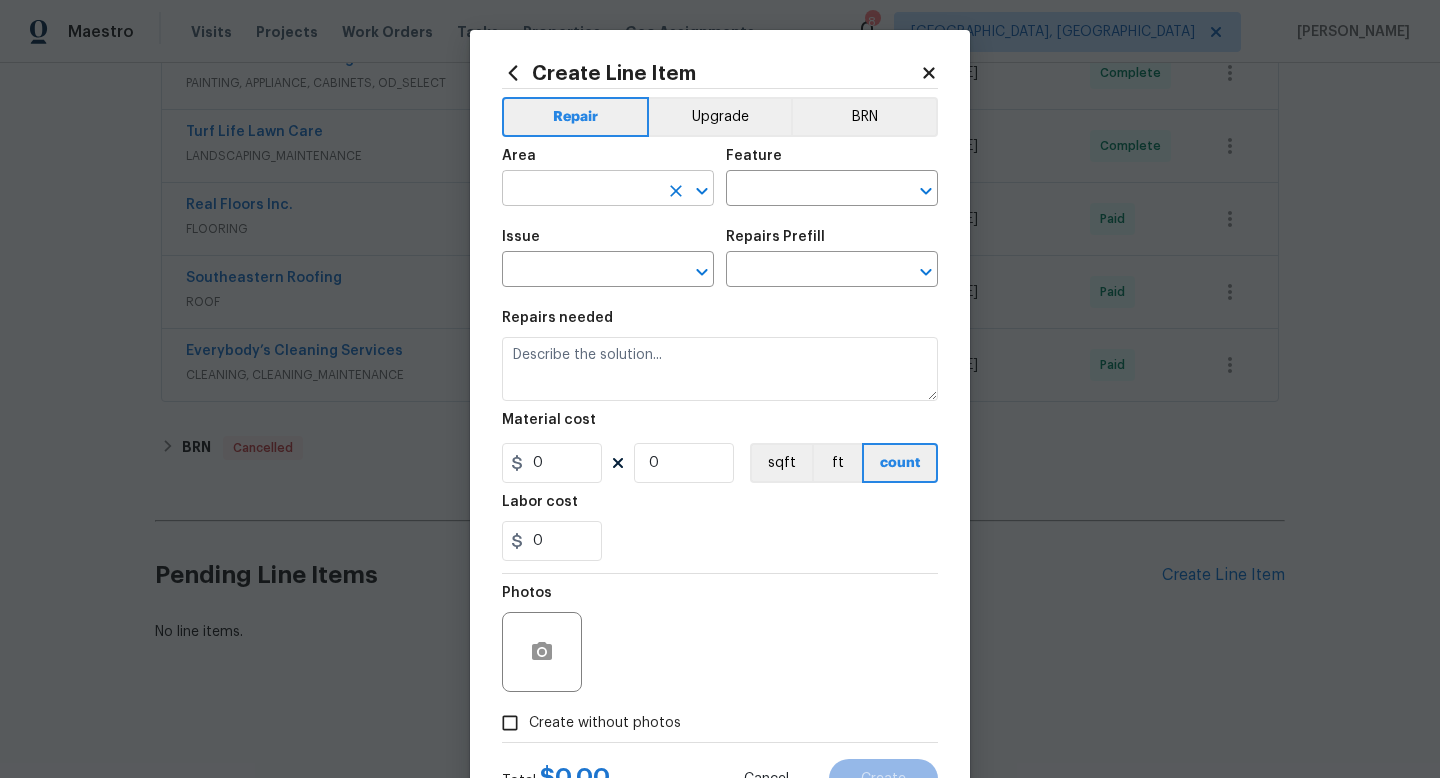 click at bounding box center (580, 190) 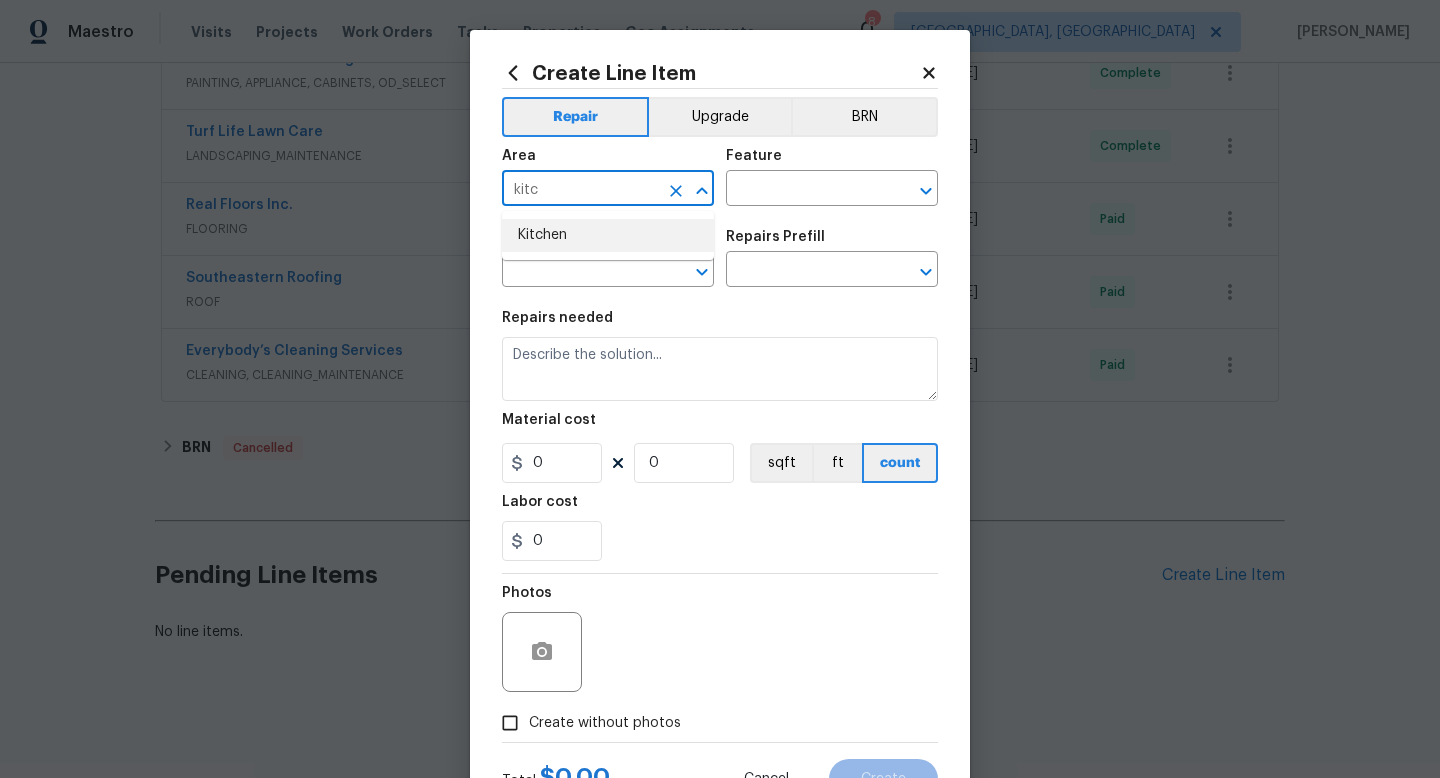 click on "Kitchen" at bounding box center (608, 235) 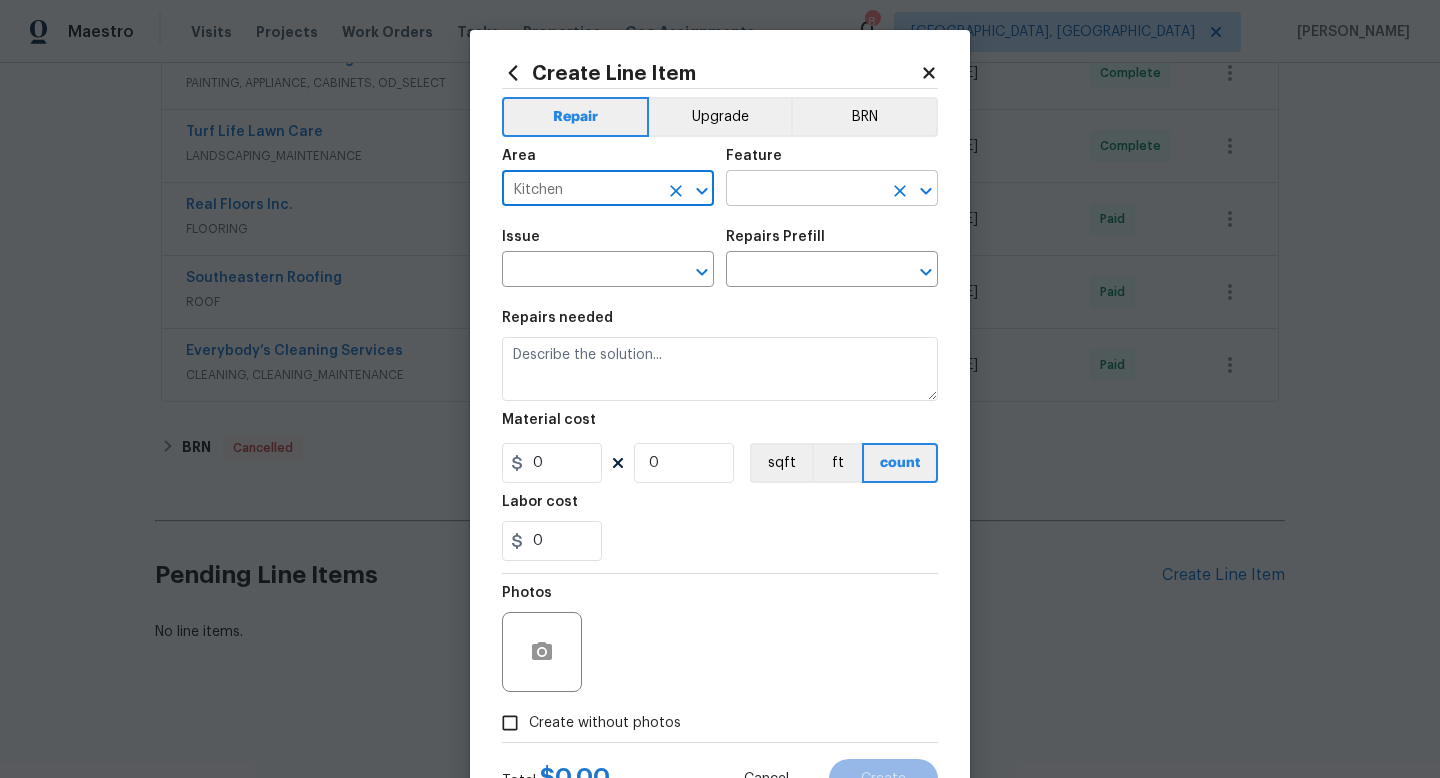 type on "Kitchen" 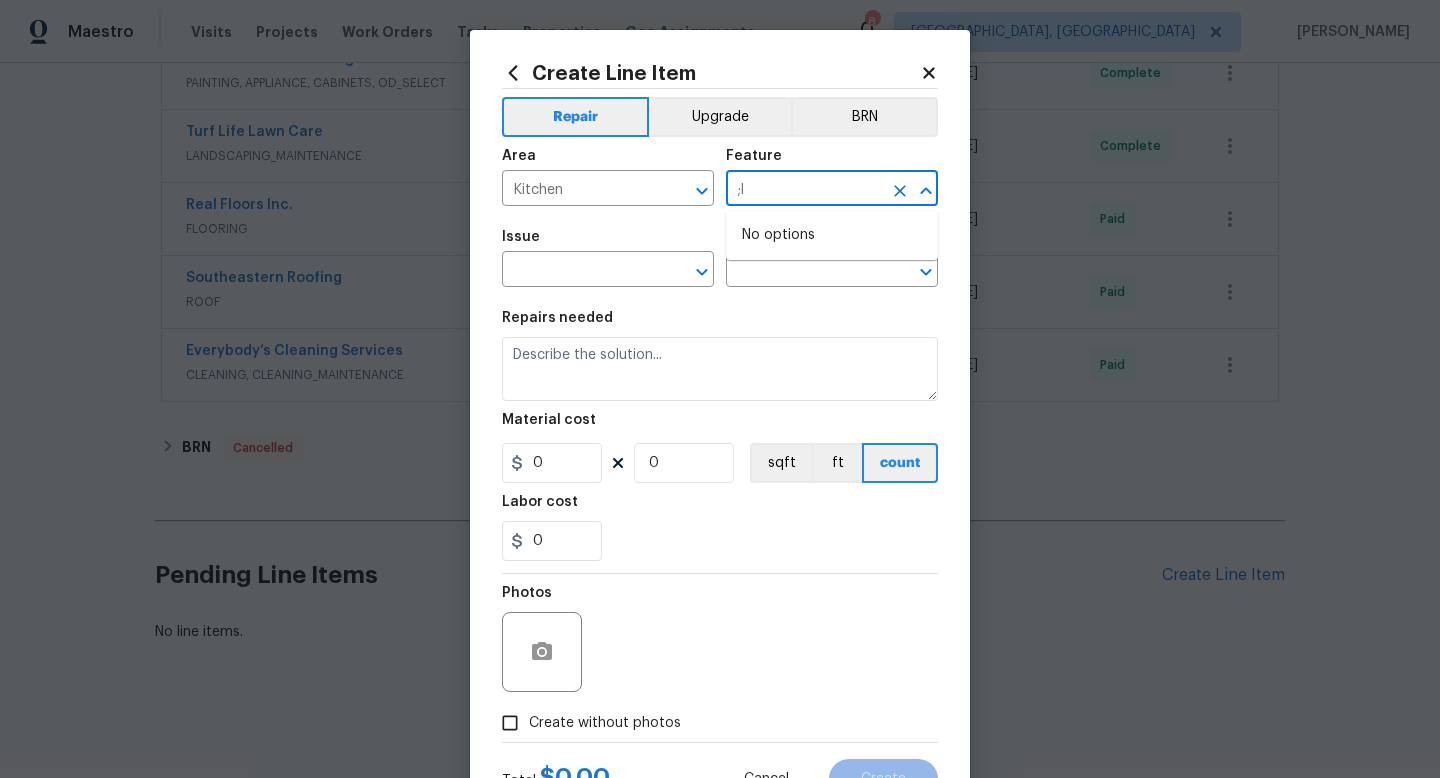 type on ";" 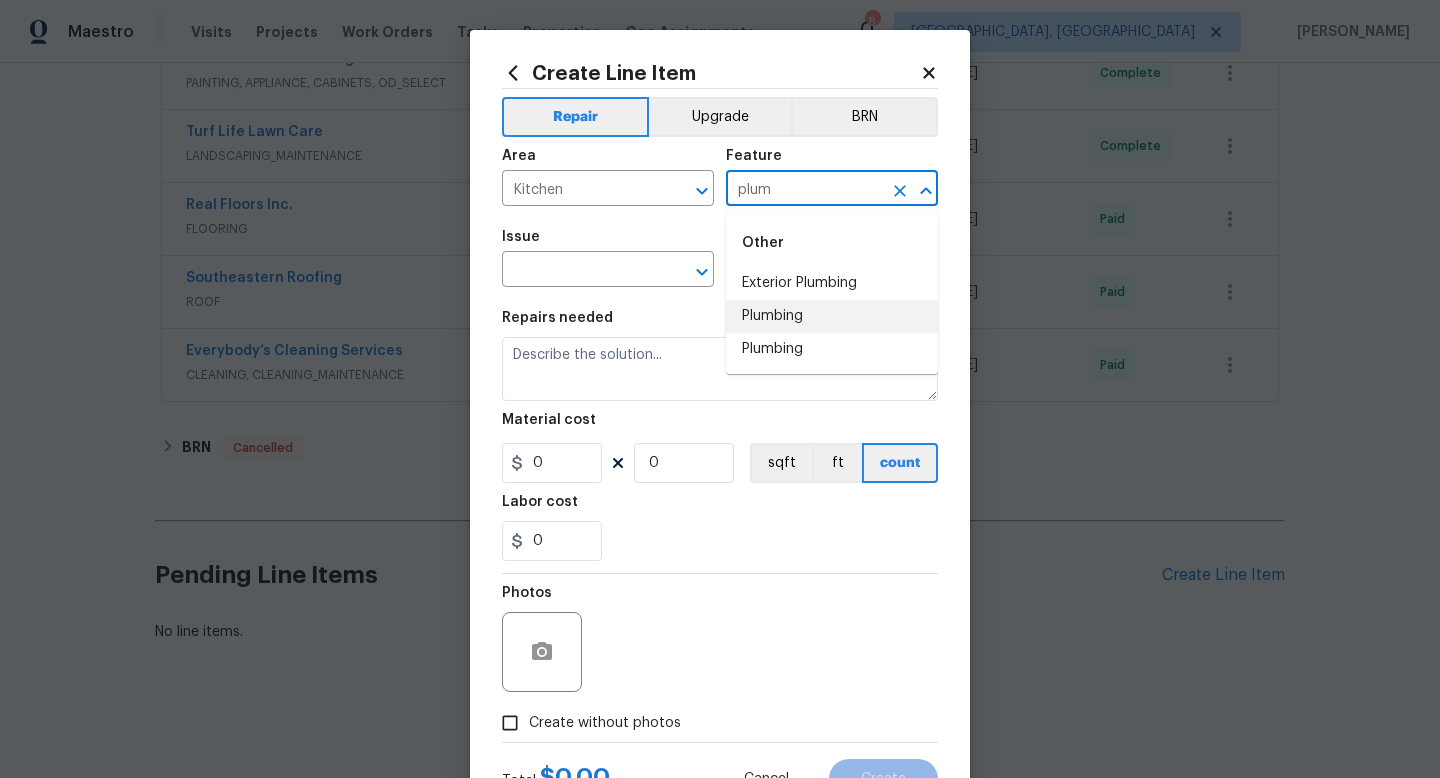 click on "Plumbing" at bounding box center [832, 316] 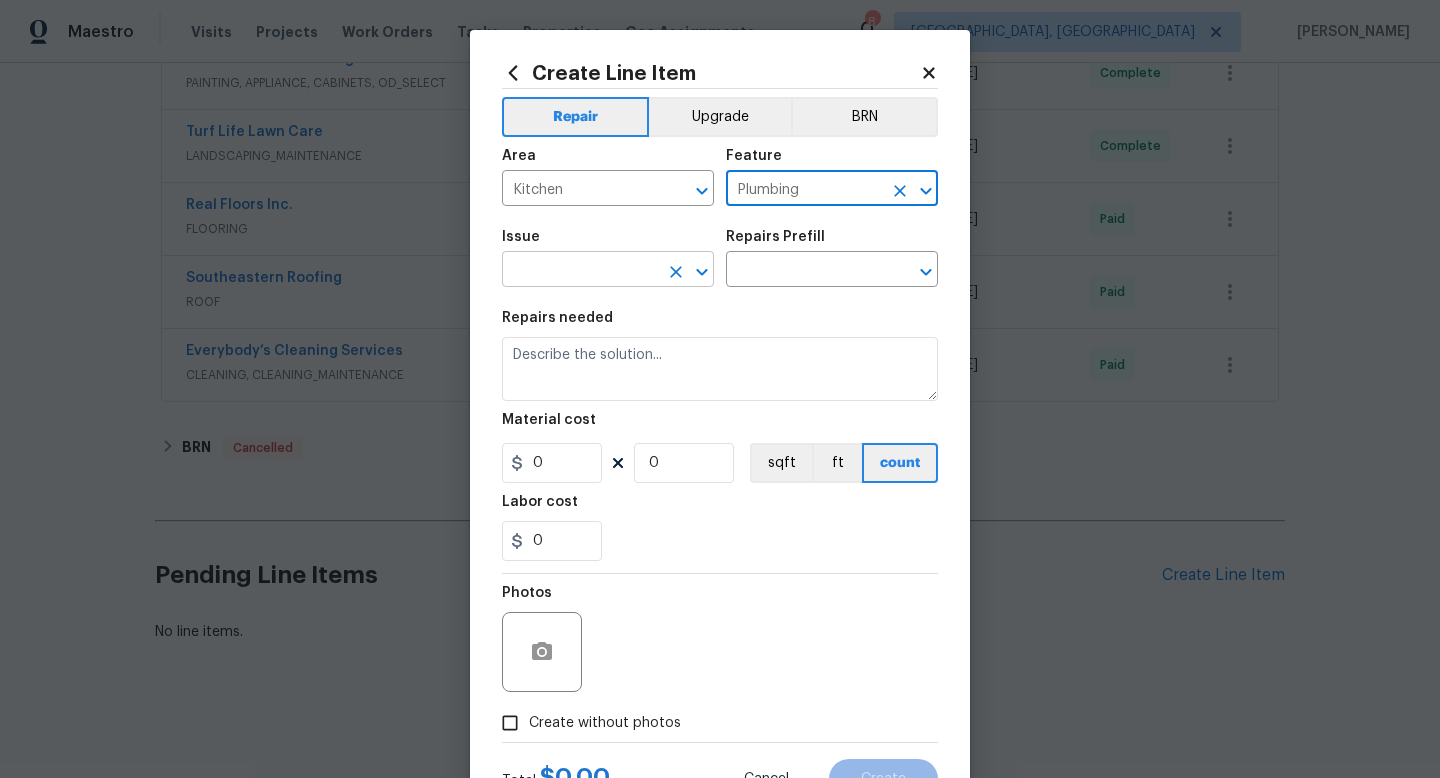 type on "Plumbing" 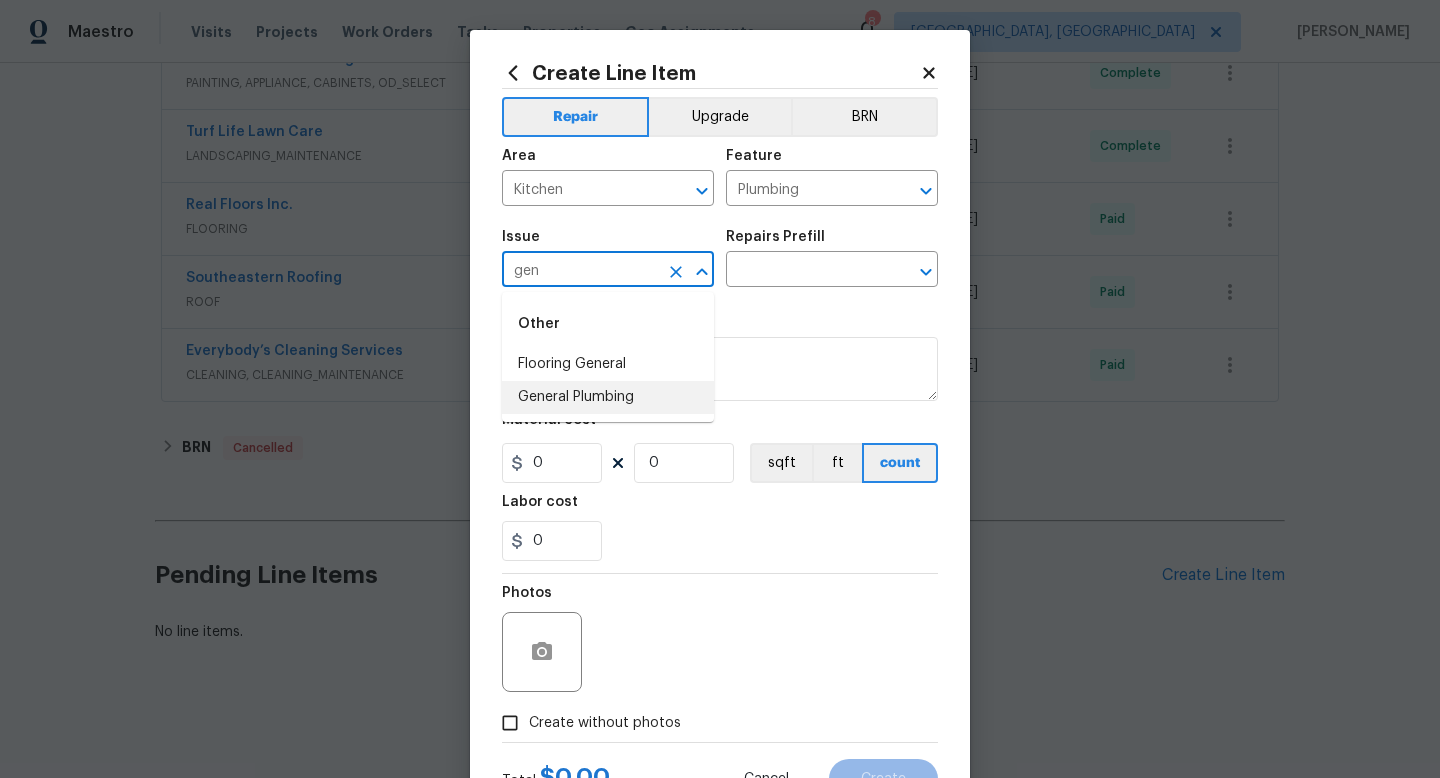 click on "General Plumbing" at bounding box center [608, 397] 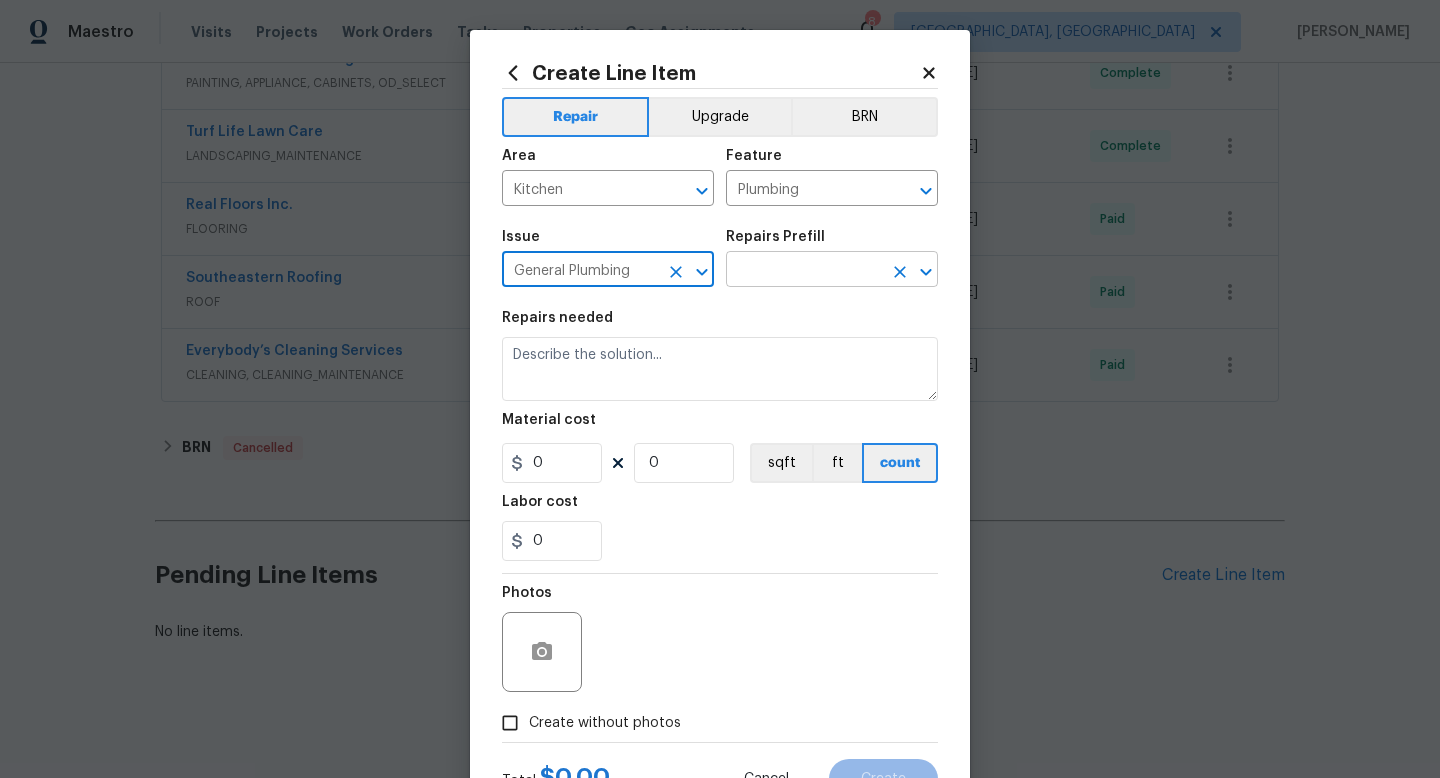 type on "General Plumbing" 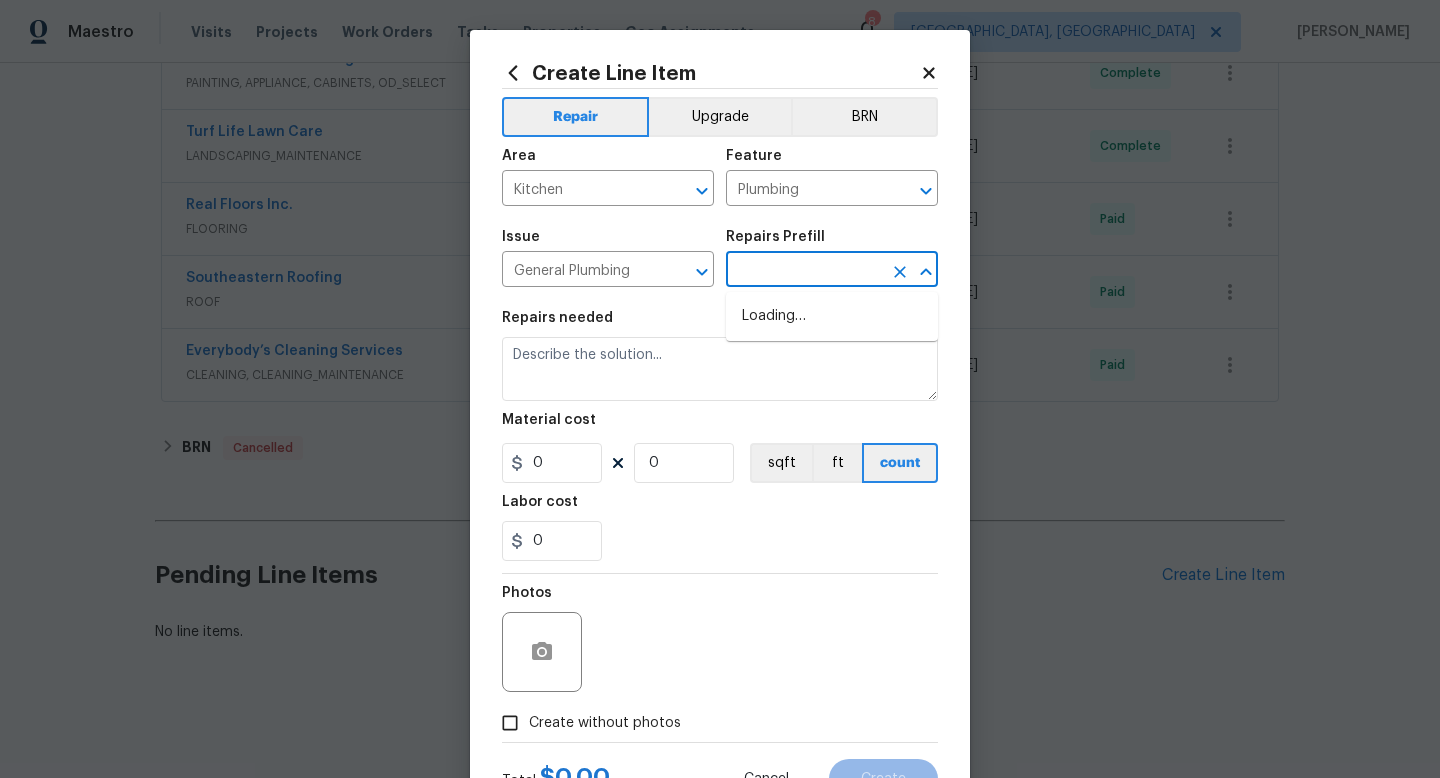 click at bounding box center [804, 271] 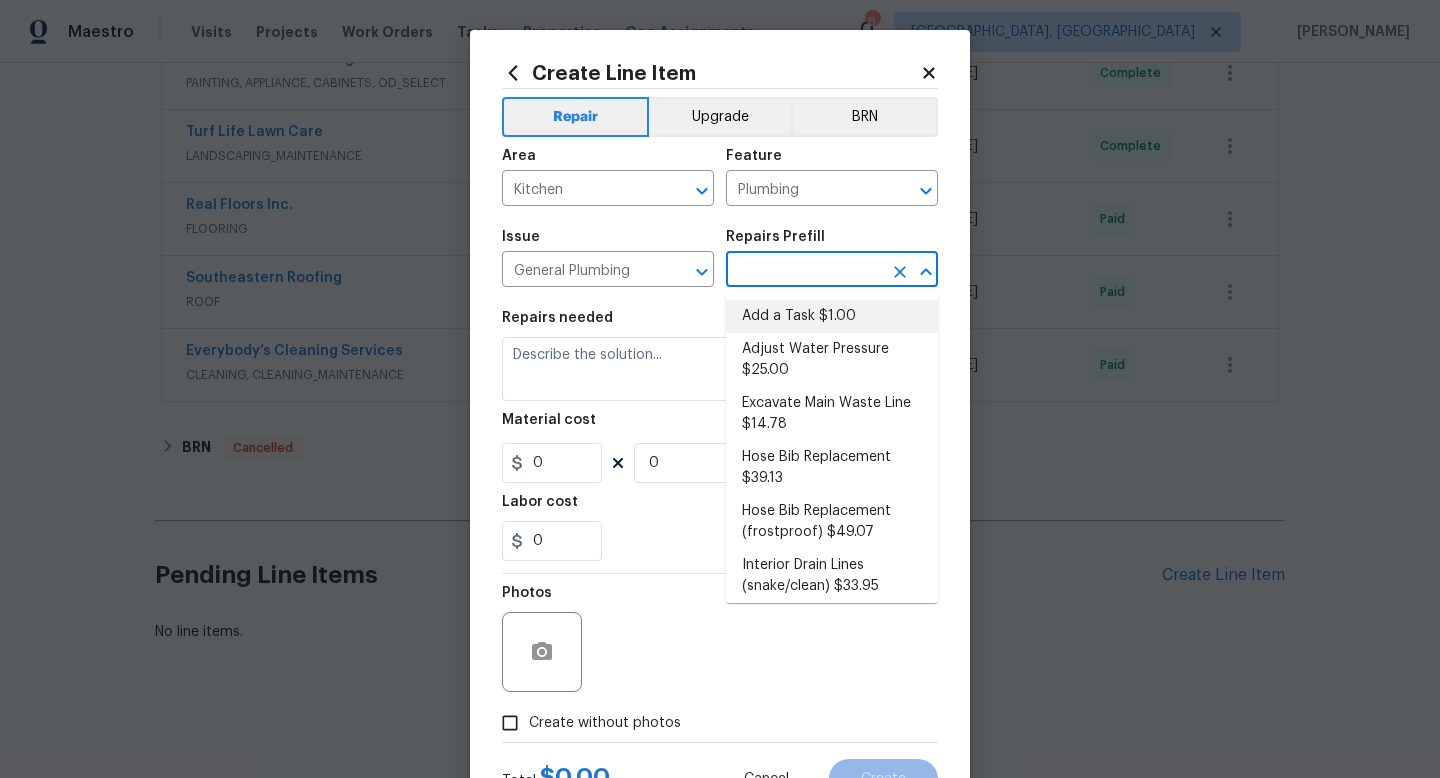click on "Add a Task $1.00" at bounding box center [832, 316] 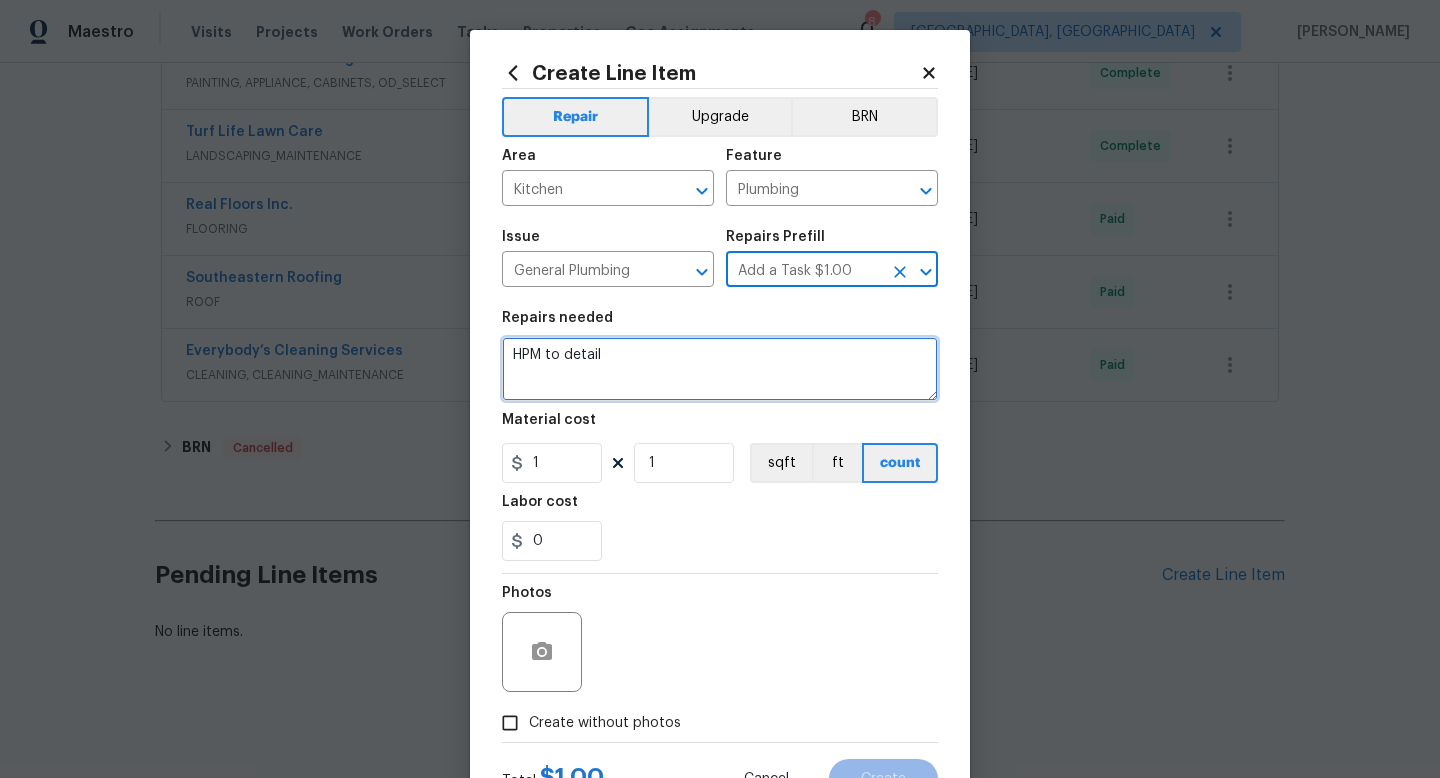 click on "HPM to detail" at bounding box center (720, 369) 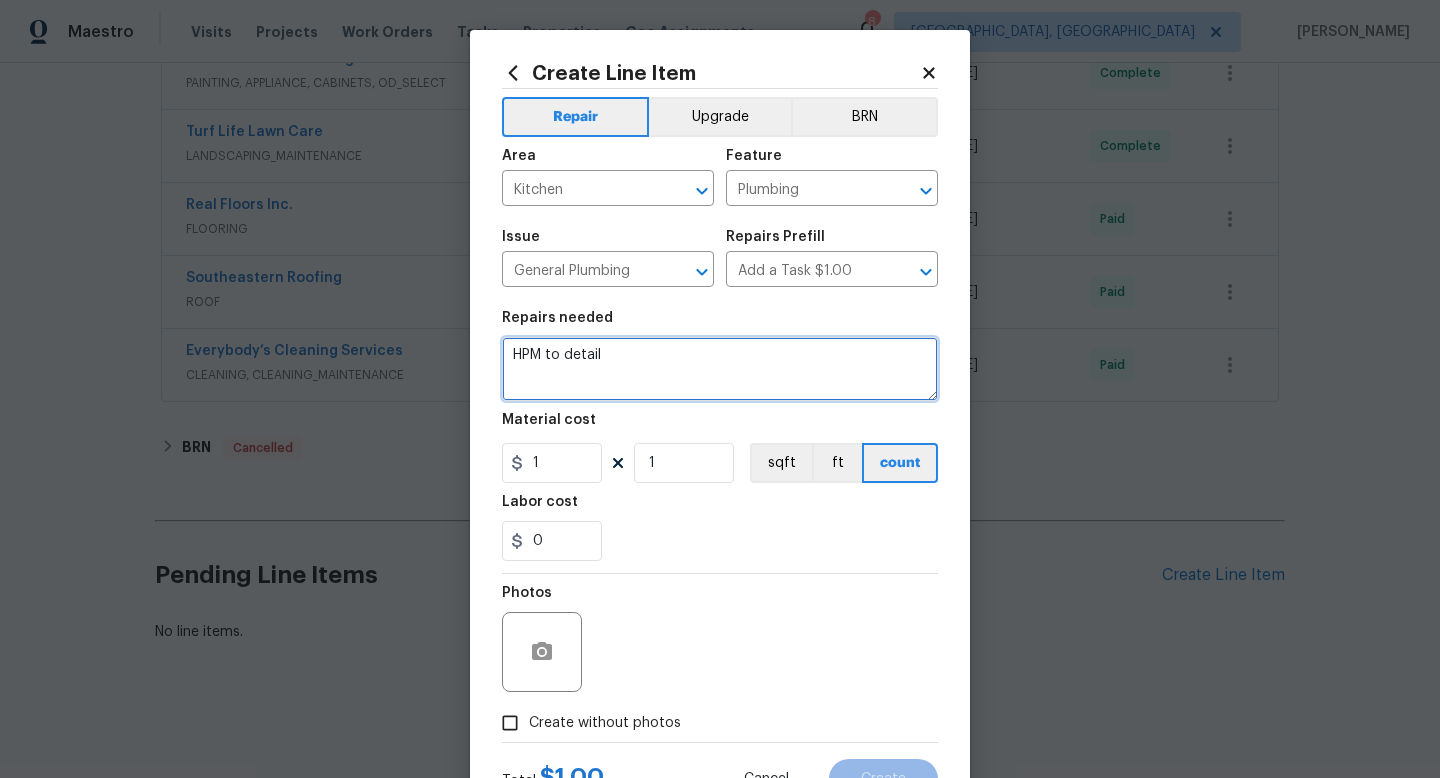 click on "HPM to detail" at bounding box center [720, 369] 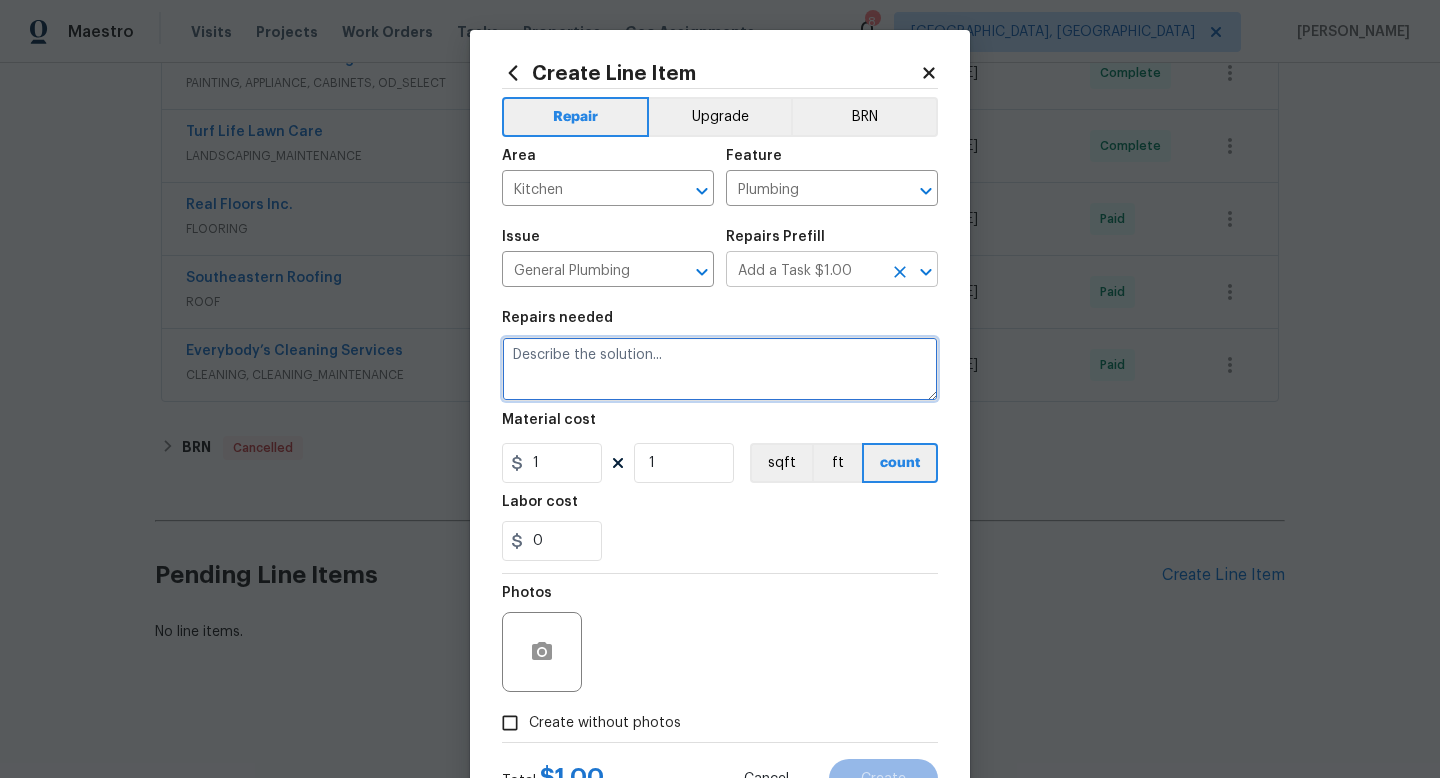 paste on "agent call to advise the water line for the refrigerator liking on the line for the refrigerator" 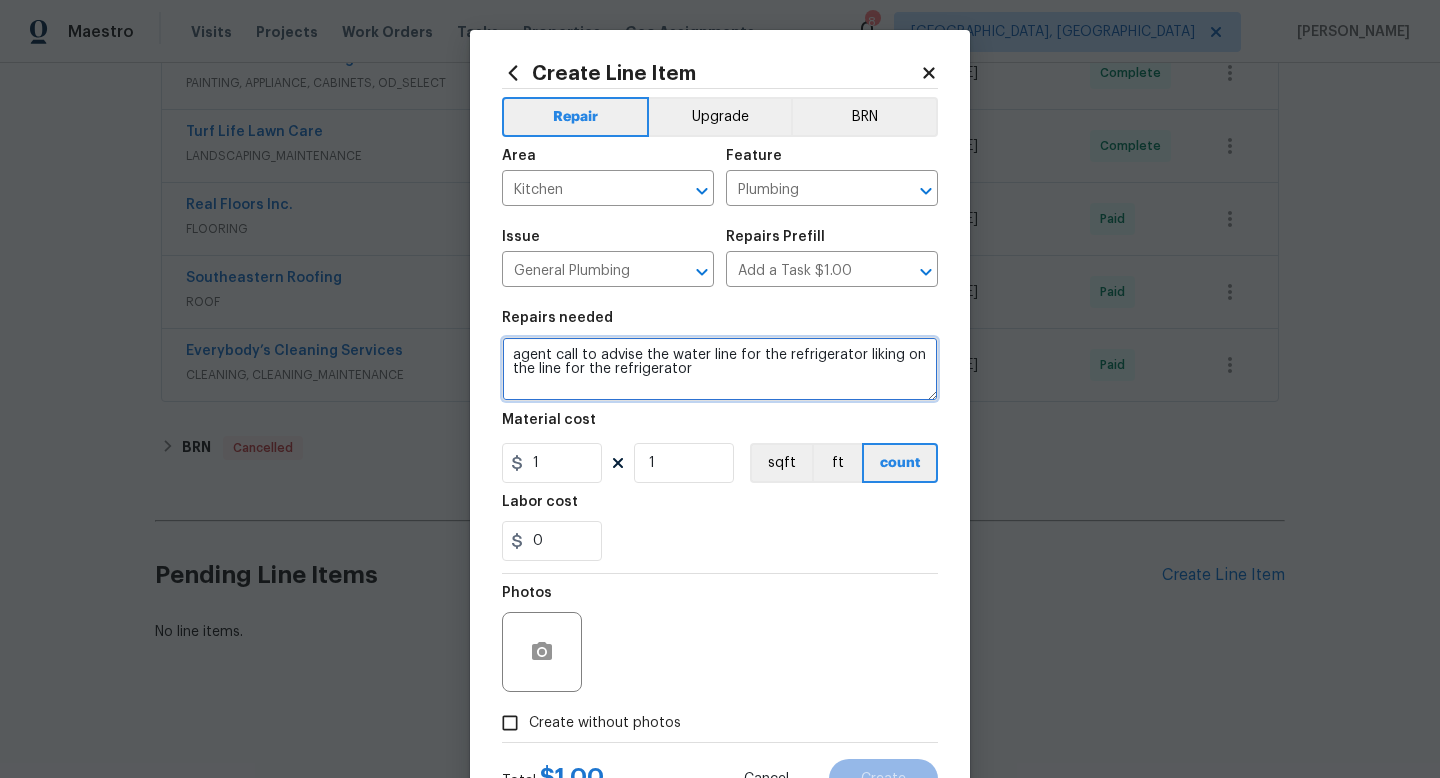 type on "agent call to advise the water line for the refrigerator liking on the line for the refrigerator" 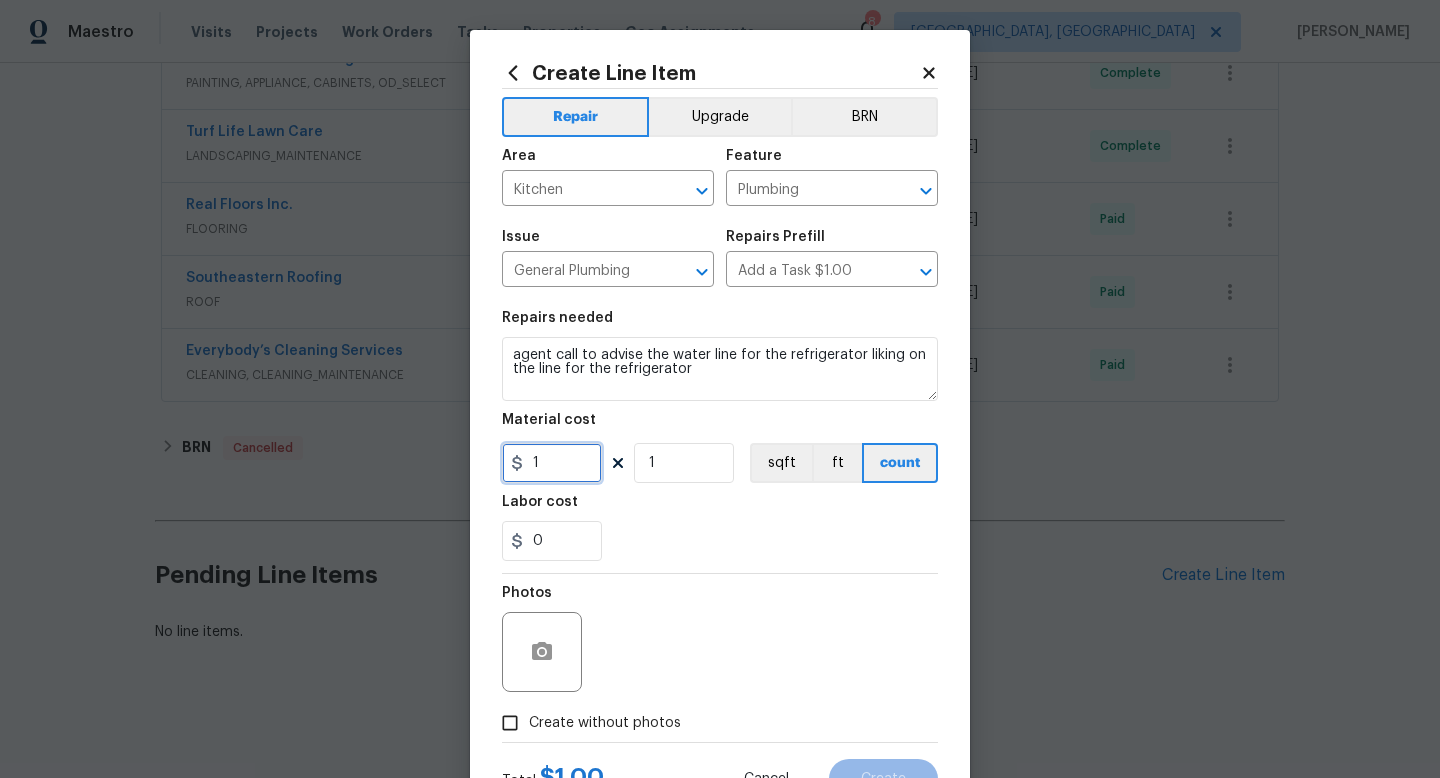 click on "1" at bounding box center (552, 463) 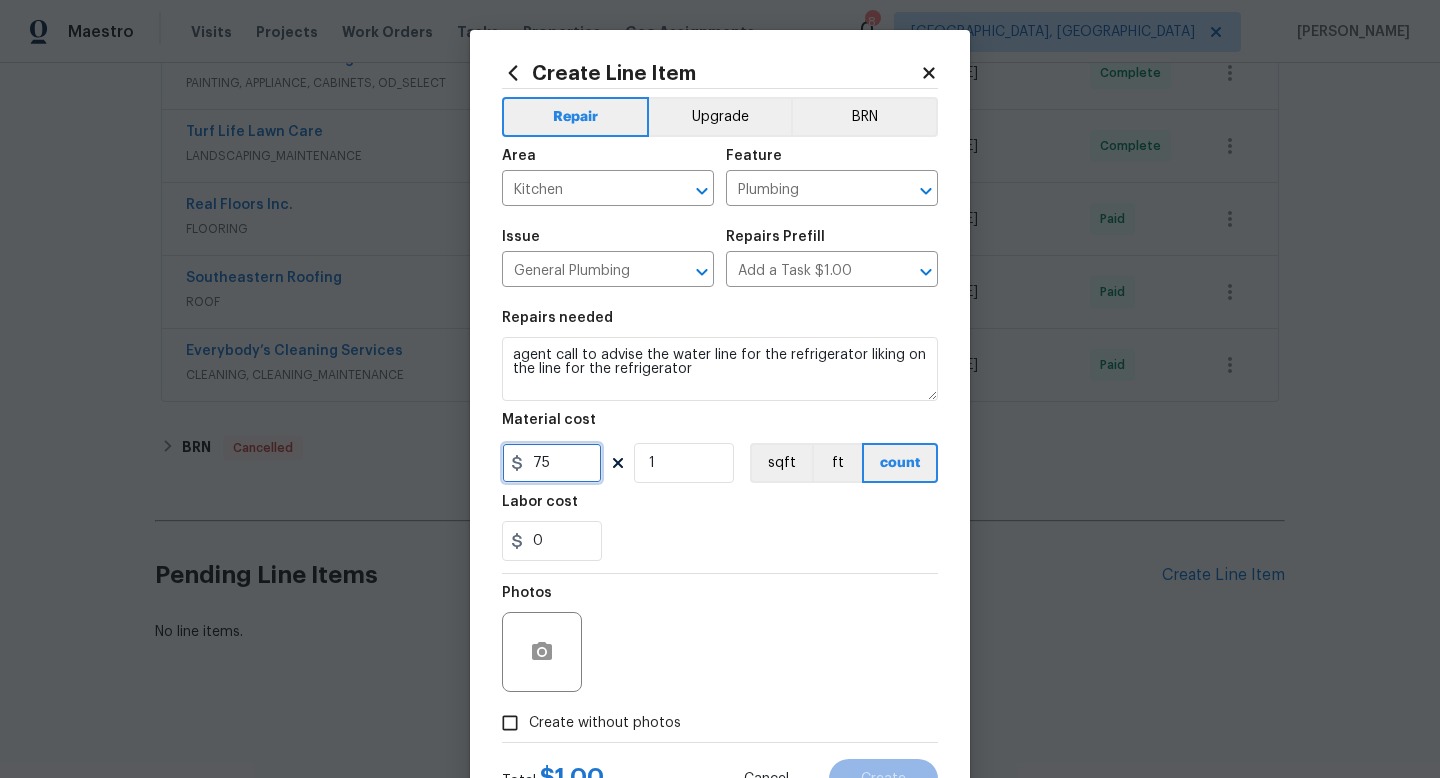 type on "75" 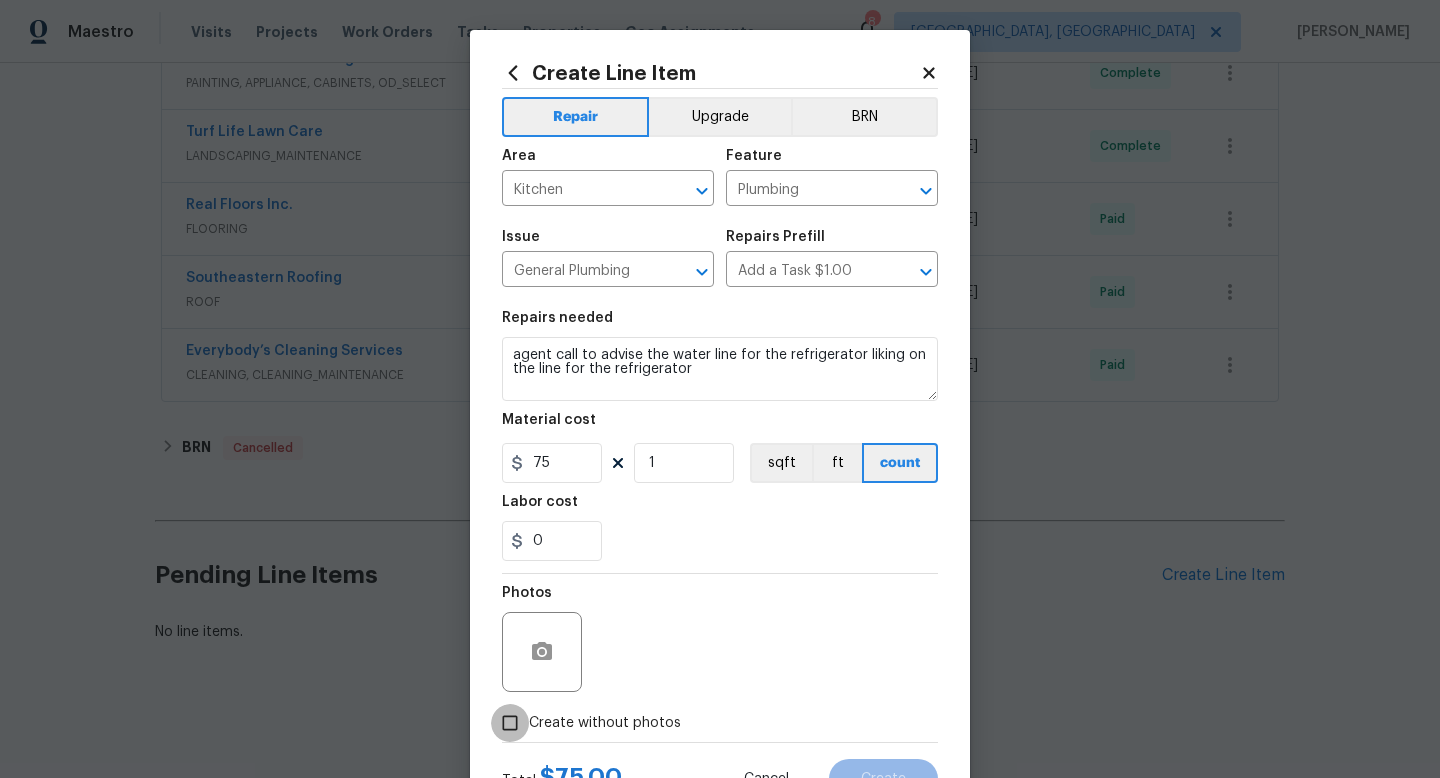 click on "Create without photos" at bounding box center (510, 723) 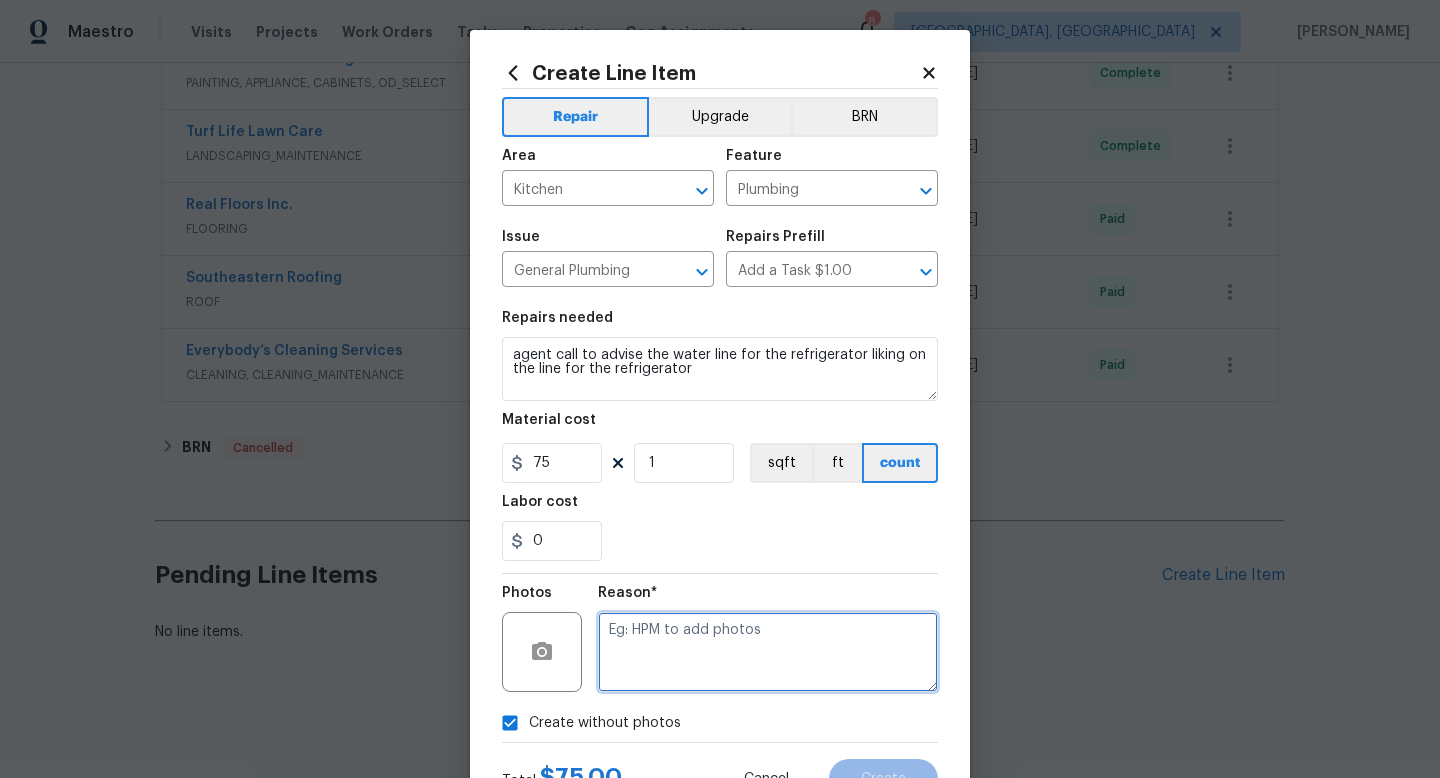 click at bounding box center (768, 652) 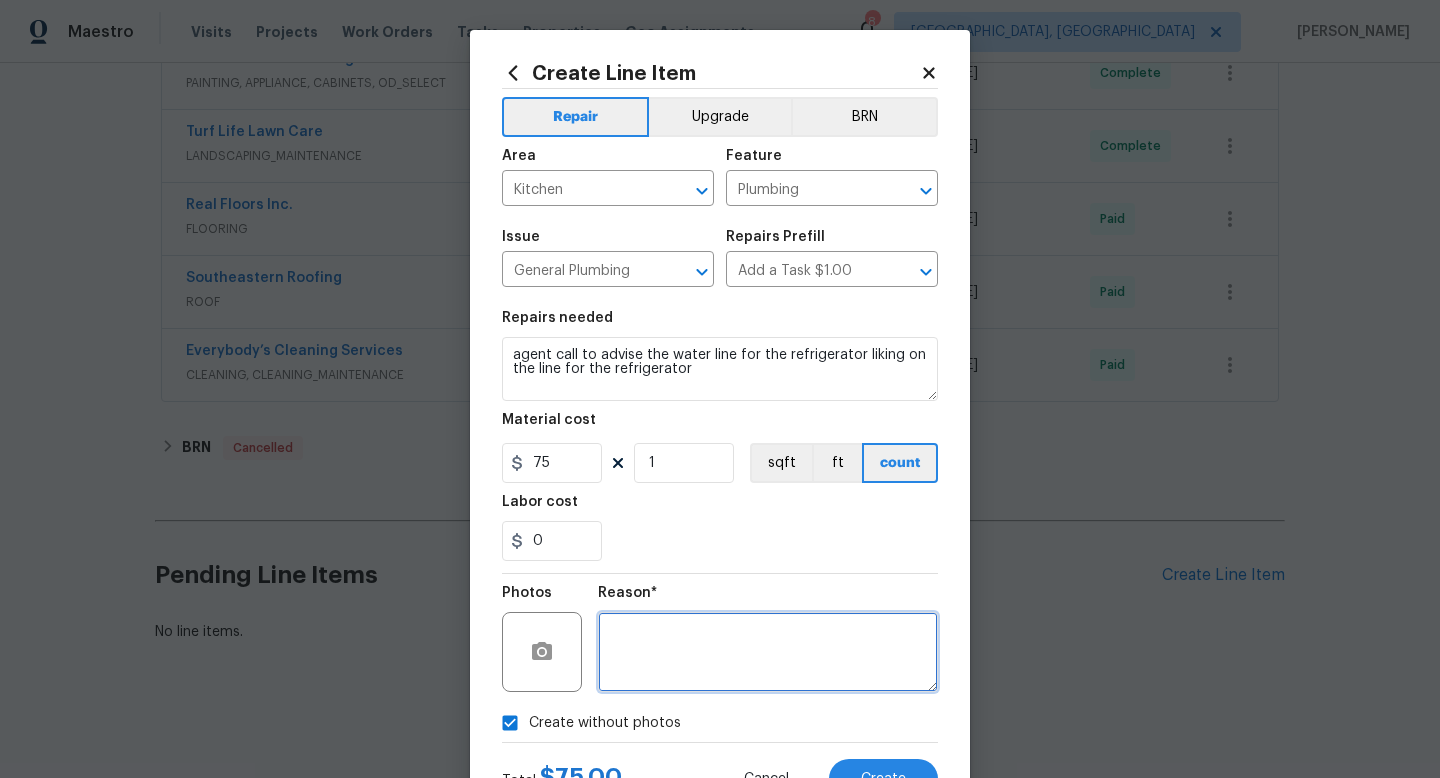scroll, scrollTop: 84, scrollLeft: 0, axis: vertical 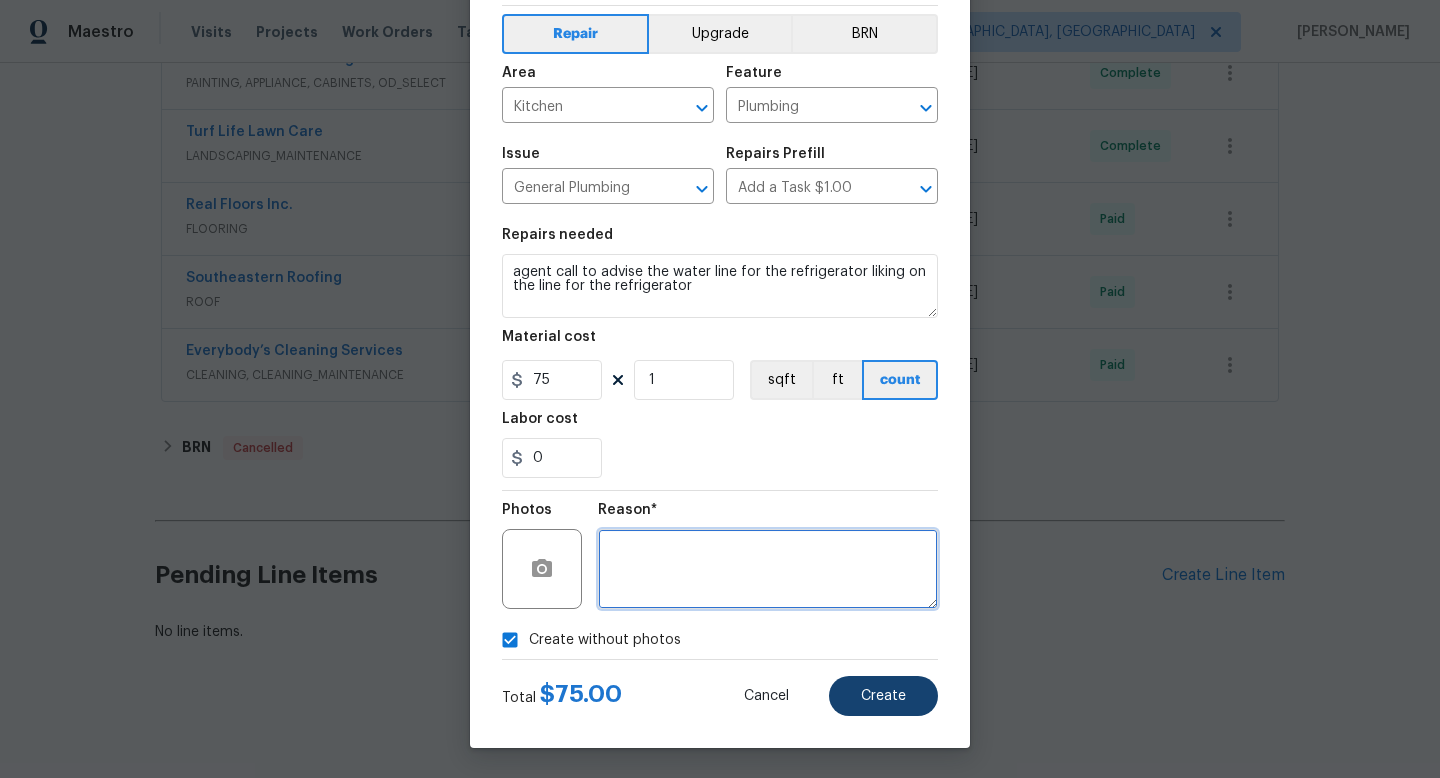 type 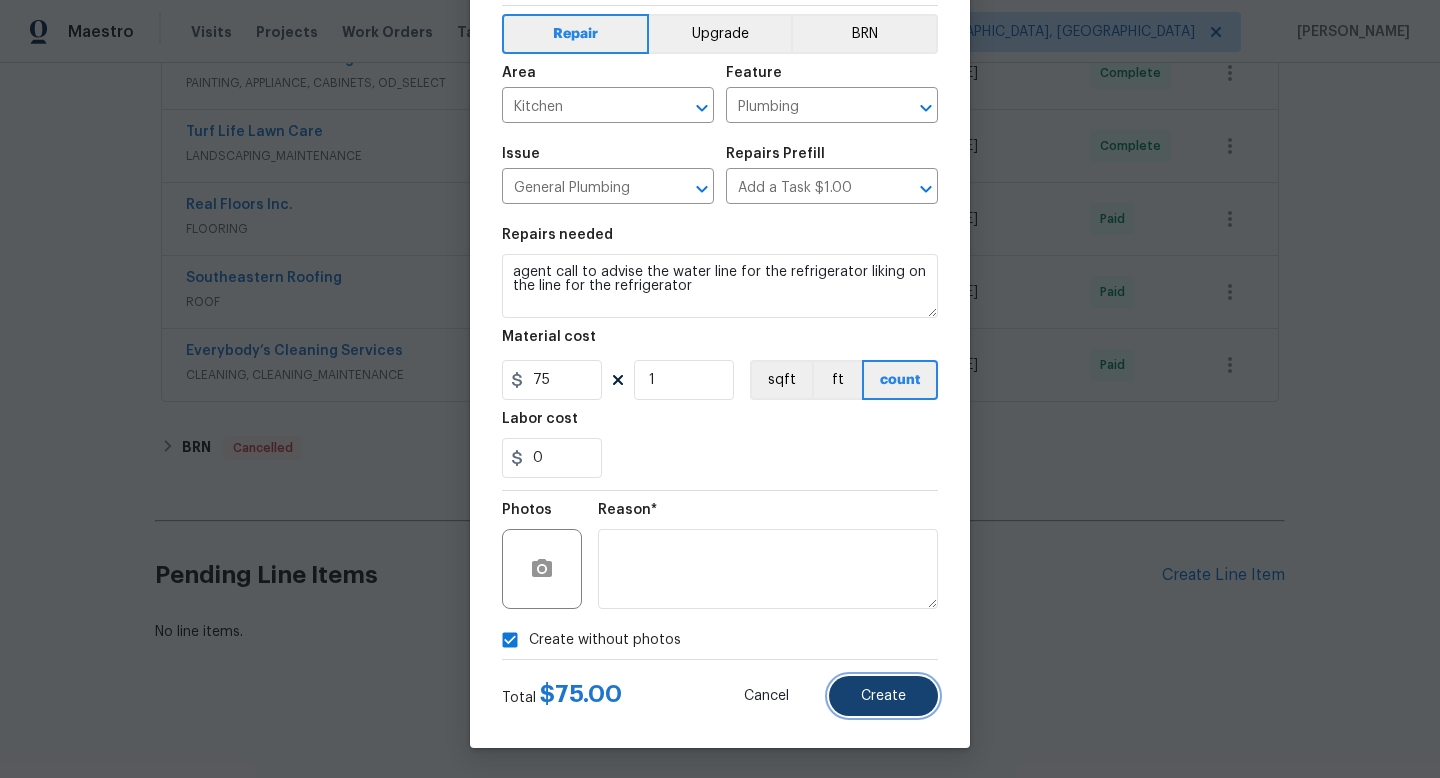 click on "Create" at bounding box center (883, 696) 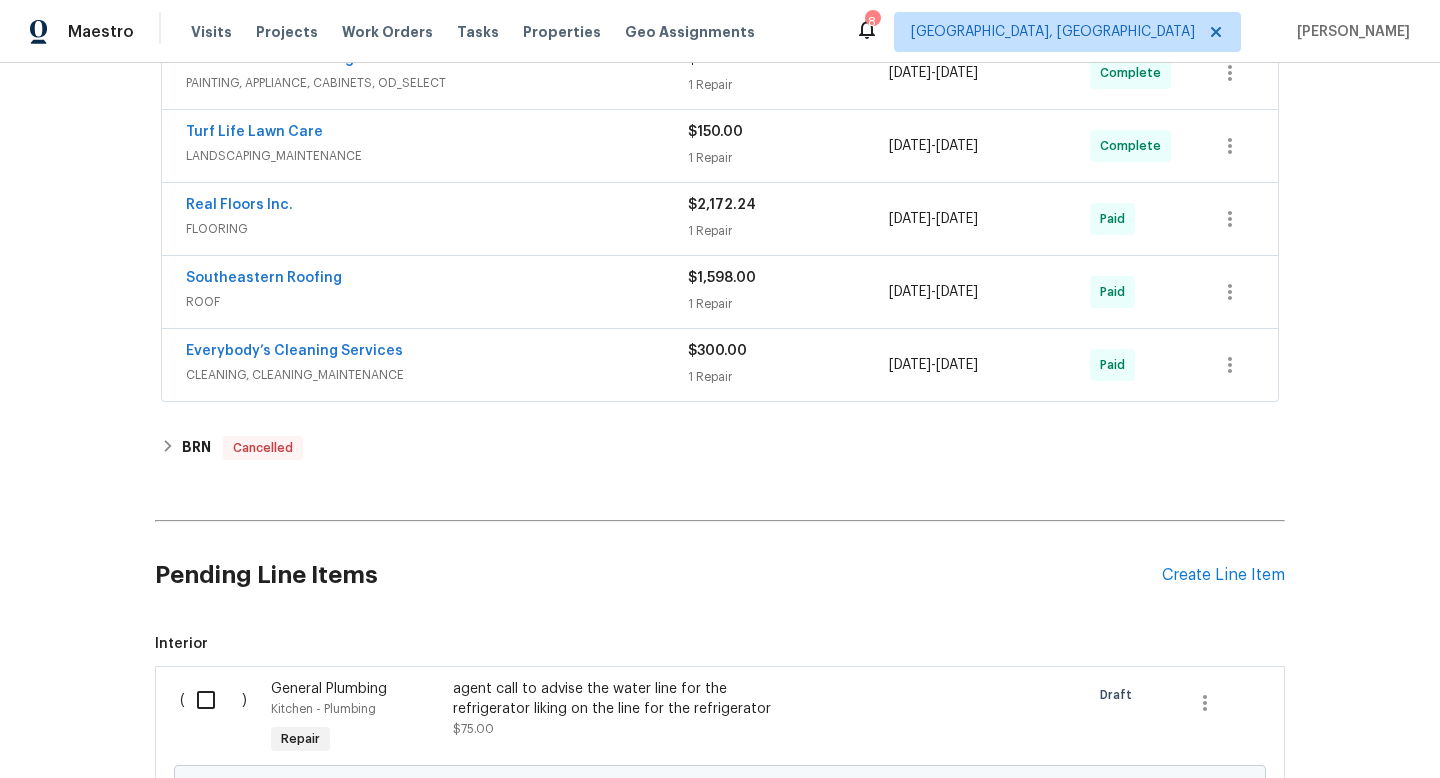 scroll, scrollTop: 947, scrollLeft: 0, axis: vertical 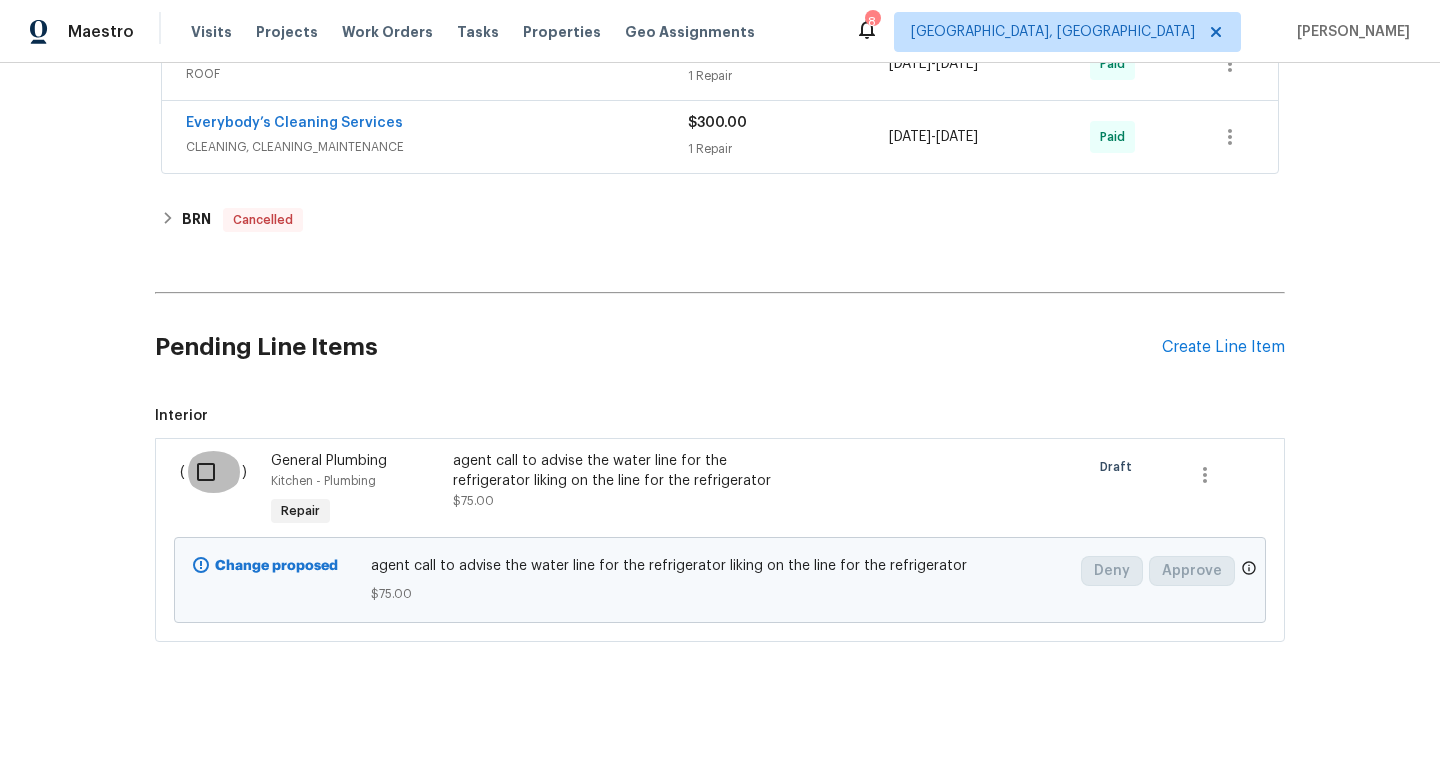 click at bounding box center [213, 472] 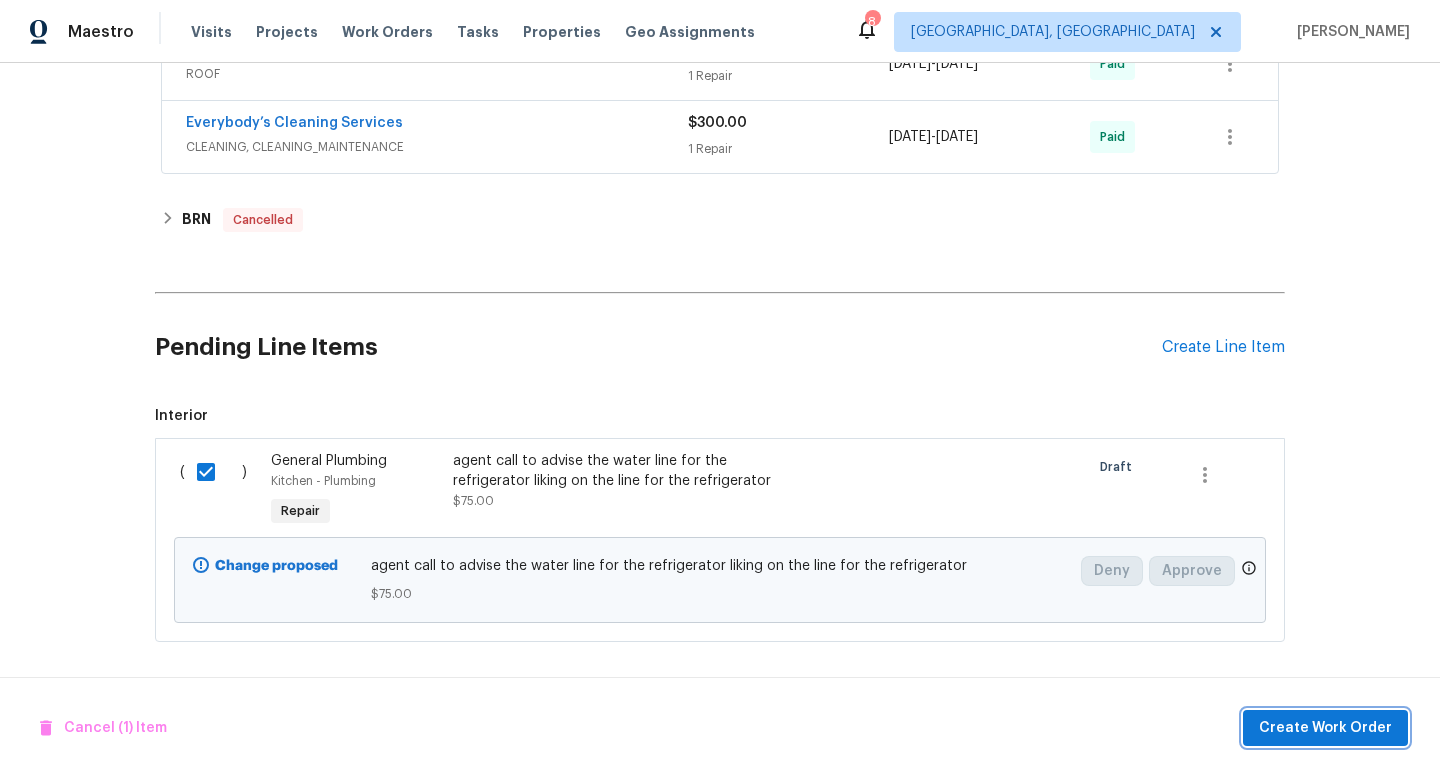 click on "Create Work Order" at bounding box center (1325, 728) 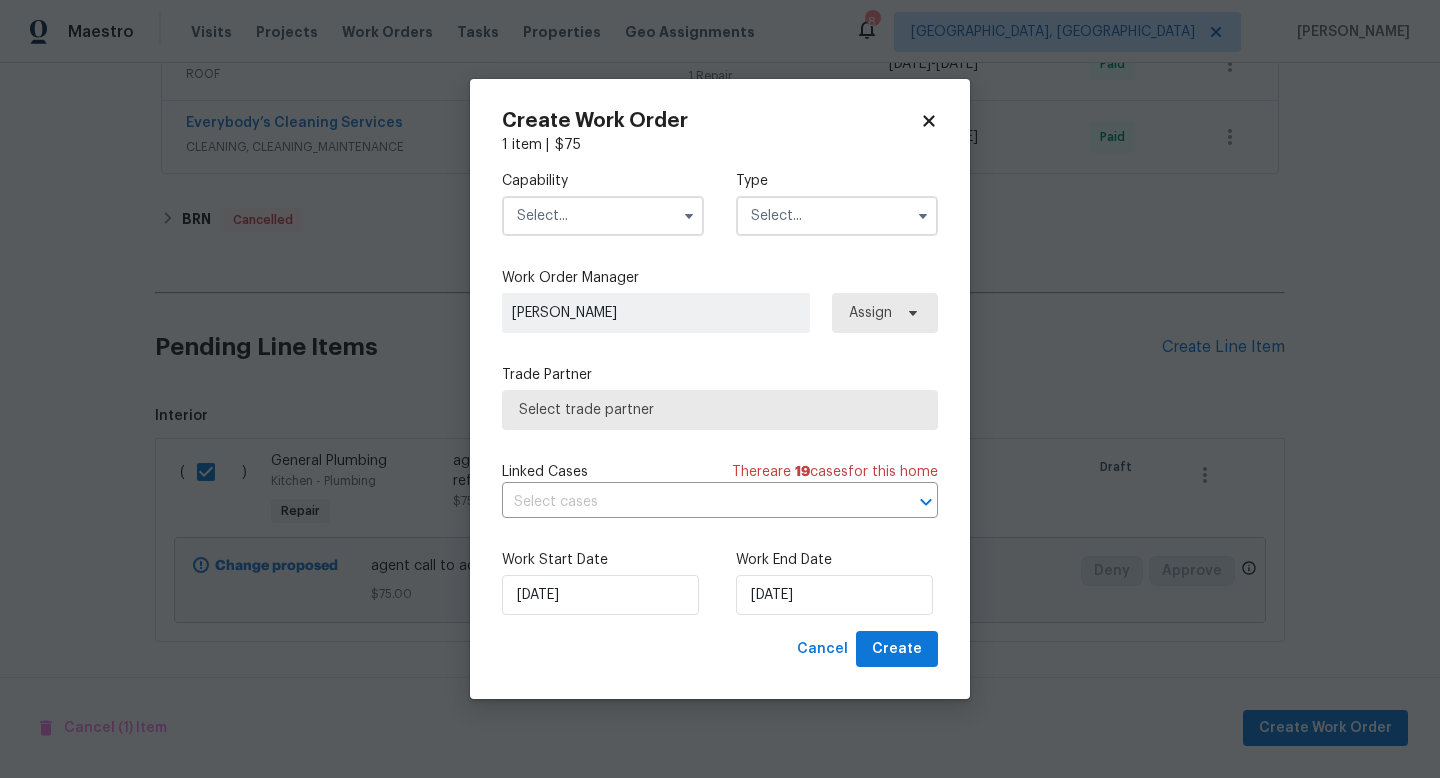 click at bounding box center [603, 216] 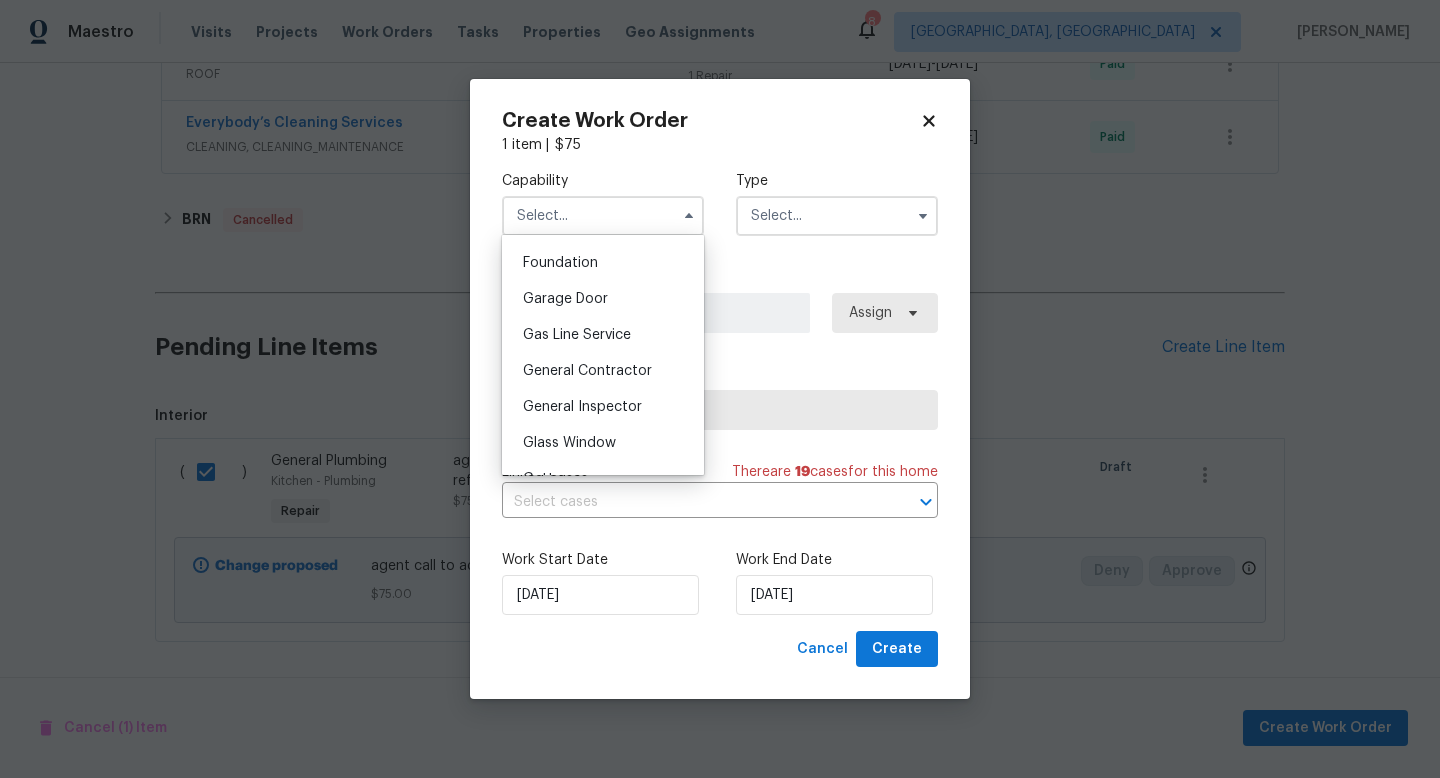 scroll, scrollTop: 862, scrollLeft: 0, axis: vertical 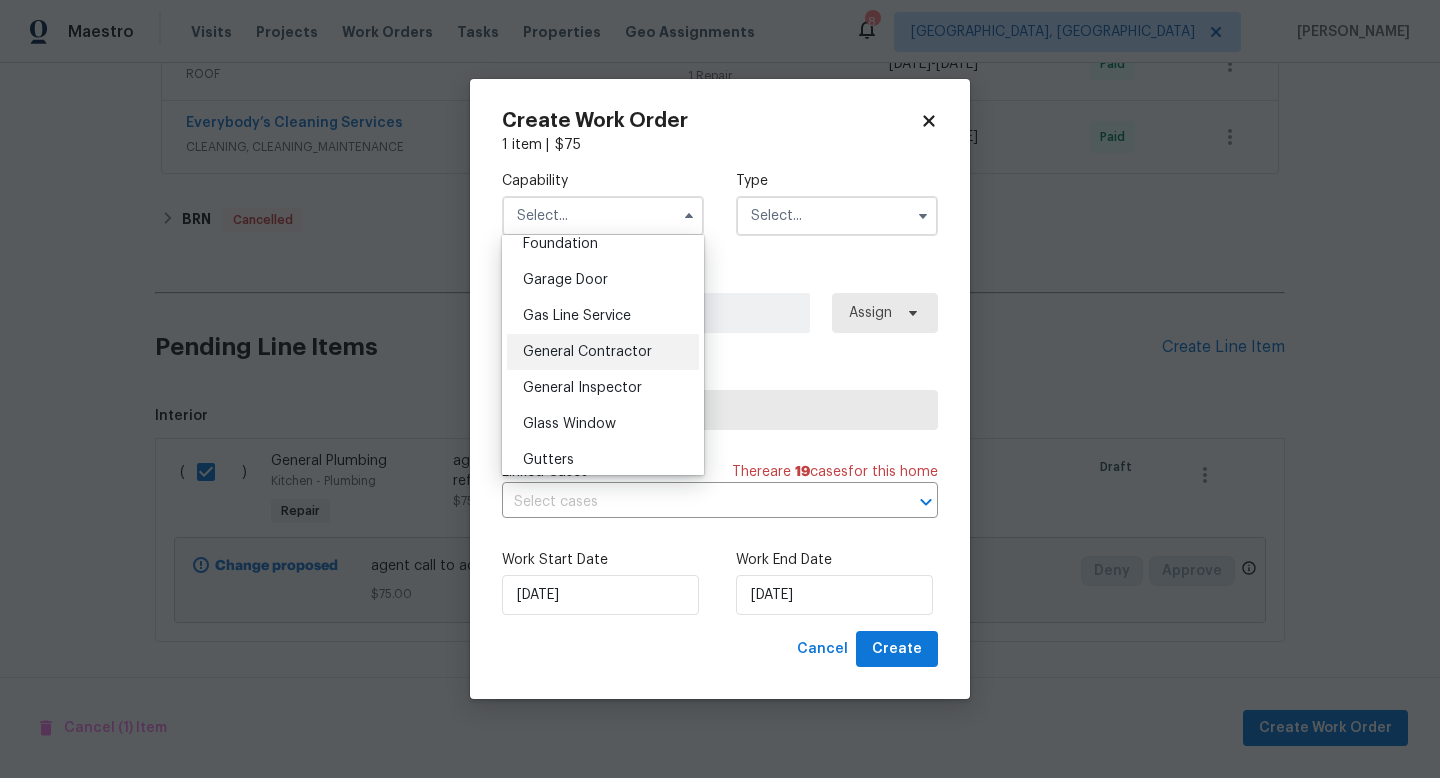 click on "General Contractor" at bounding box center [587, 352] 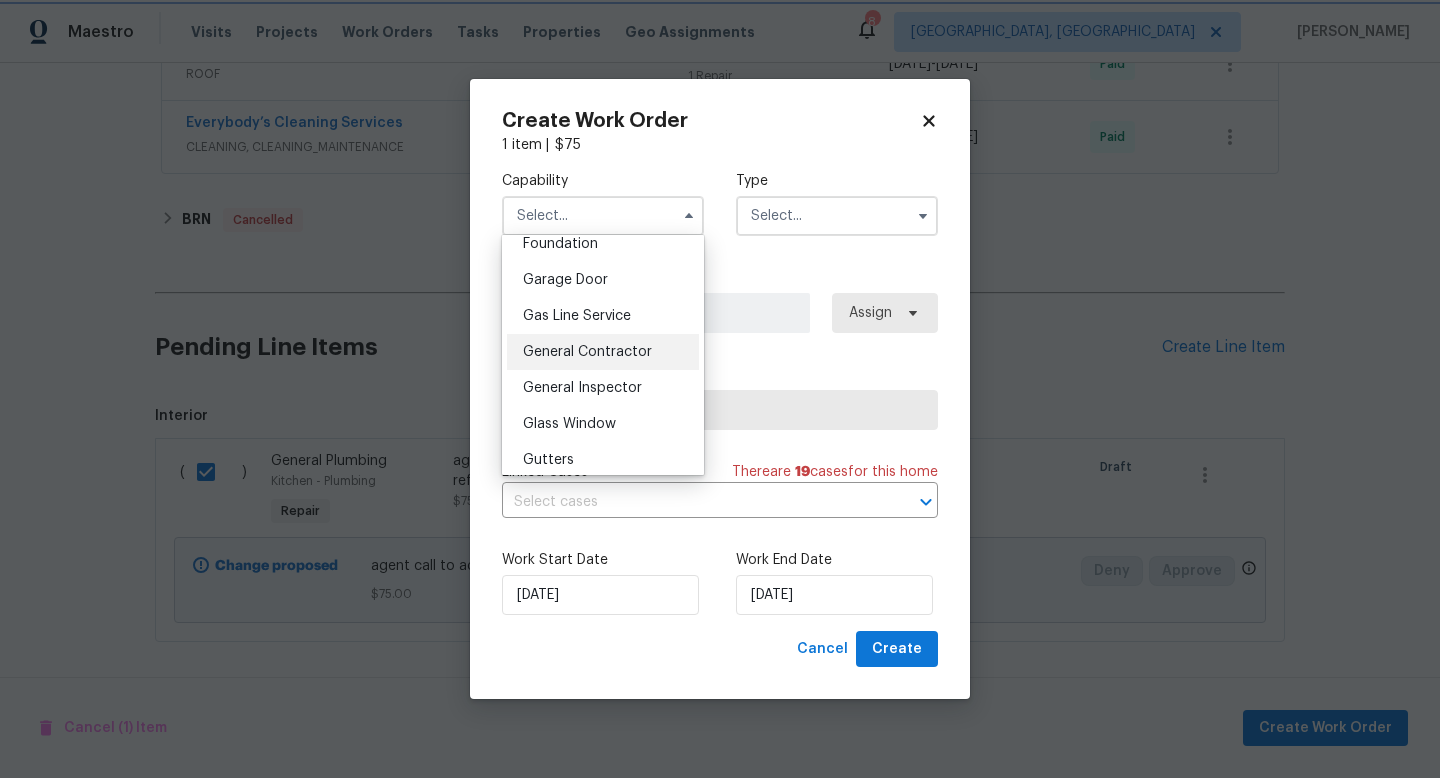type on "General Contractor" 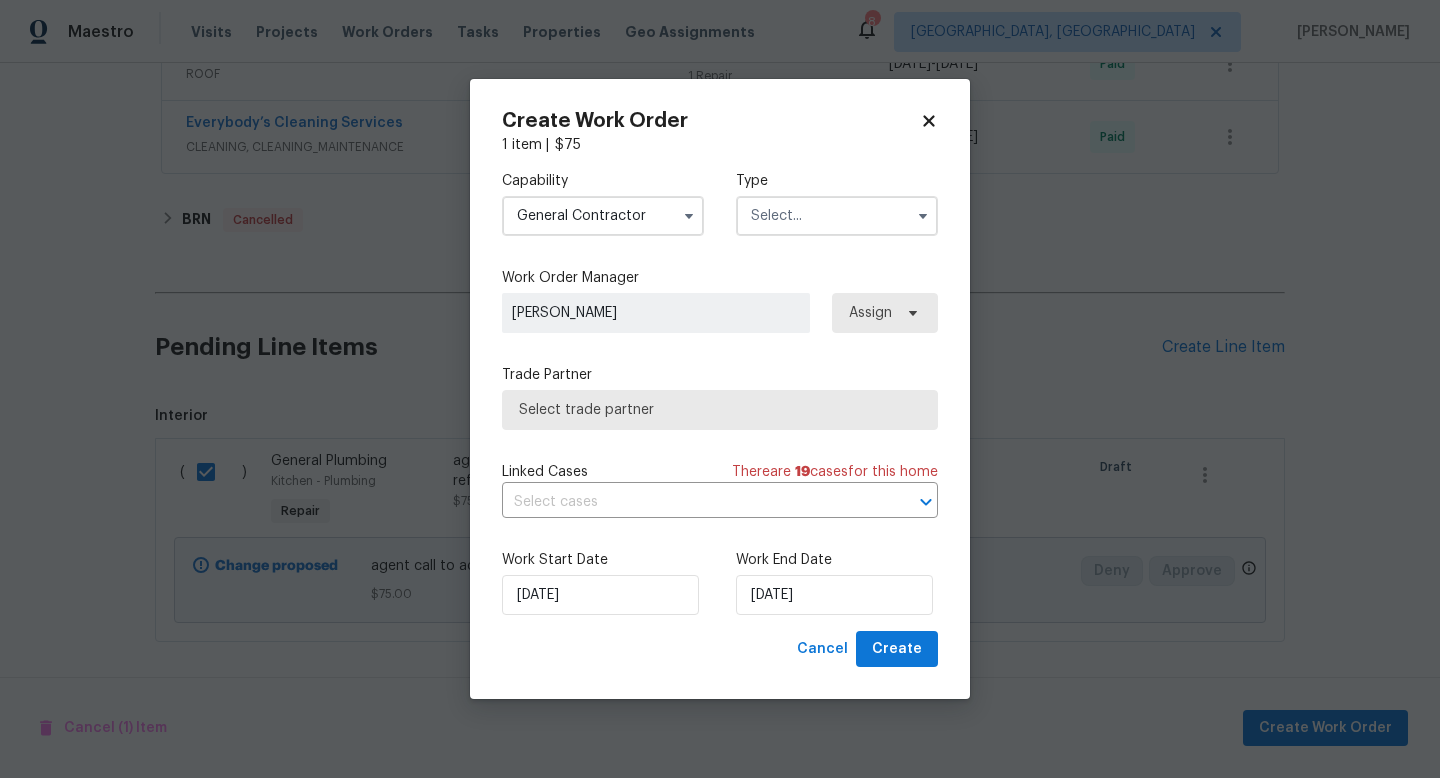 click at bounding box center [837, 216] 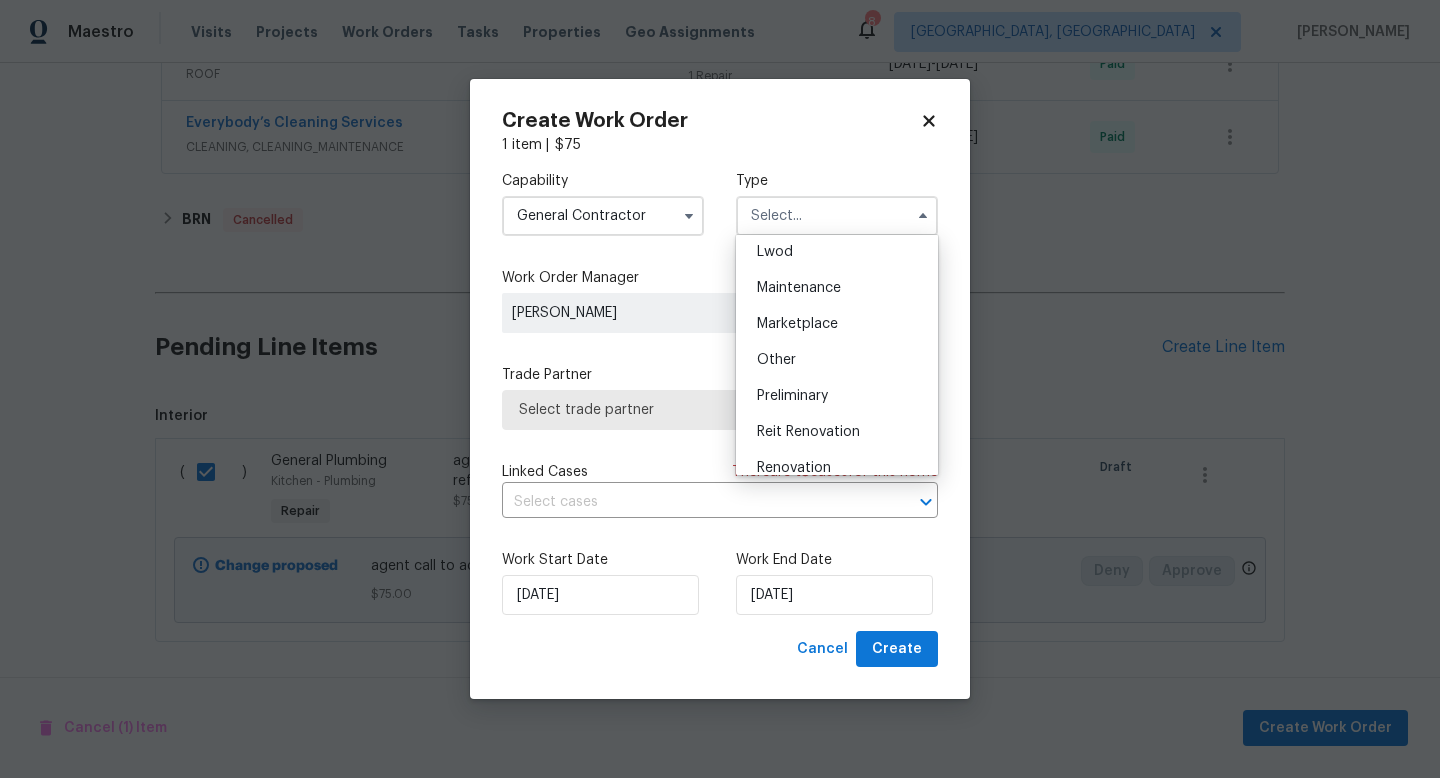 scroll, scrollTop: 0, scrollLeft: 0, axis: both 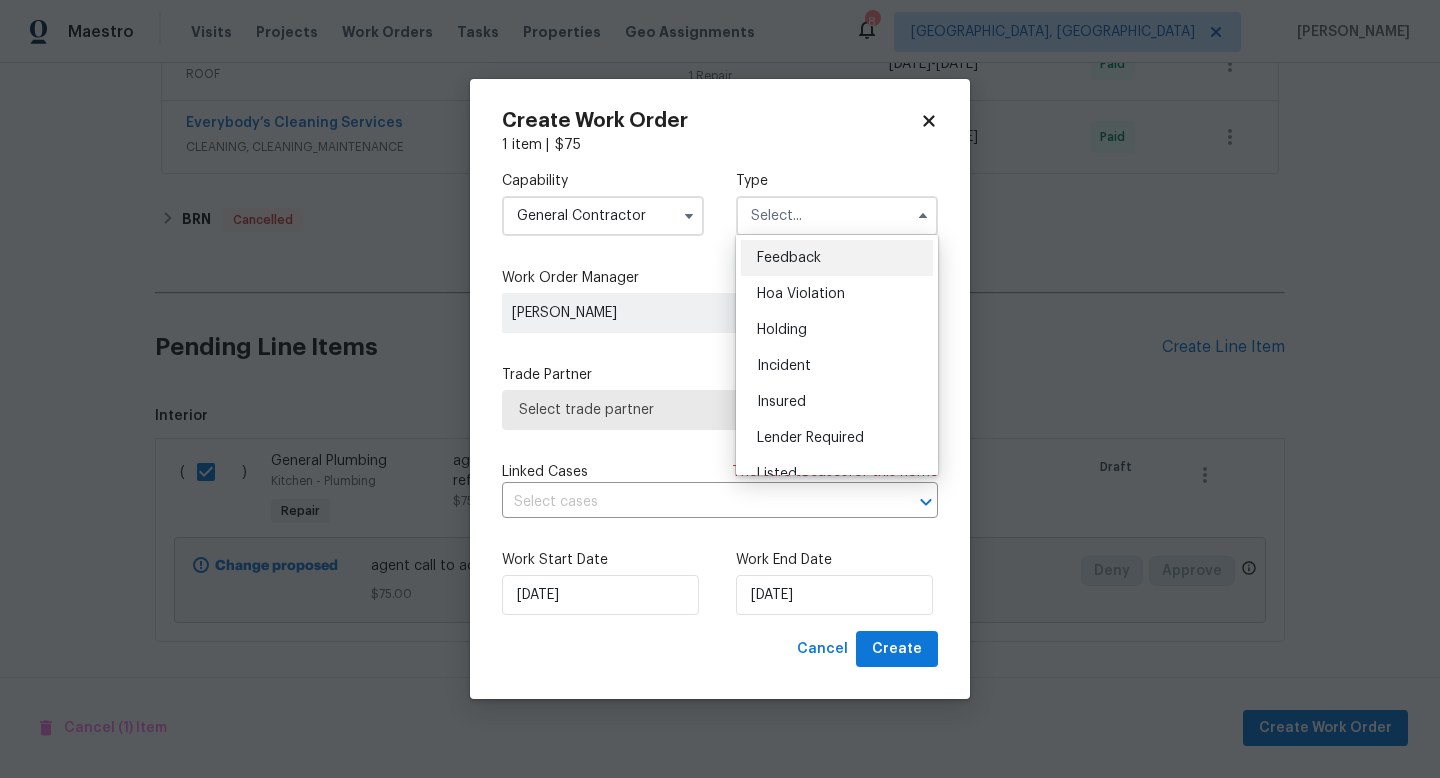 click on "Feedback" at bounding box center [837, 258] 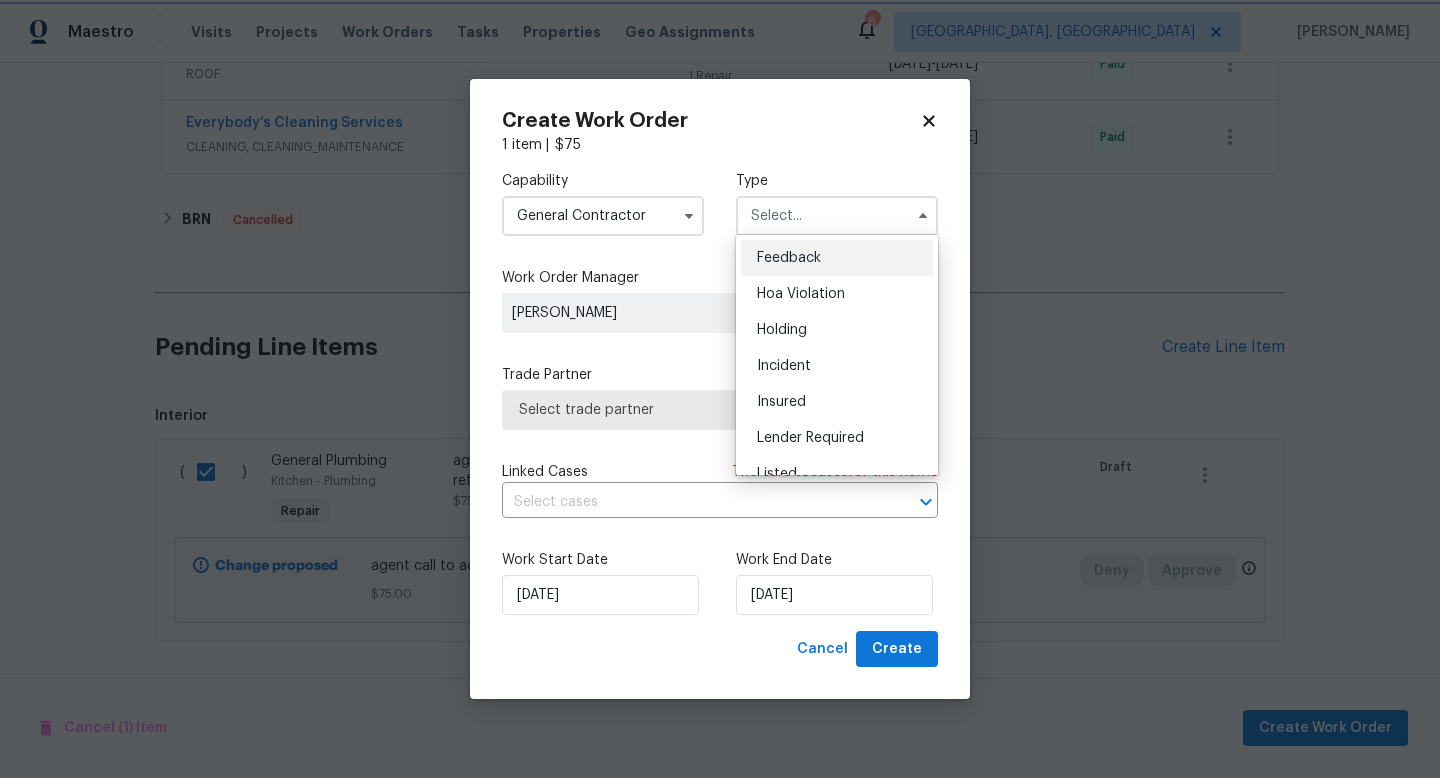 type on "Feedback" 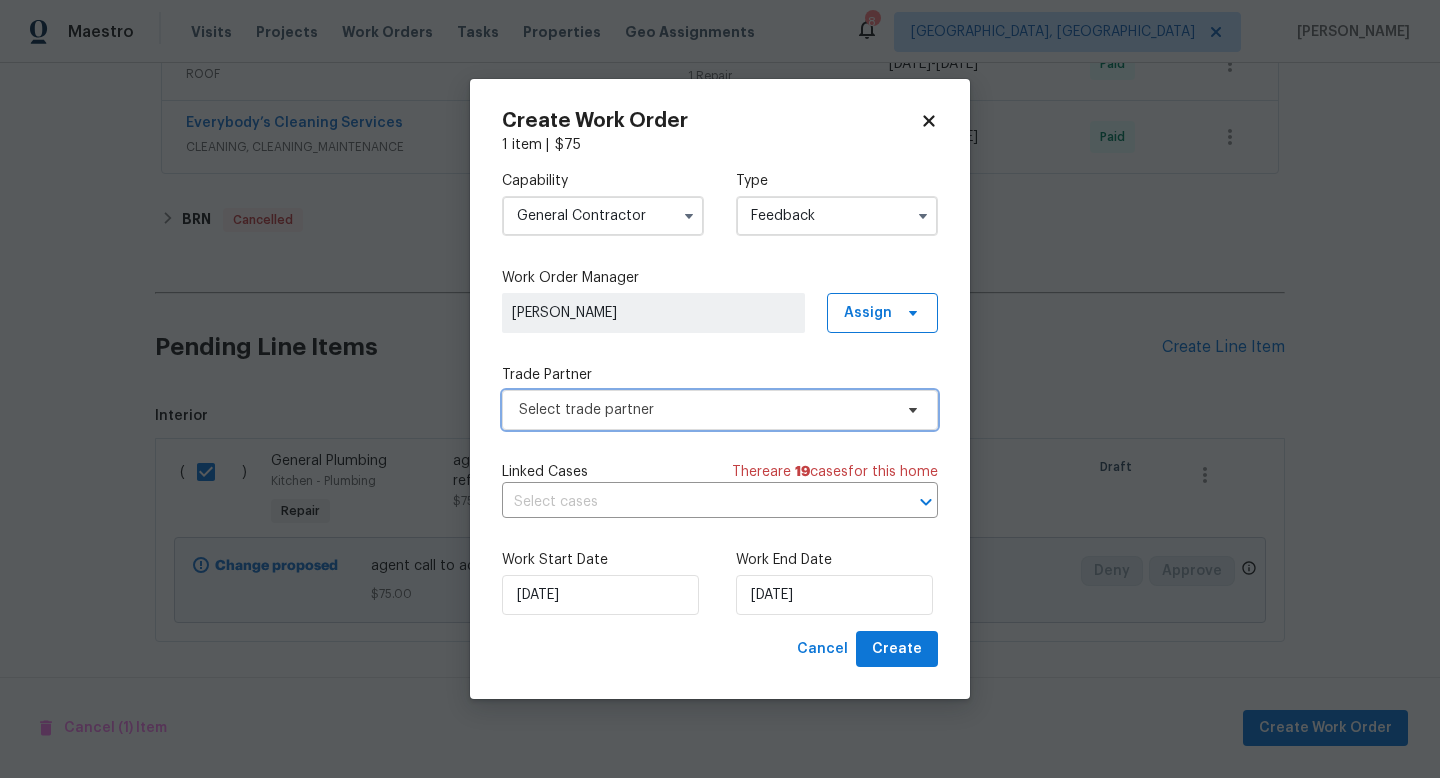 click on "Select trade partner" at bounding box center [705, 410] 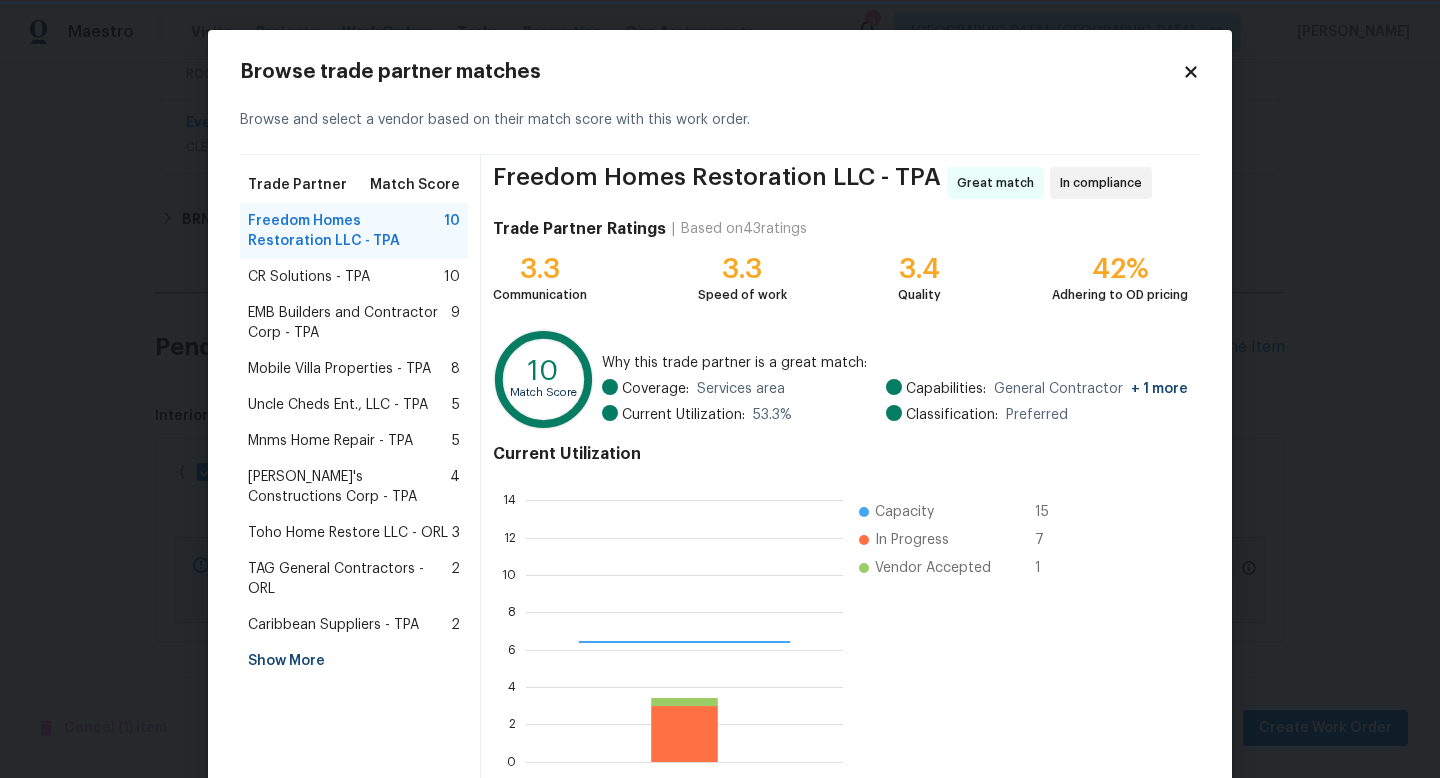 scroll, scrollTop: 2, scrollLeft: 2, axis: both 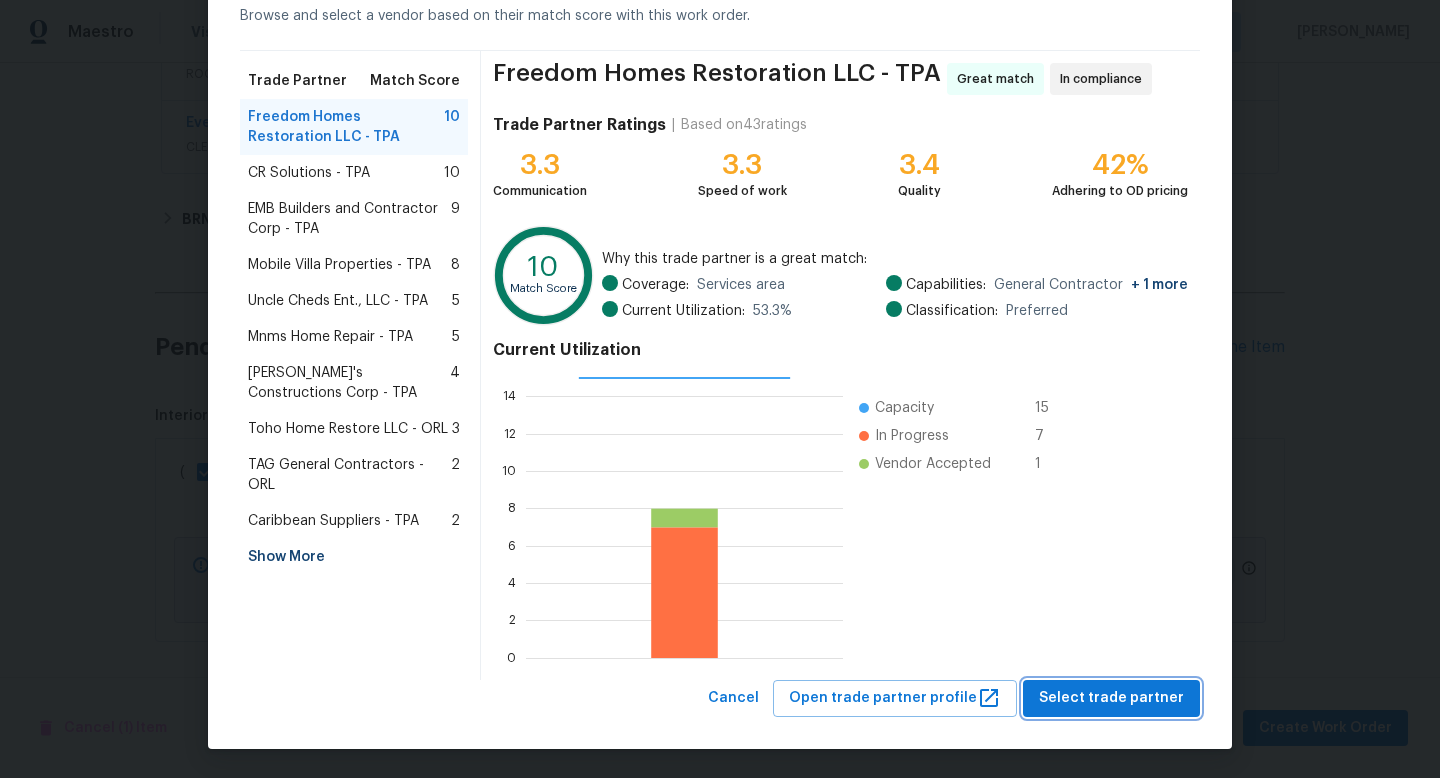 click on "Select trade partner" at bounding box center (1111, 698) 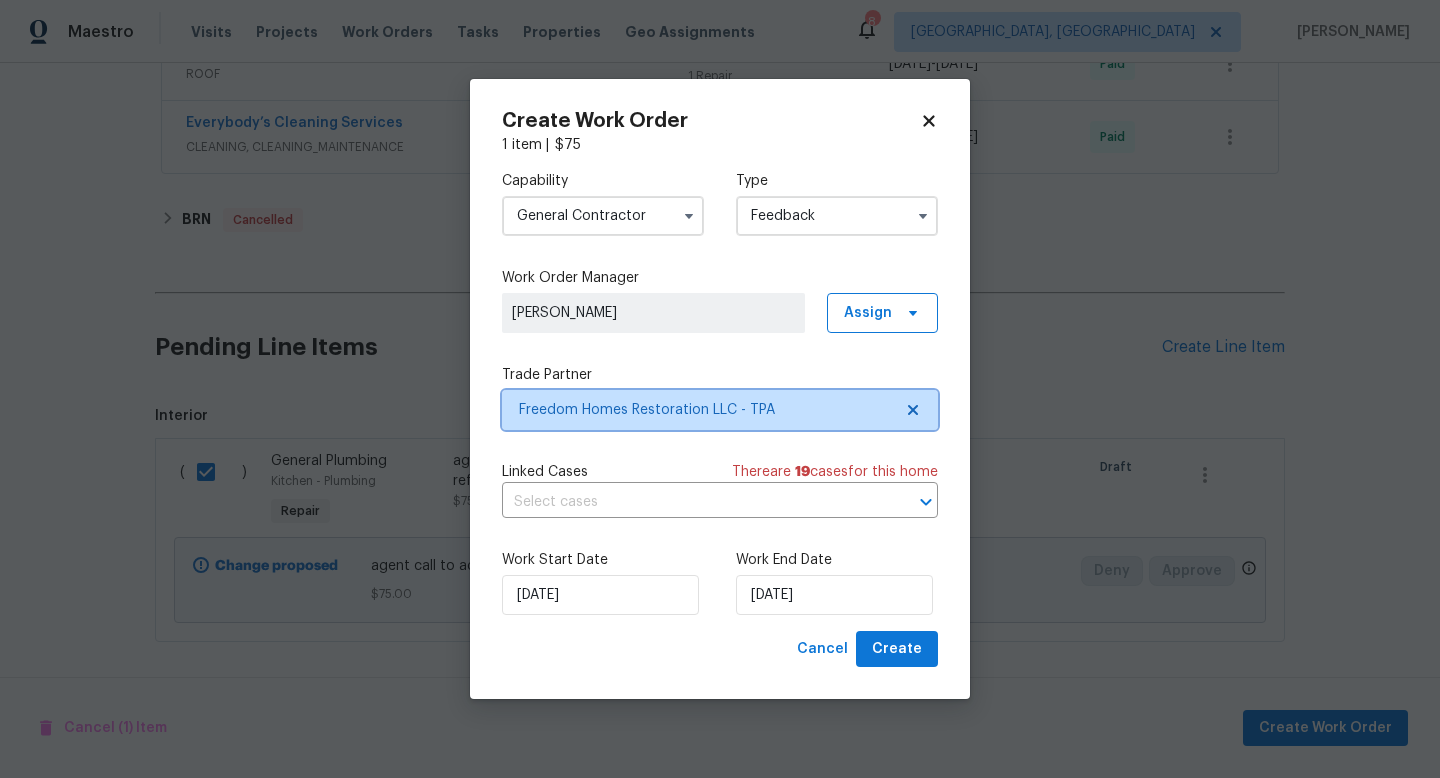 scroll, scrollTop: 0, scrollLeft: 0, axis: both 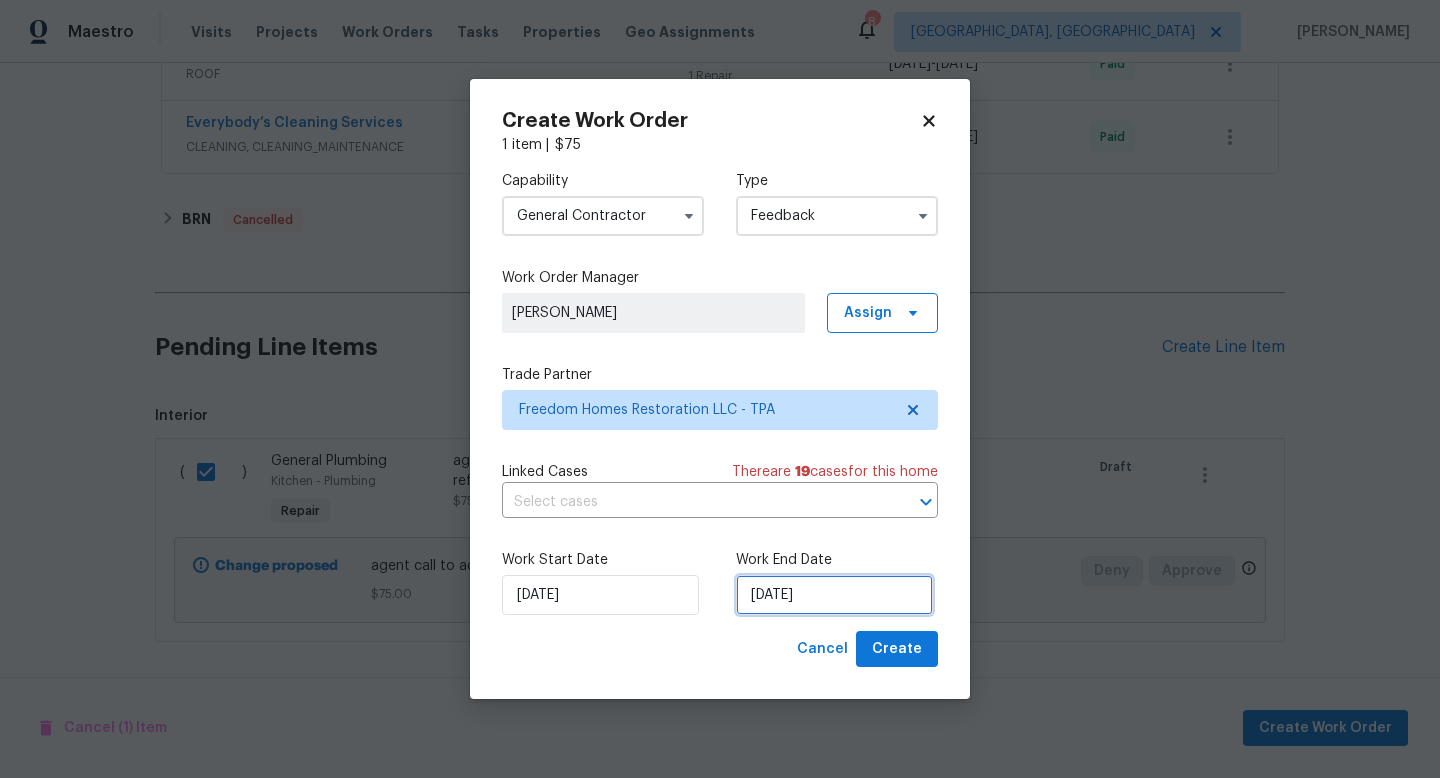 click on "[DATE]" at bounding box center [834, 595] 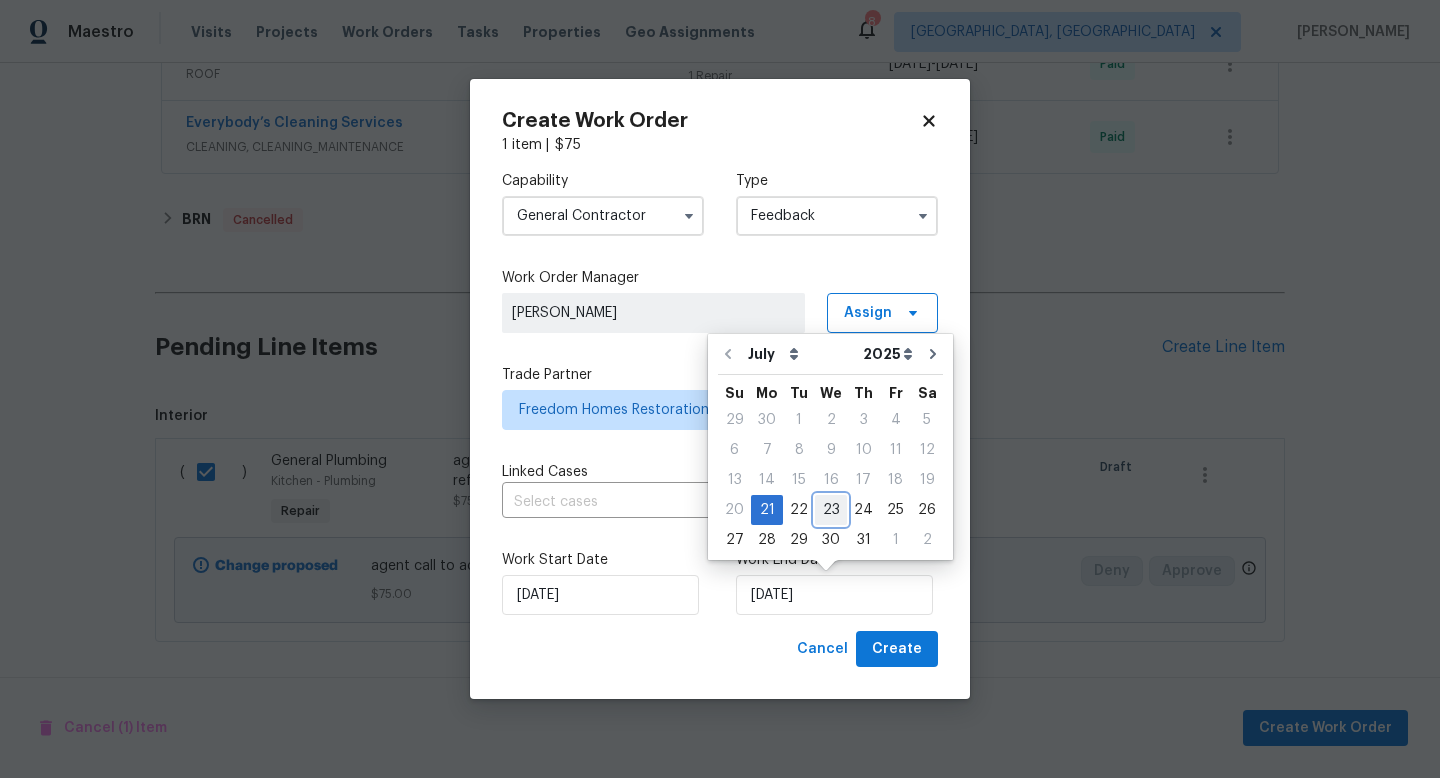 click on "23" at bounding box center (831, 510) 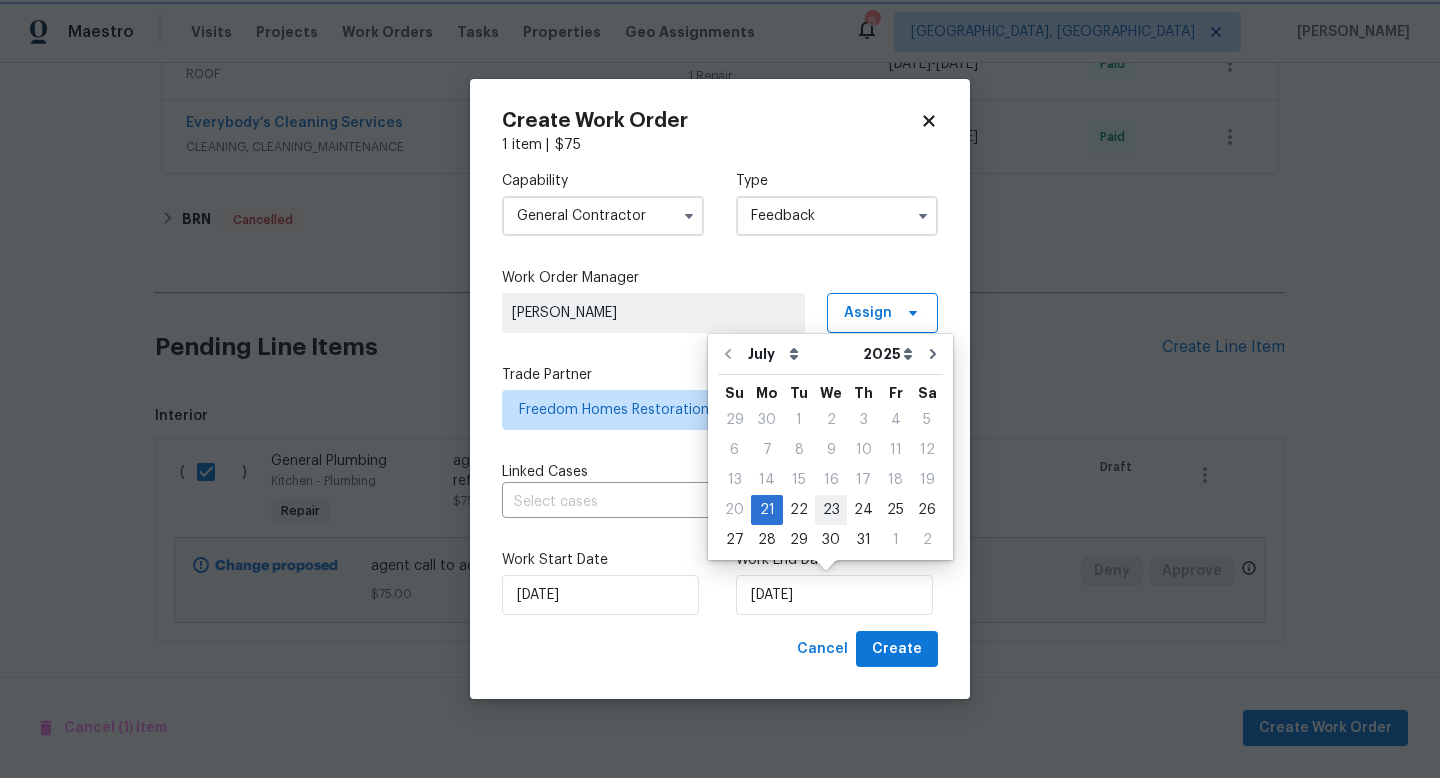 type on "23/07/2025" 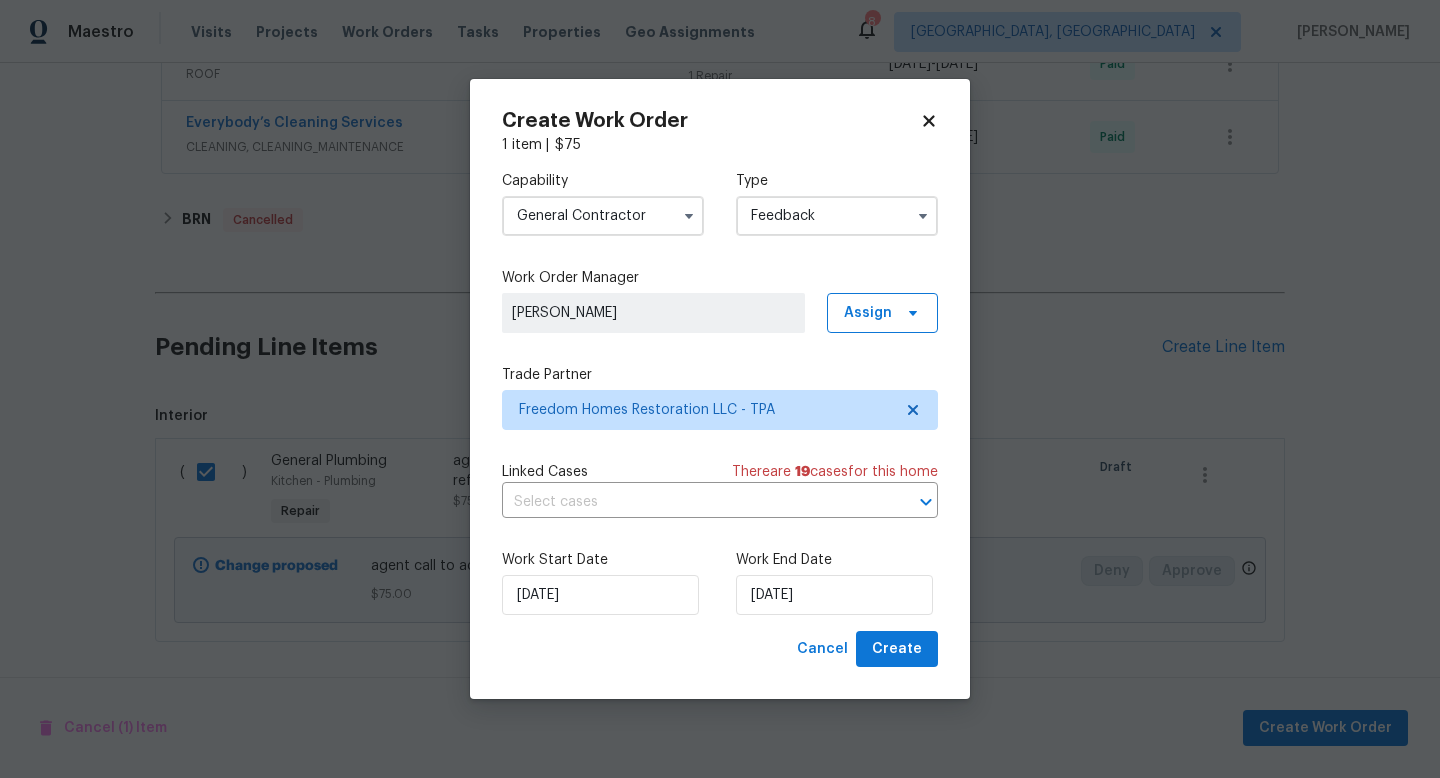 click on "Capability   General Contractor Type   Feedback Work Order Manager   Nirosha Banu Assign Trade Partner   Freedom Homes Restoration LLC - TPA Linked Cases There  are   19  case s  for this home   ​ Work Start Date   21/07/2025 Work End Date   23/07/2025" at bounding box center (720, 393) 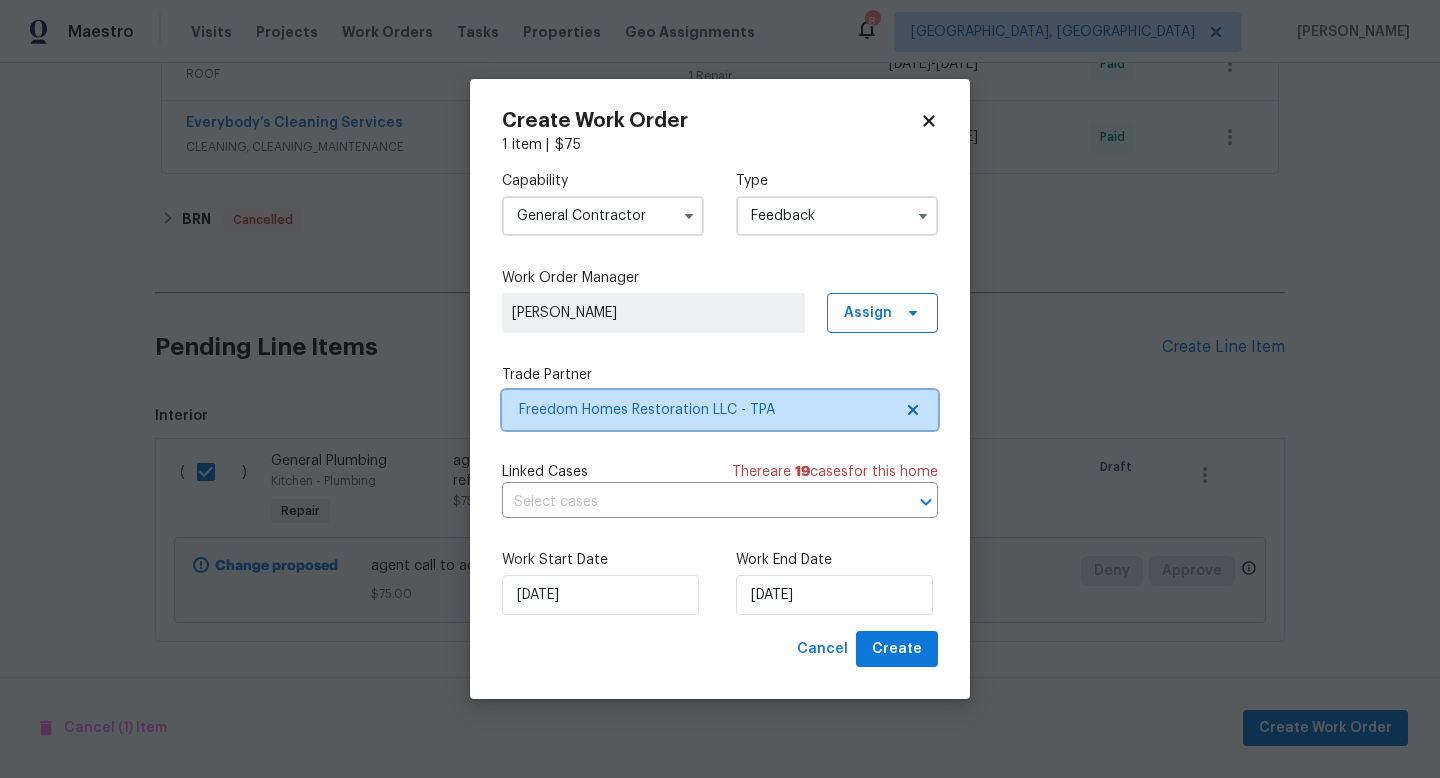click on "Freedom Homes Restoration LLC - TPA" at bounding box center [705, 410] 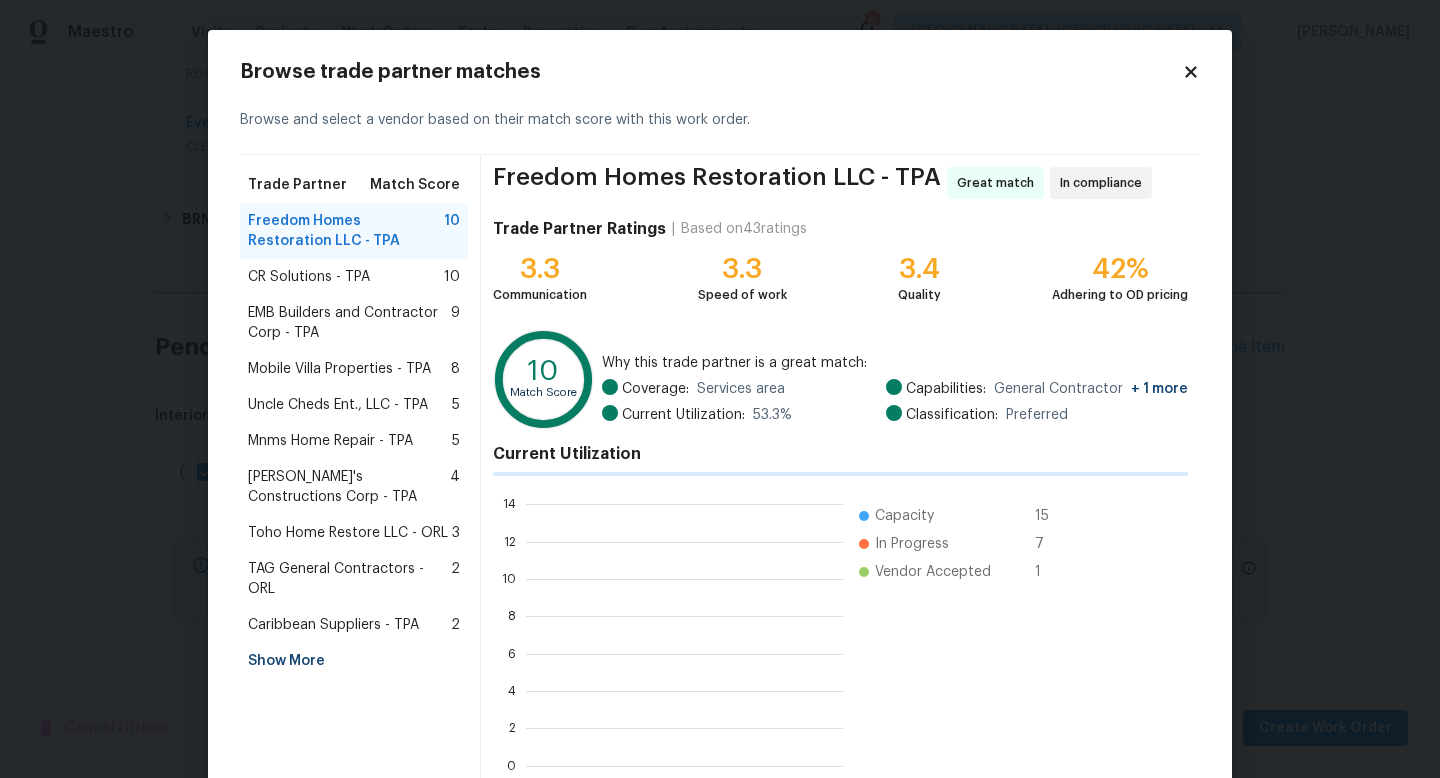 scroll, scrollTop: 2, scrollLeft: 2, axis: both 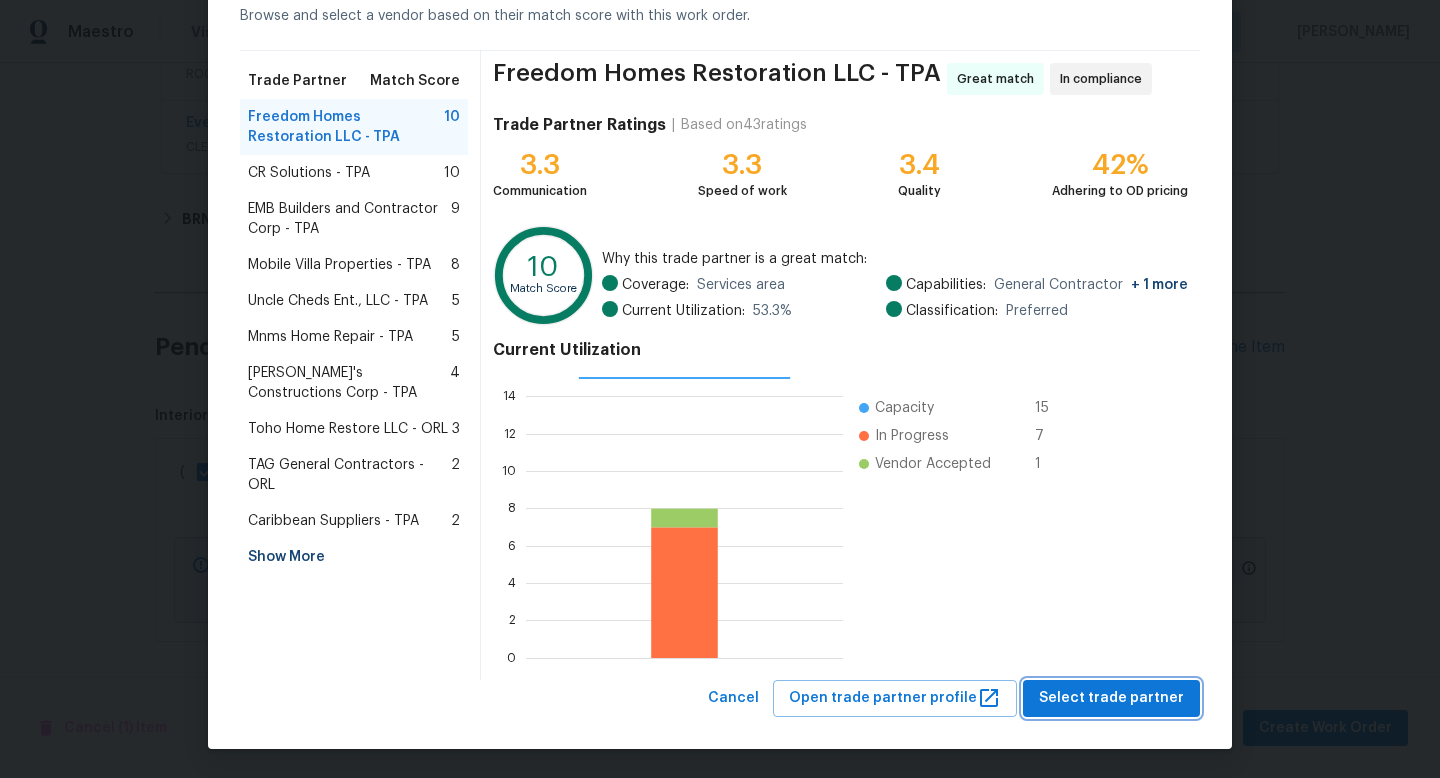 click on "Select trade partner" at bounding box center [1111, 698] 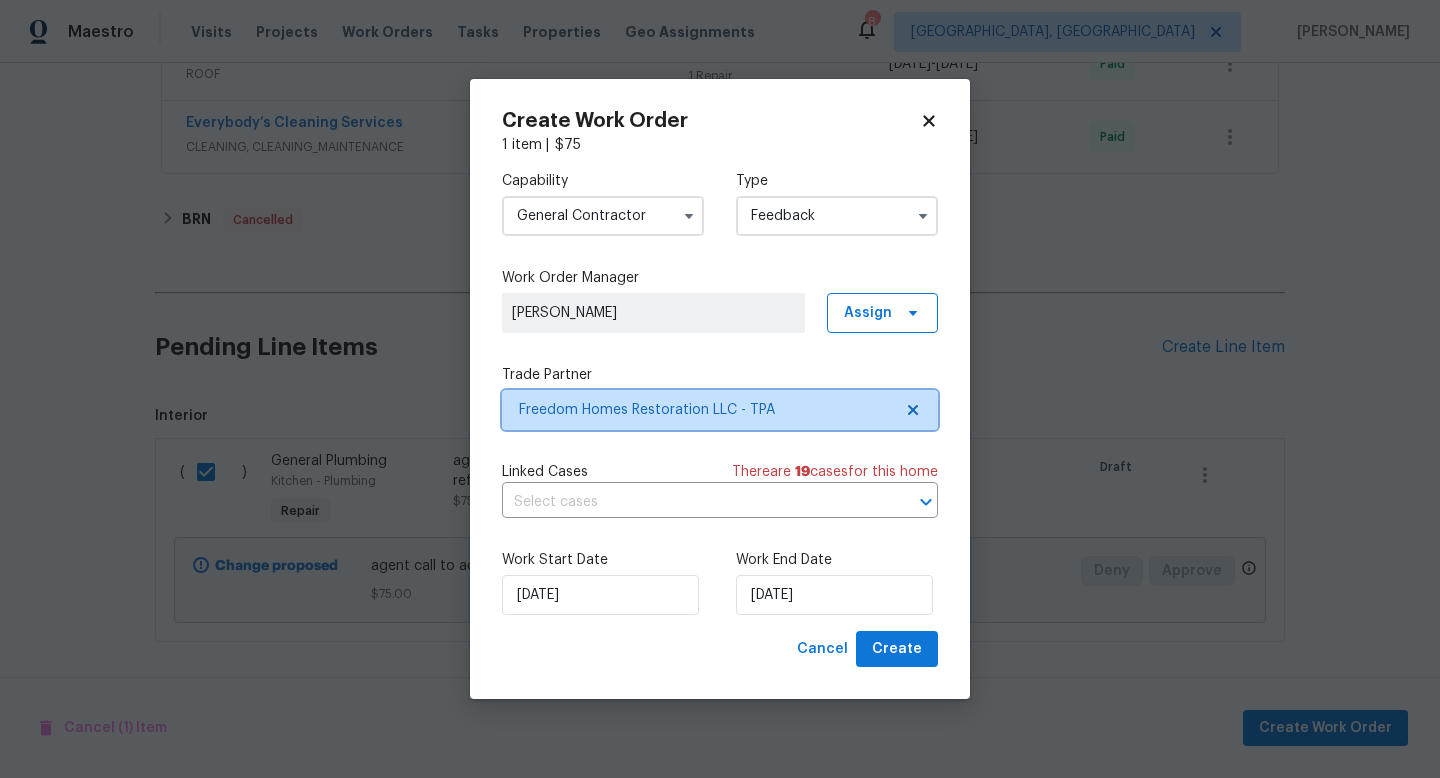 scroll, scrollTop: 0, scrollLeft: 0, axis: both 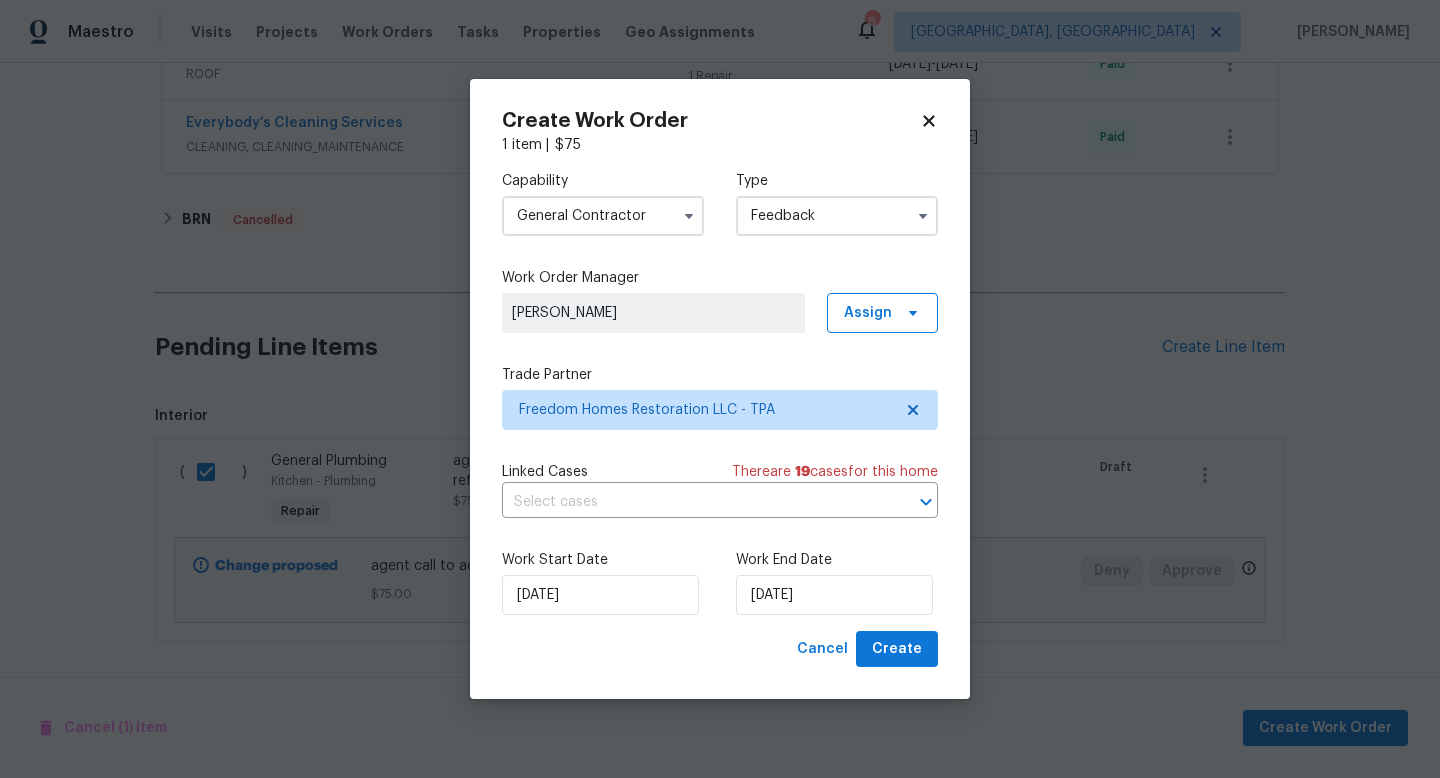 click on "Create Work Order 1 item | $ 75 Capability   General Contractor Type   Feedback Work Order Manager   Nirosha Banu Assign Trade Partner   Freedom Homes Restoration LLC - TPA Linked Cases There  are   19  case s  for this home   ​ Work Start Date   21/07/2025 Work End Date   23/07/2025 Cancel Create" at bounding box center [720, 389] 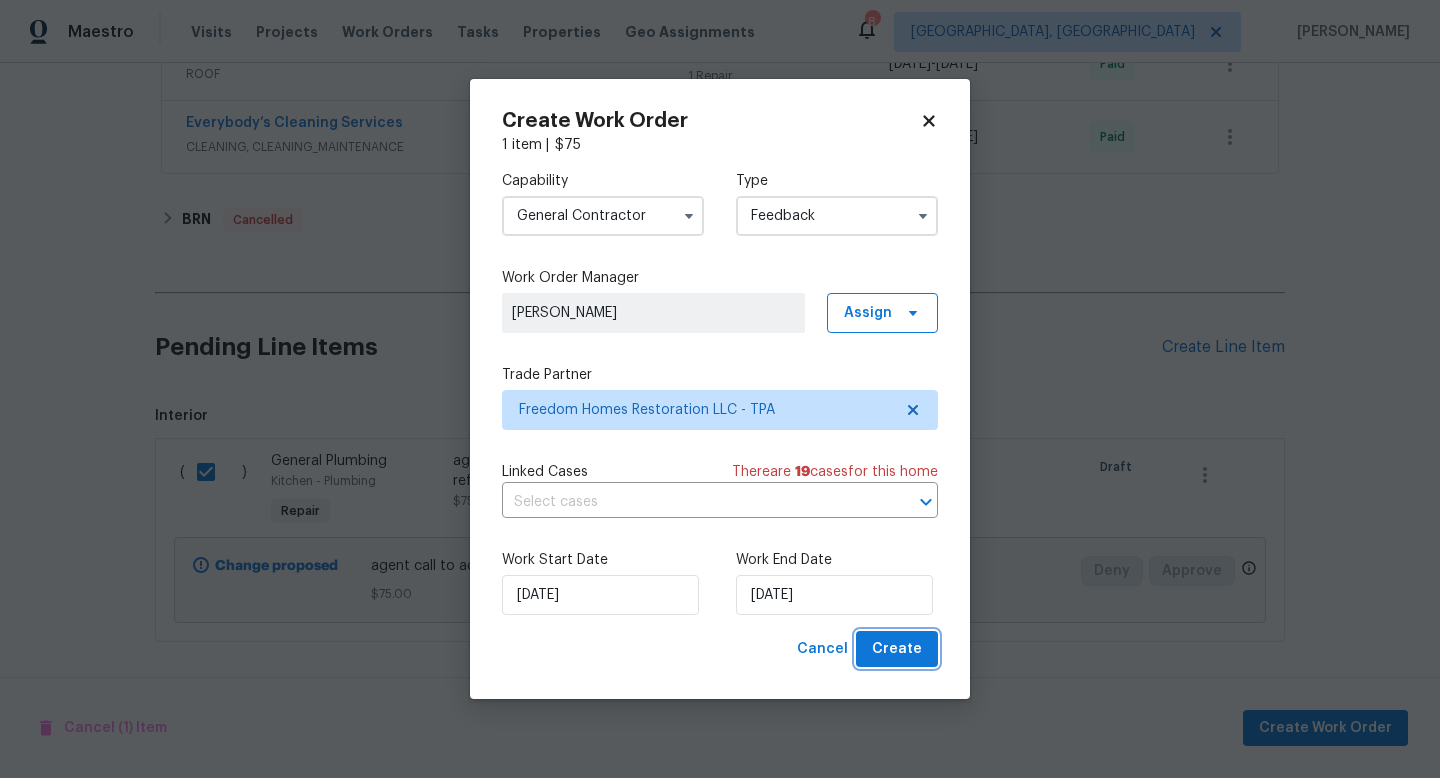 click on "Create" at bounding box center (897, 649) 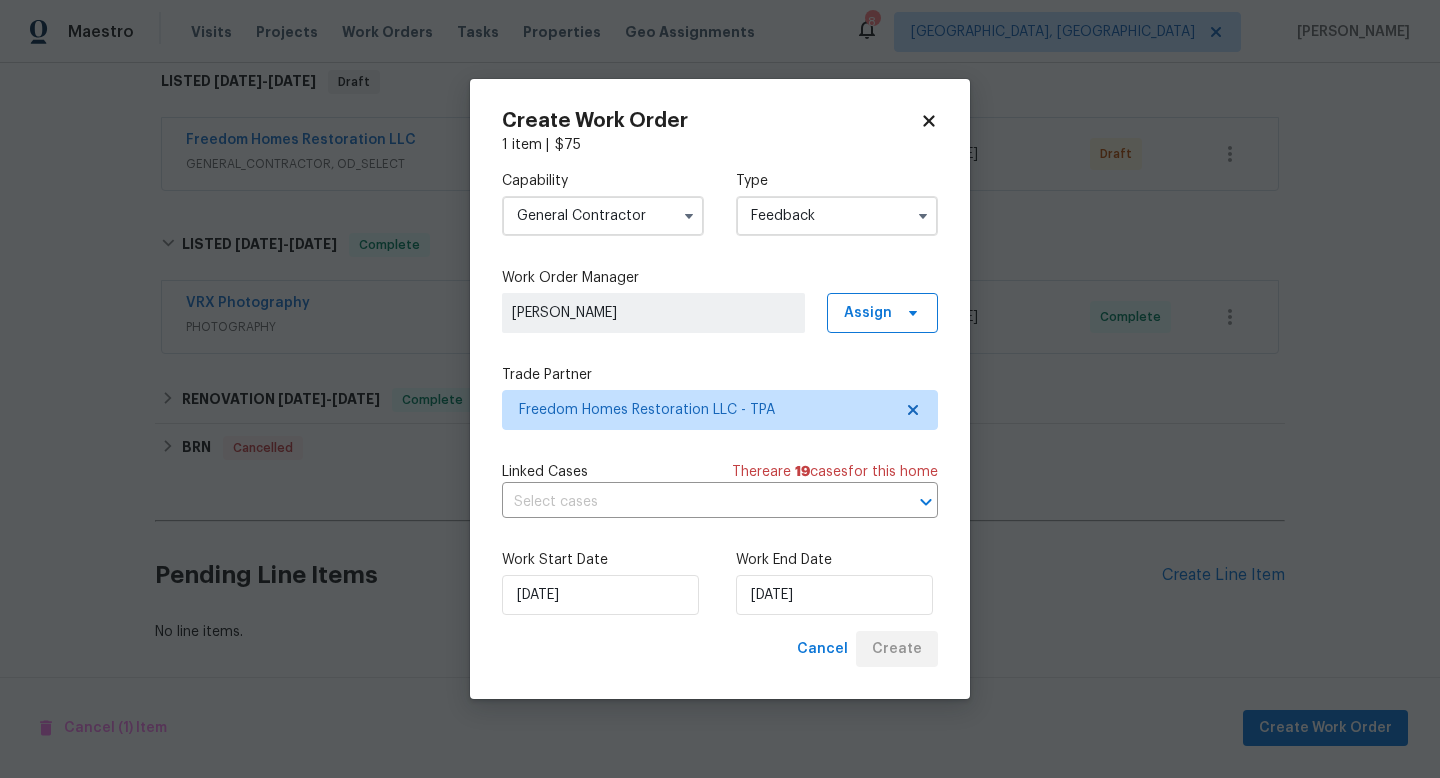 scroll, scrollTop: 329, scrollLeft: 0, axis: vertical 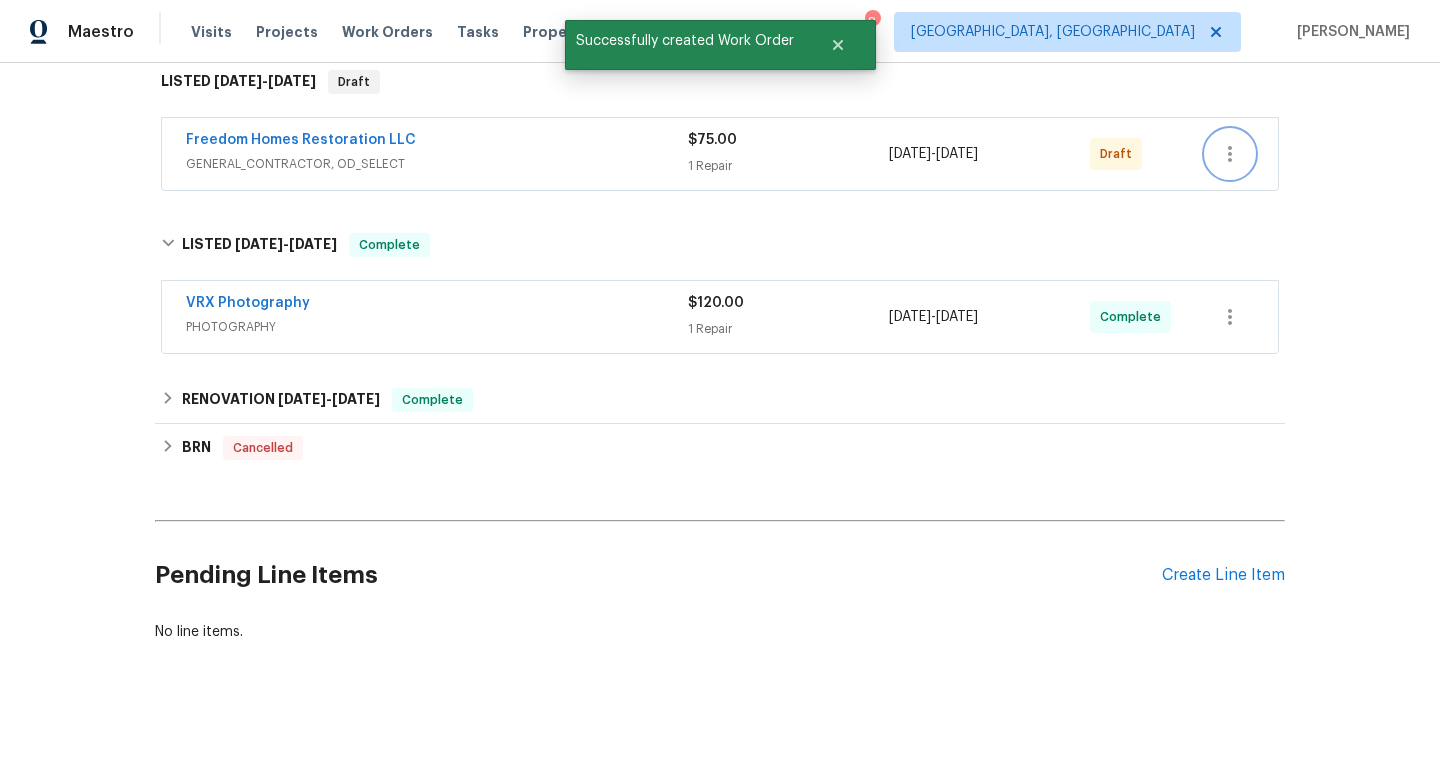 click 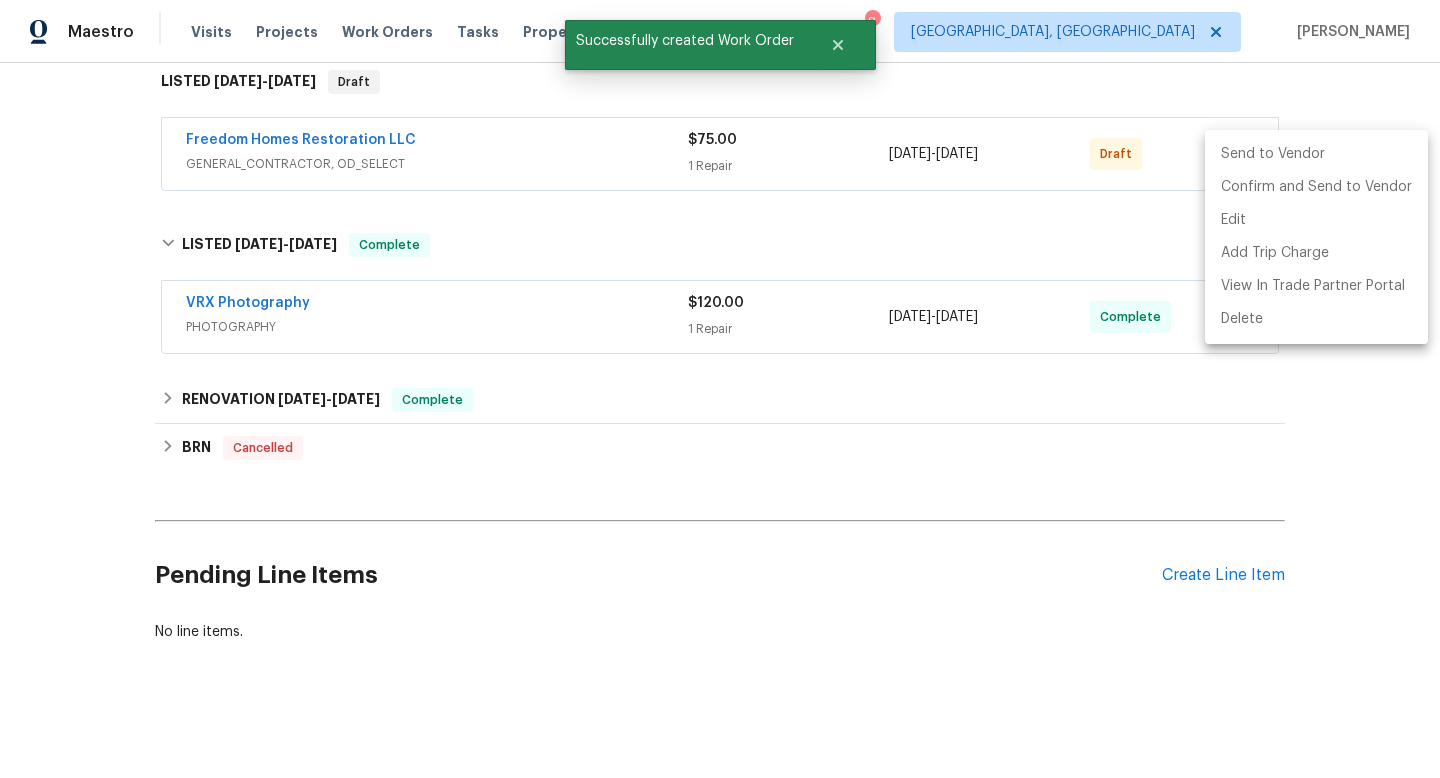 click on "Send to Vendor" at bounding box center (1316, 154) 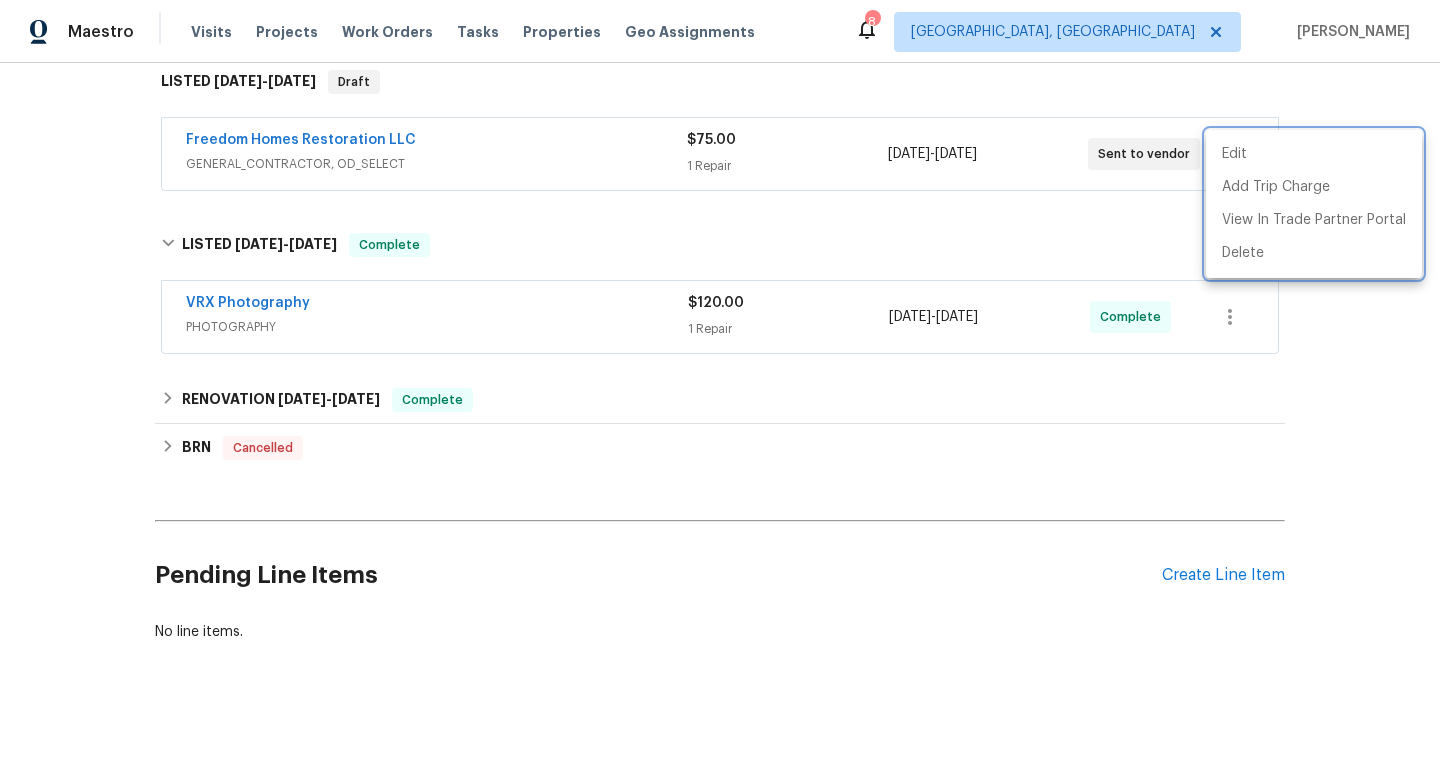 drag, startPoint x: 163, startPoint y: 116, endPoint x: 958, endPoint y: 159, distance: 796.16205 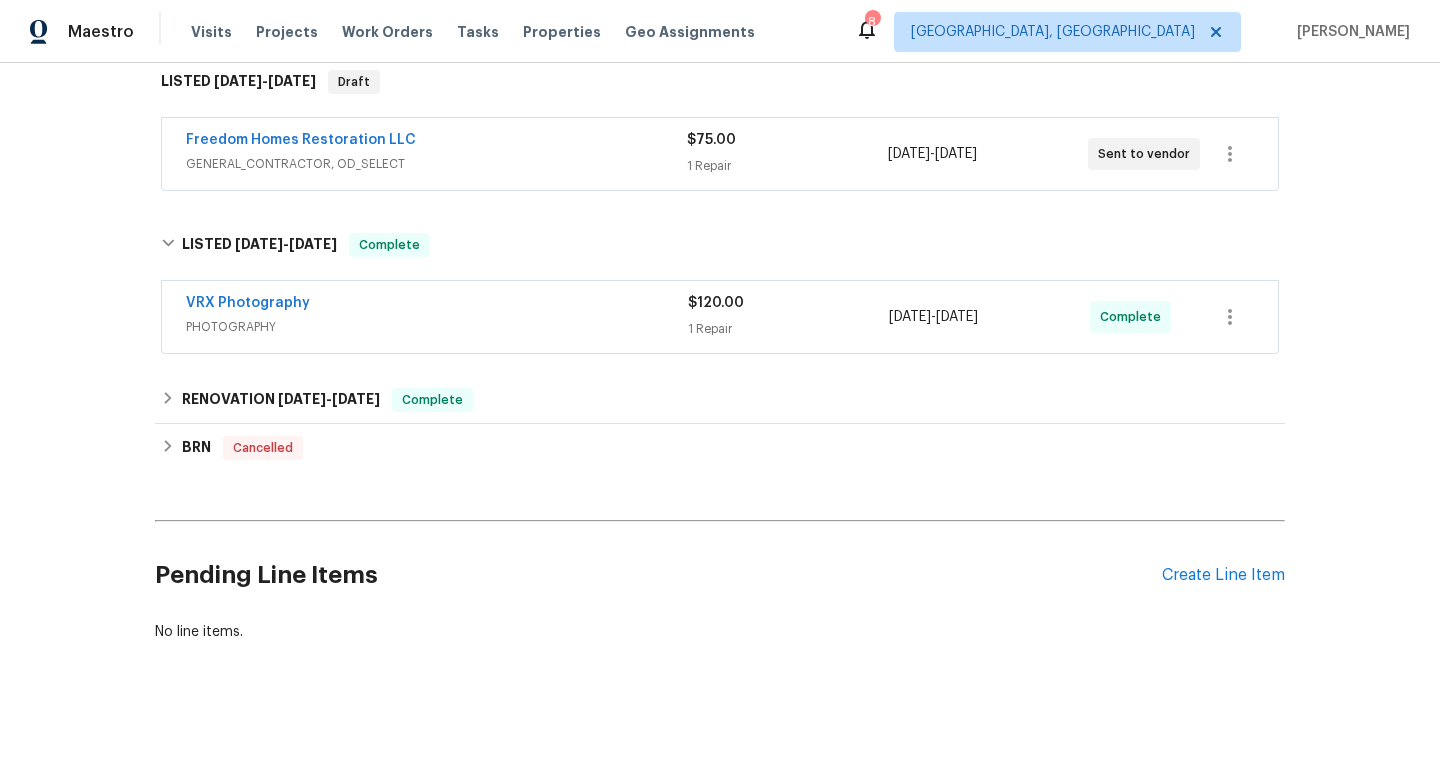 click on "Back to all projects 4432 W Wallace Ave, Tampa, FL 33611 3 Beds | 1 Baths | Total: 1190 ft² | Above Grade: 1190 ft² | Basement Finished: N/A | 1955 Not seen today Mark Seen Actions Last Visit Date 7/9/2025  by  Bobby Fortin   Project Listed   7/21/2025  -  7/23/2025 Draft Visits Work Orders Maintenance Notes Condition Adjustments Costs Photos Floor Plans Cases LISTED   7/21/25  -  7/23/25 Draft Freedom Homes Restoration LLC GENERAL_CONTRACTOR, OD_SELECT $75.00 1 Repair 7/21/2025  -  7/23/2025 Sent to vendor LISTED   6/13/25  -  6/14/25 Complete VRX Photography PHOTOGRAPHY $120.00 1 Repair 6/13/2025  -  6/14/2025 Complete RENOVATION   5/16/25  -  6/11/25 Complete Mobile Villa Properties GENERAL_CONTRACTOR, OD_SELECT $10,972.10 36 Repairs 5/16/2025  -  6/9/2025 Paid Family Pest Services PESTS, BRN_AND_LRR $800.00 1 Repair 5/20/2025  -  5/23/2025 Complete Centralized Purchasing PAINTING, APPLIANCE, CABINETS, OD_SELECT $323.62 1 Repair 5/16/2025  -  5/16/2025 Complete Turf Life Lawn Care LANDSCAPING_MAINTENANCE" at bounding box center (720, 420) 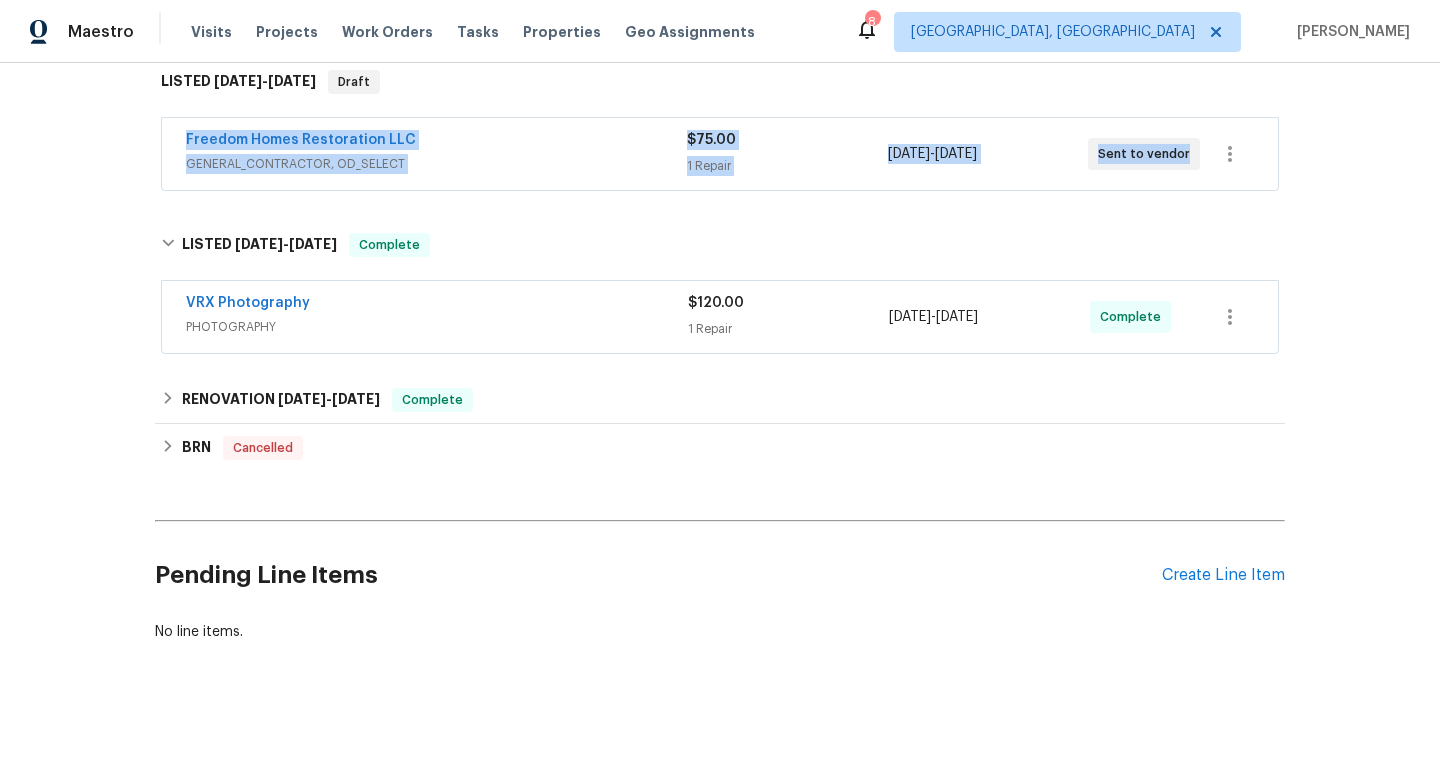 drag, startPoint x: 174, startPoint y: 132, endPoint x: 1197, endPoint y: 162, distance: 1023.43976 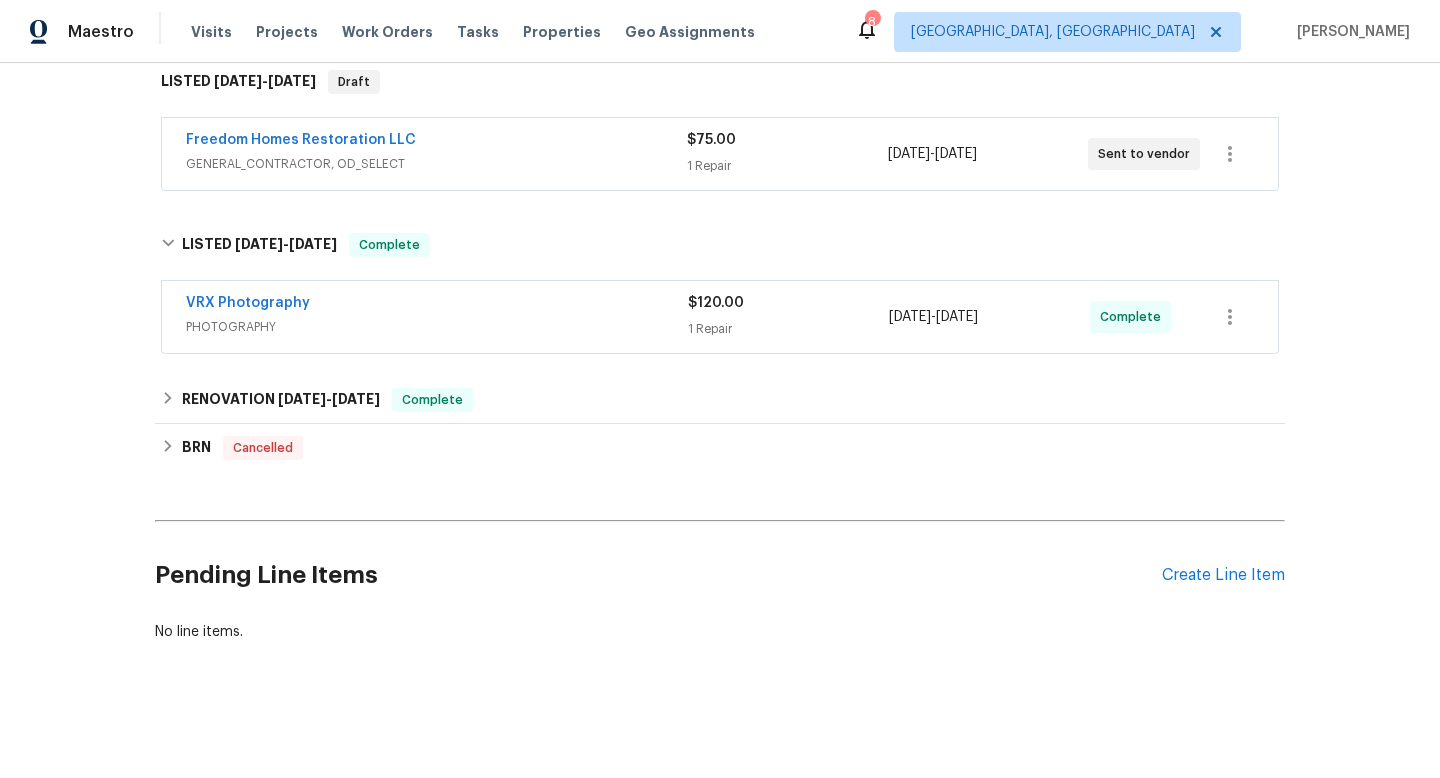 click on "Back to all projects 4432 W Wallace Ave, Tampa, FL 33611 3 Beds | 1 Baths | Total: 1190 ft² | Above Grade: 1190 ft² | Basement Finished: N/A | 1955 Not seen today Mark Seen Actions Last Visit Date 7/9/2025  by  Bobby Fortin   Project Listed   7/21/2025  -  7/23/2025 Draft Visits Work Orders Maintenance Notes Condition Adjustments Costs Photos Floor Plans Cases LISTED   7/21/25  -  7/23/25 Draft Freedom Homes Restoration LLC GENERAL_CONTRACTOR, OD_SELECT $75.00 1 Repair 7/21/2025  -  7/23/2025 Sent to vendor LISTED   6/13/25  -  6/14/25 Complete VRX Photography PHOTOGRAPHY $120.00 1 Repair 6/13/2025  -  6/14/2025 Complete RENOVATION   5/16/25  -  6/11/25 Complete Mobile Villa Properties GENERAL_CONTRACTOR, OD_SELECT $10,972.10 36 Repairs 5/16/2025  -  6/9/2025 Paid Family Pest Services PESTS, BRN_AND_LRR $800.00 1 Repair 5/20/2025  -  5/23/2025 Complete Centralized Purchasing PAINTING, APPLIANCE, CABINETS, OD_SELECT $323.62 1 Repair 5/16/2025  -  5/16/2025 Complete Turf Life Lawn Care LANDSCAPING_MAINTENANCE" at bounding box center (720, 420) 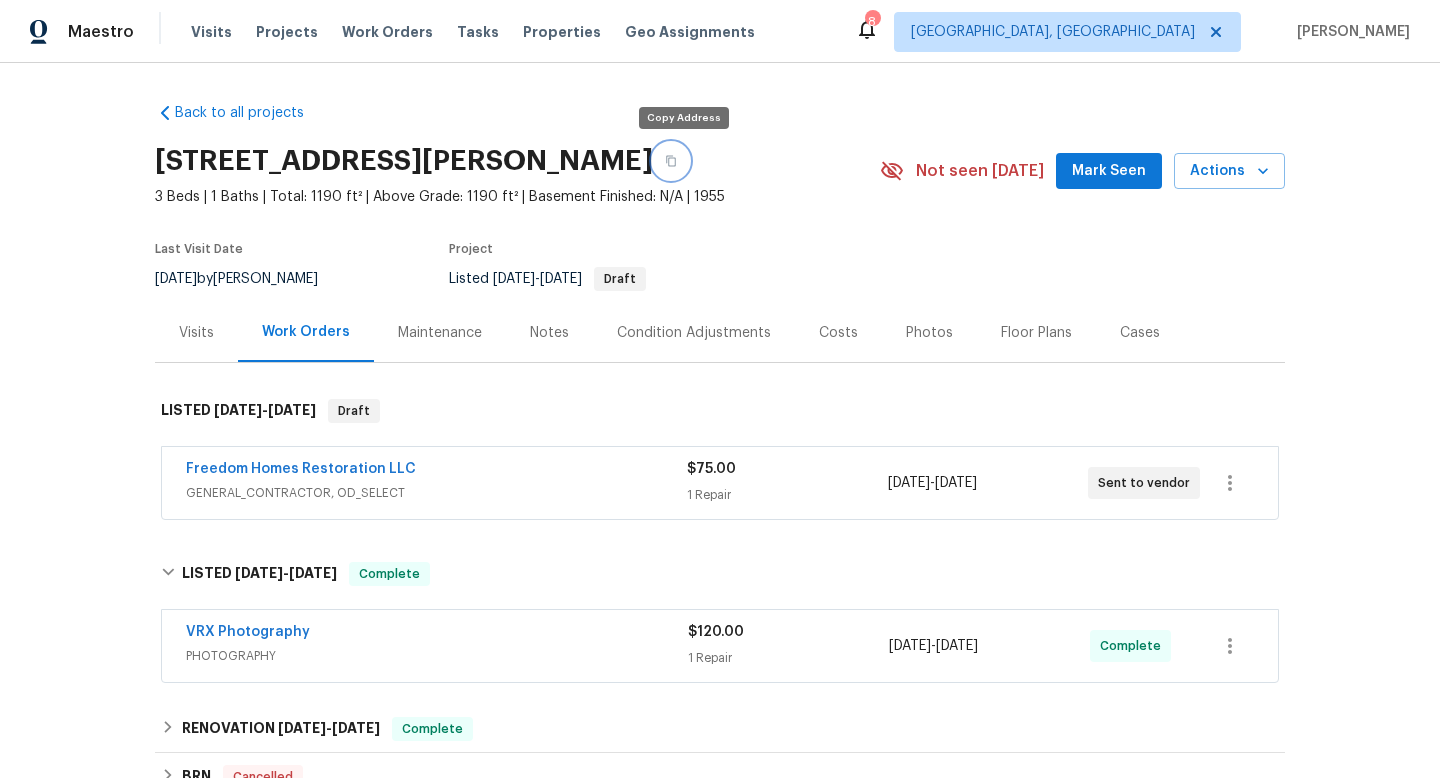 click at bounding box center (671, 161) 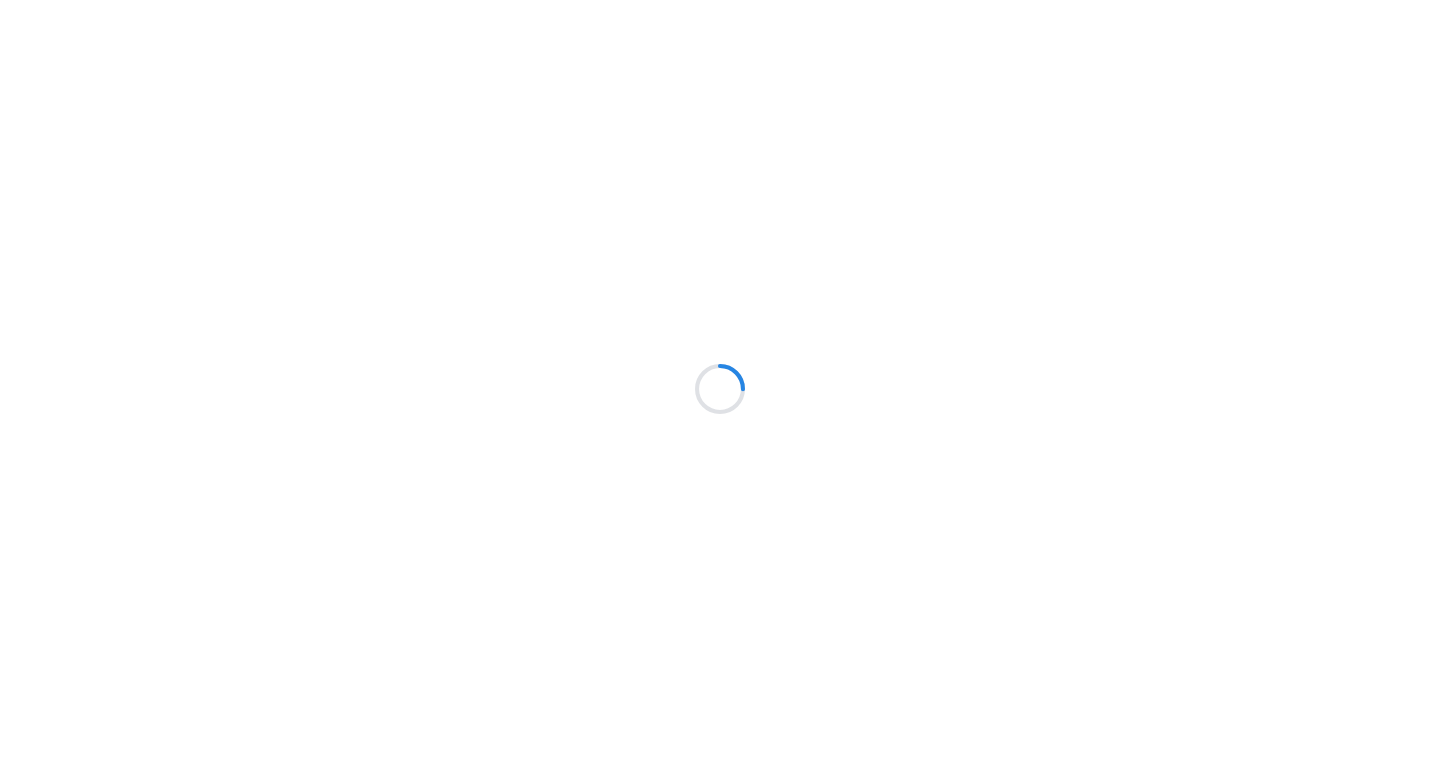 scroll, scrollTop: 0, scrollLeft: 0, axis: both 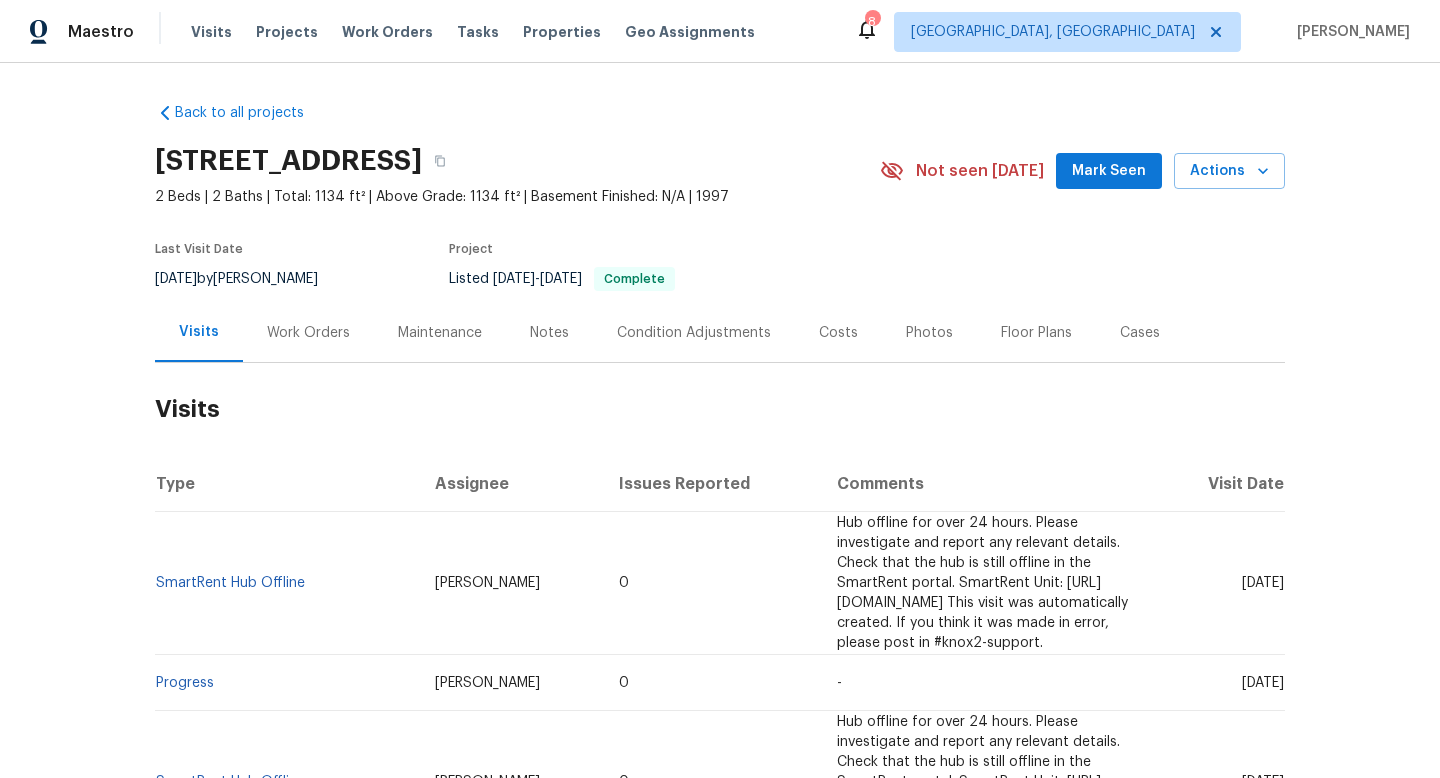 click on "Work Orders" at bounding box center (308, 333) 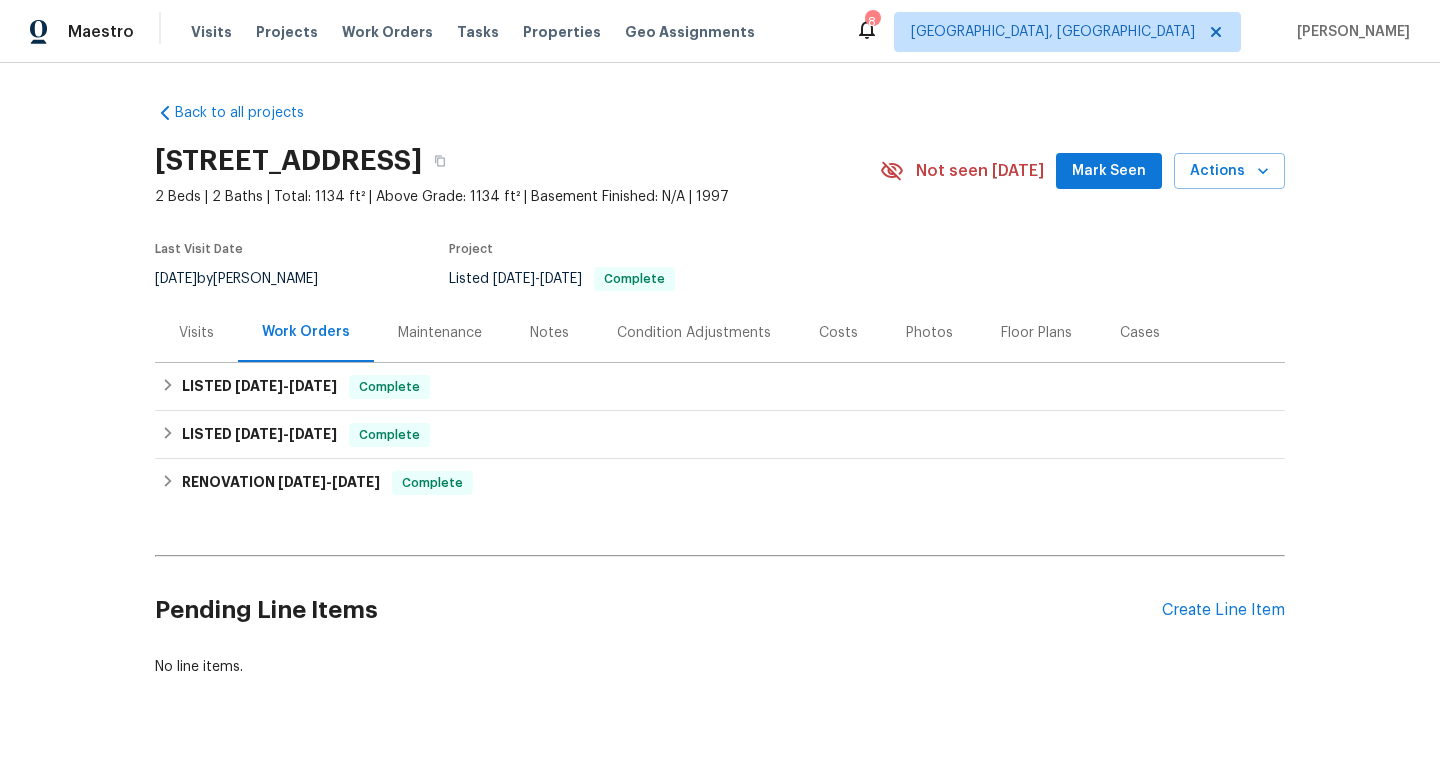 scroll, scrollTop: 39, scrollLeft: 0, axis: vertical 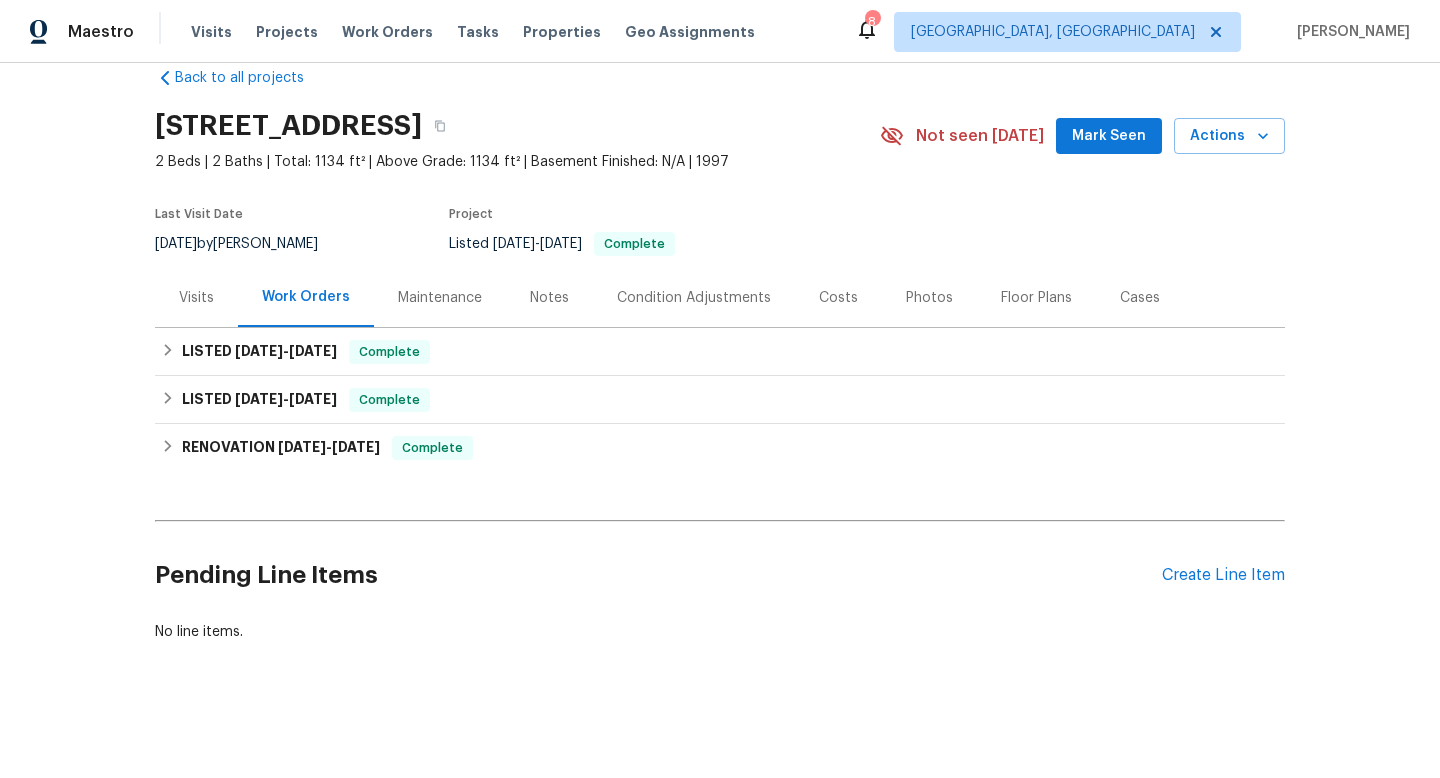 click on "6/24/2025  by  Austin Hatch" at bounding box center (248, 244) 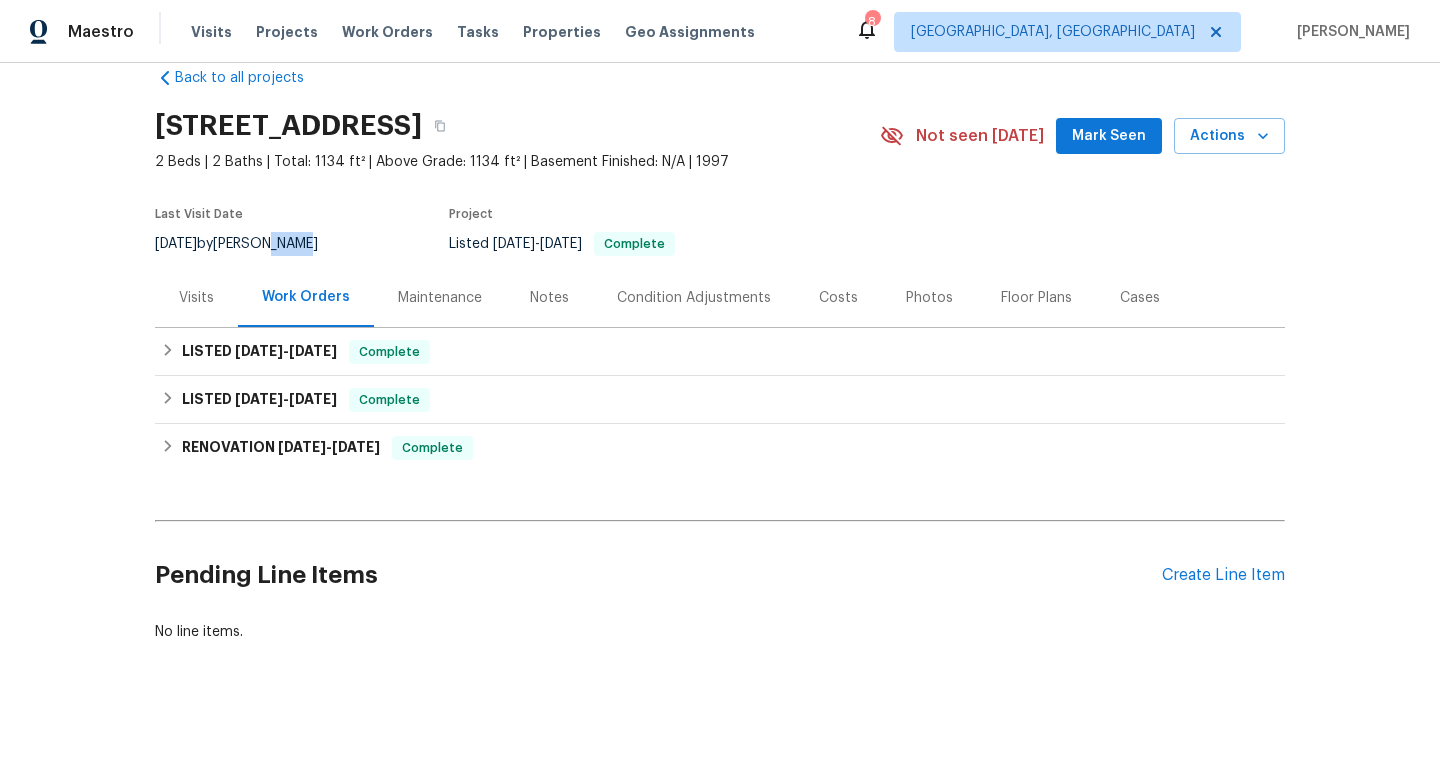 click on "6/24/2025  by  Austin Hatch" at bounding box center [248, 244] 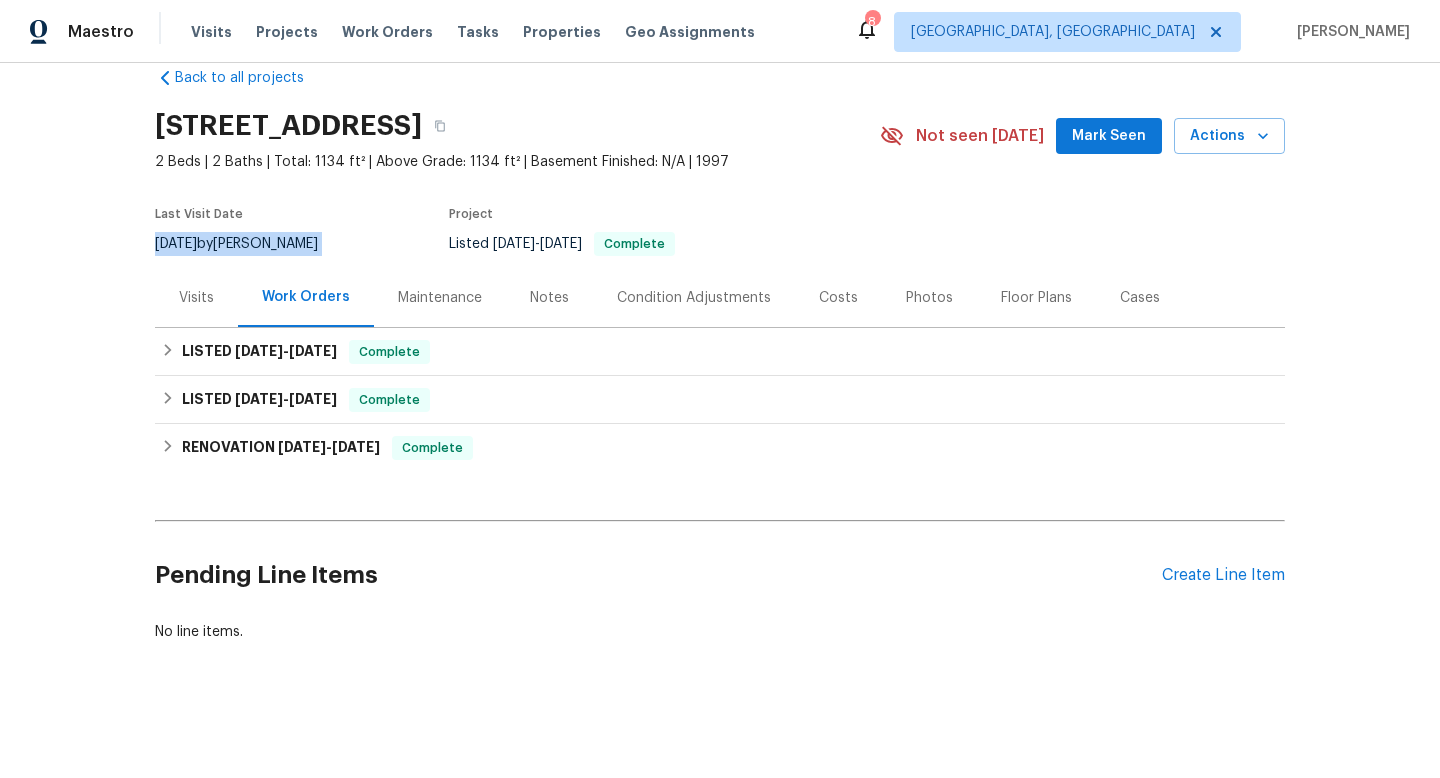 copy on "6/24/2025  by  Austin Hatch" 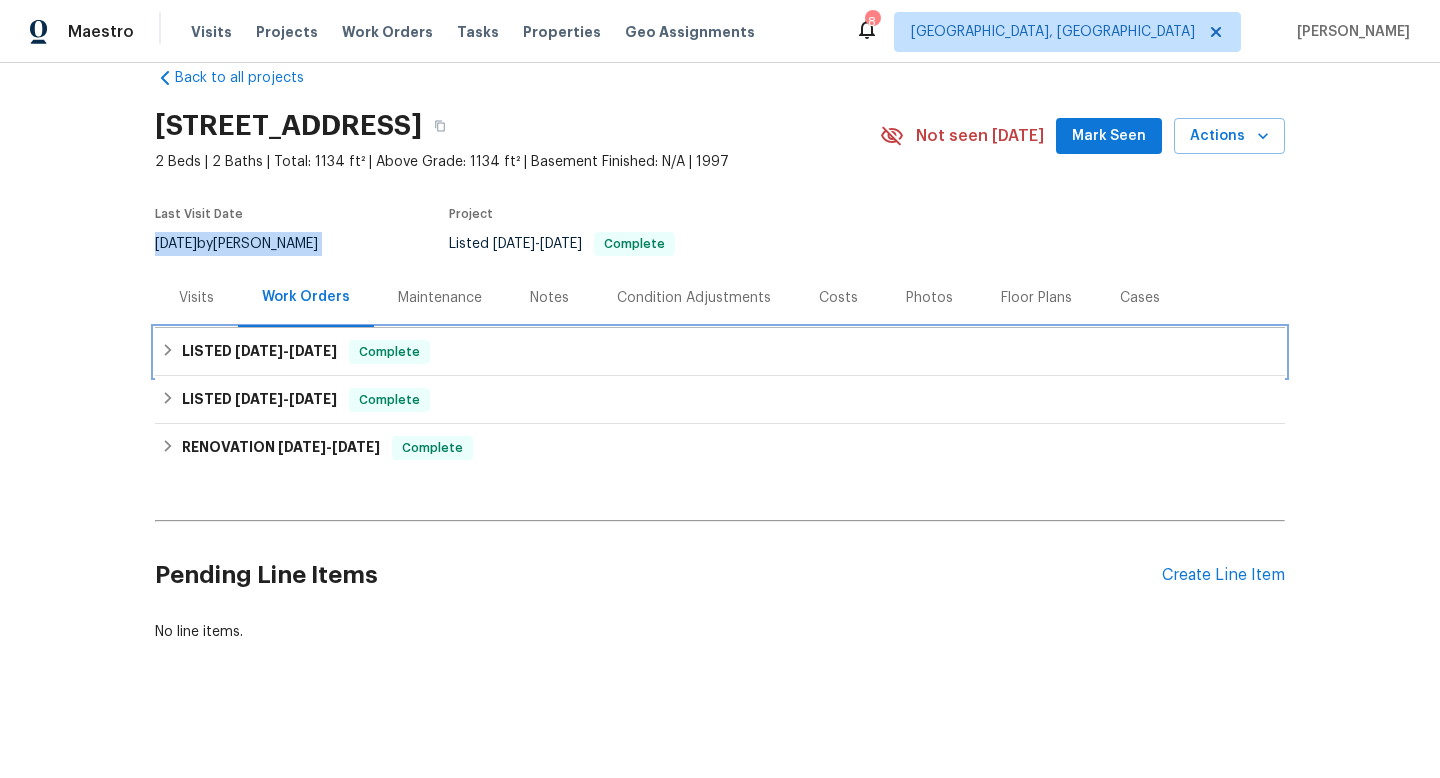 click on "LISTED   6/9/25  -  6/13/25" at bounding box center [259, 352] 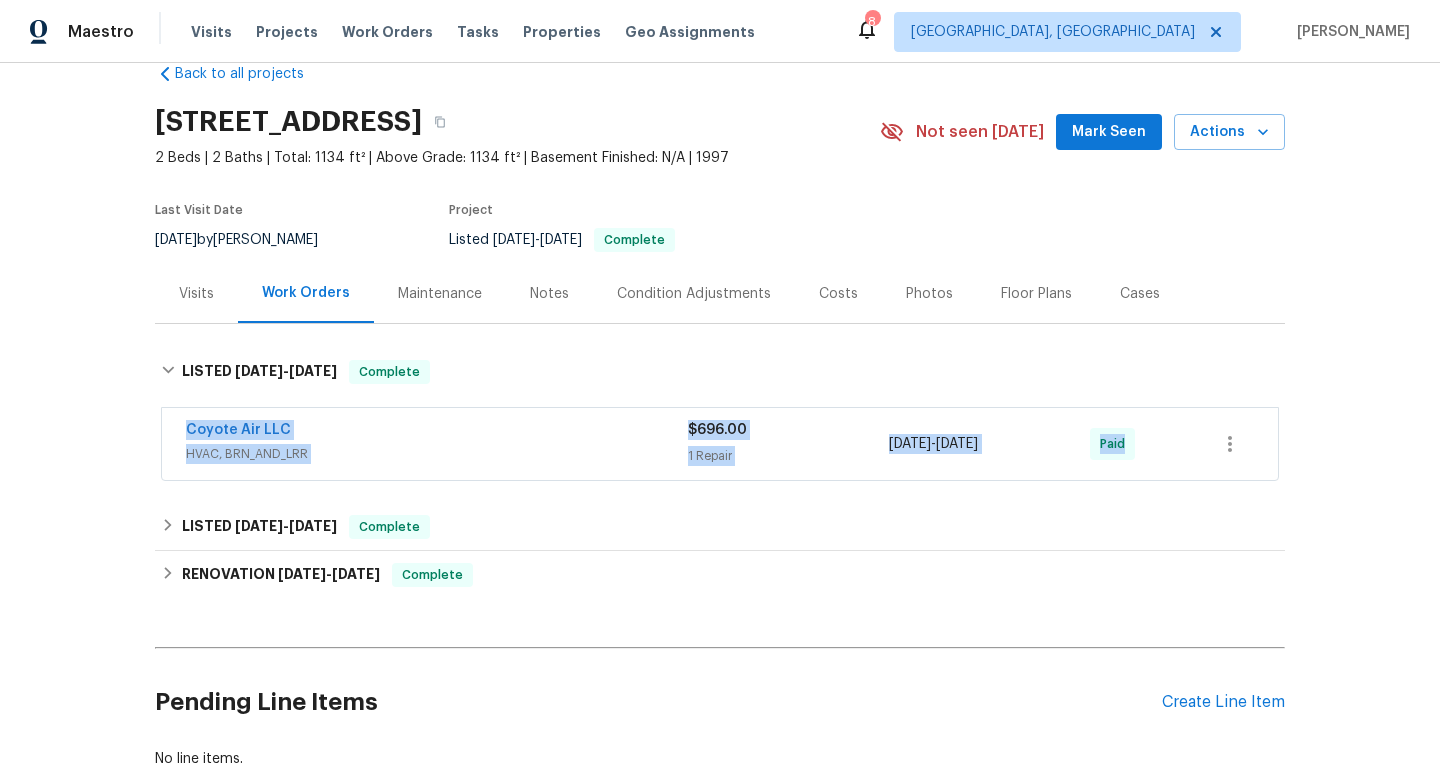 drag, startPoint x: 171, startPoint y: 450, endPoint x: 1244, endPoint y: 453, distance: 1073.0042 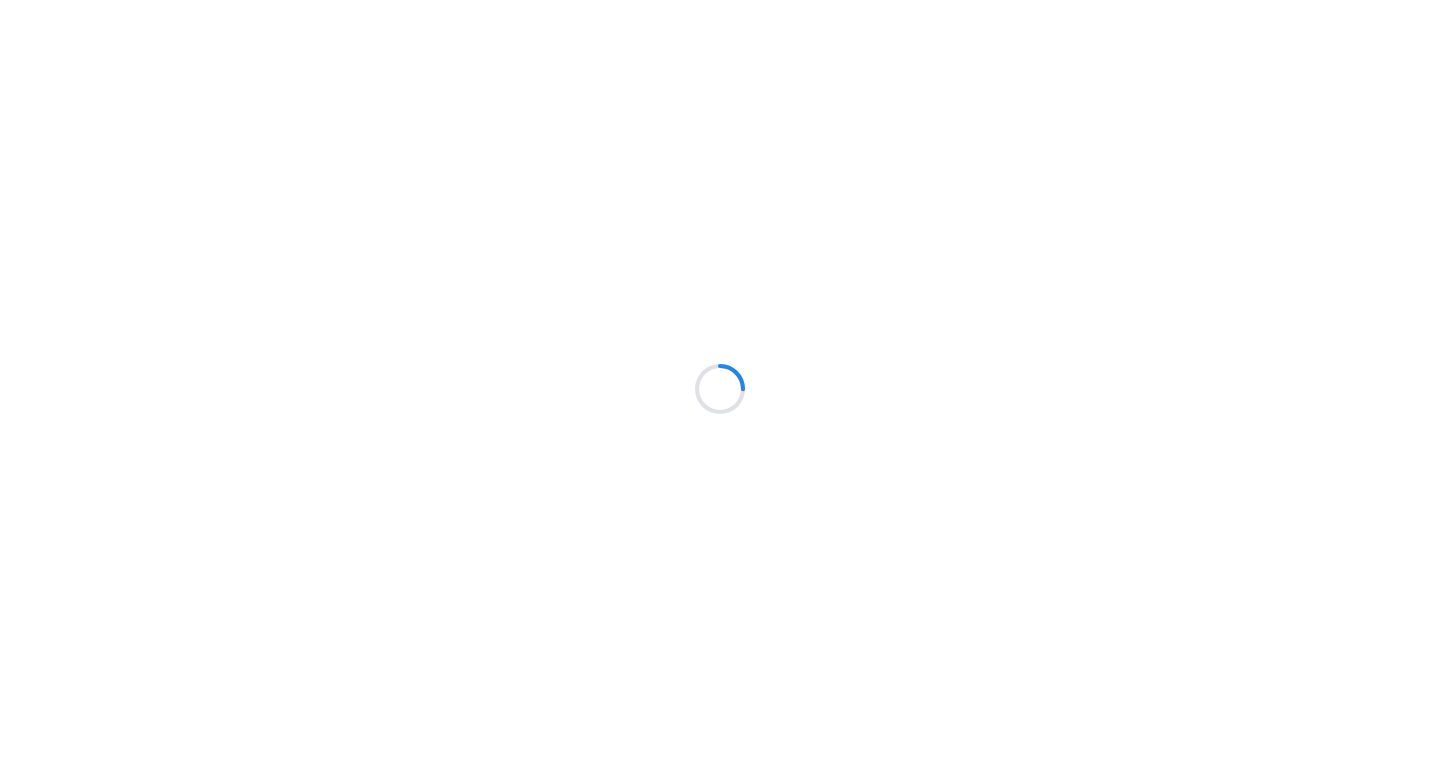 scroll, scrollTop: 0, scrollLeft: 0, axis: both 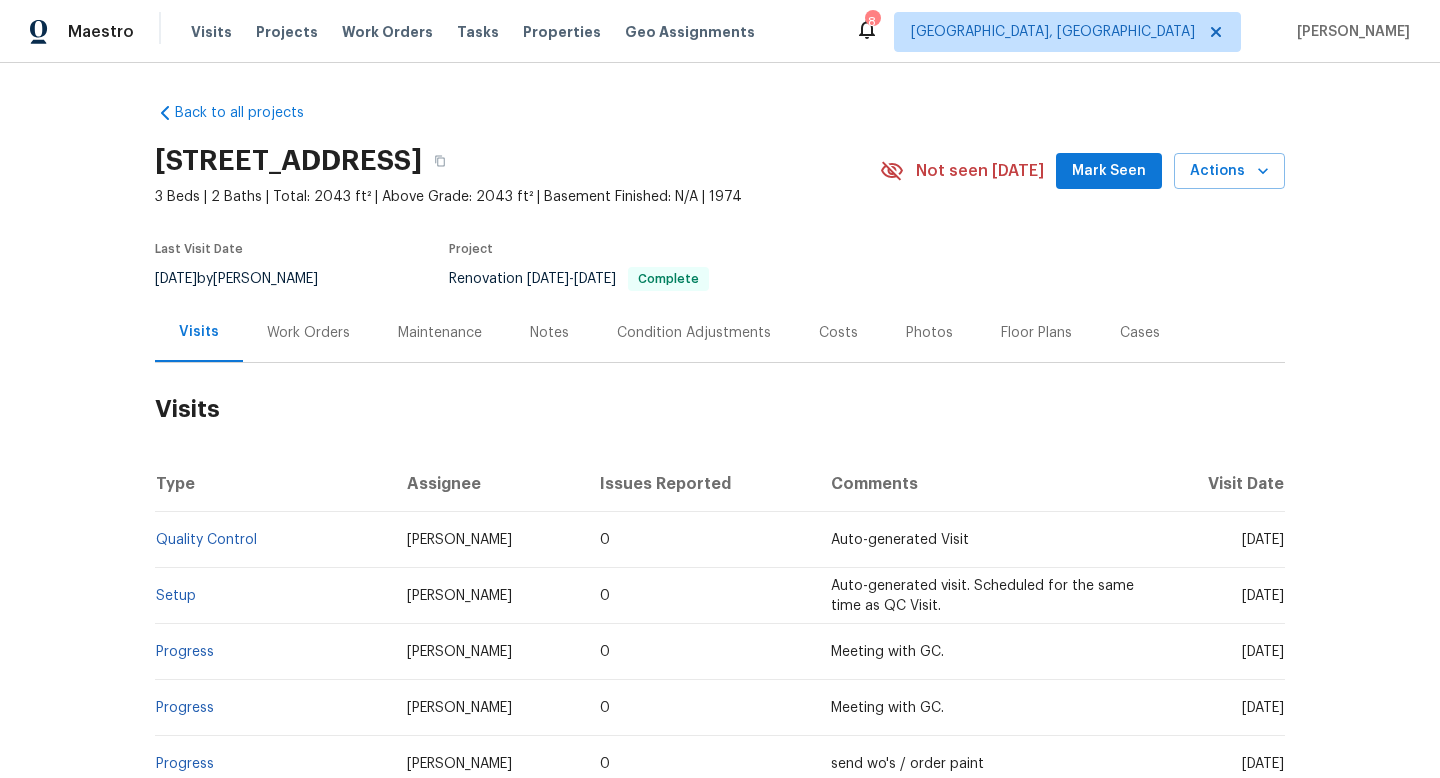 click on "Work Orders" at bounding box center (308, 333) 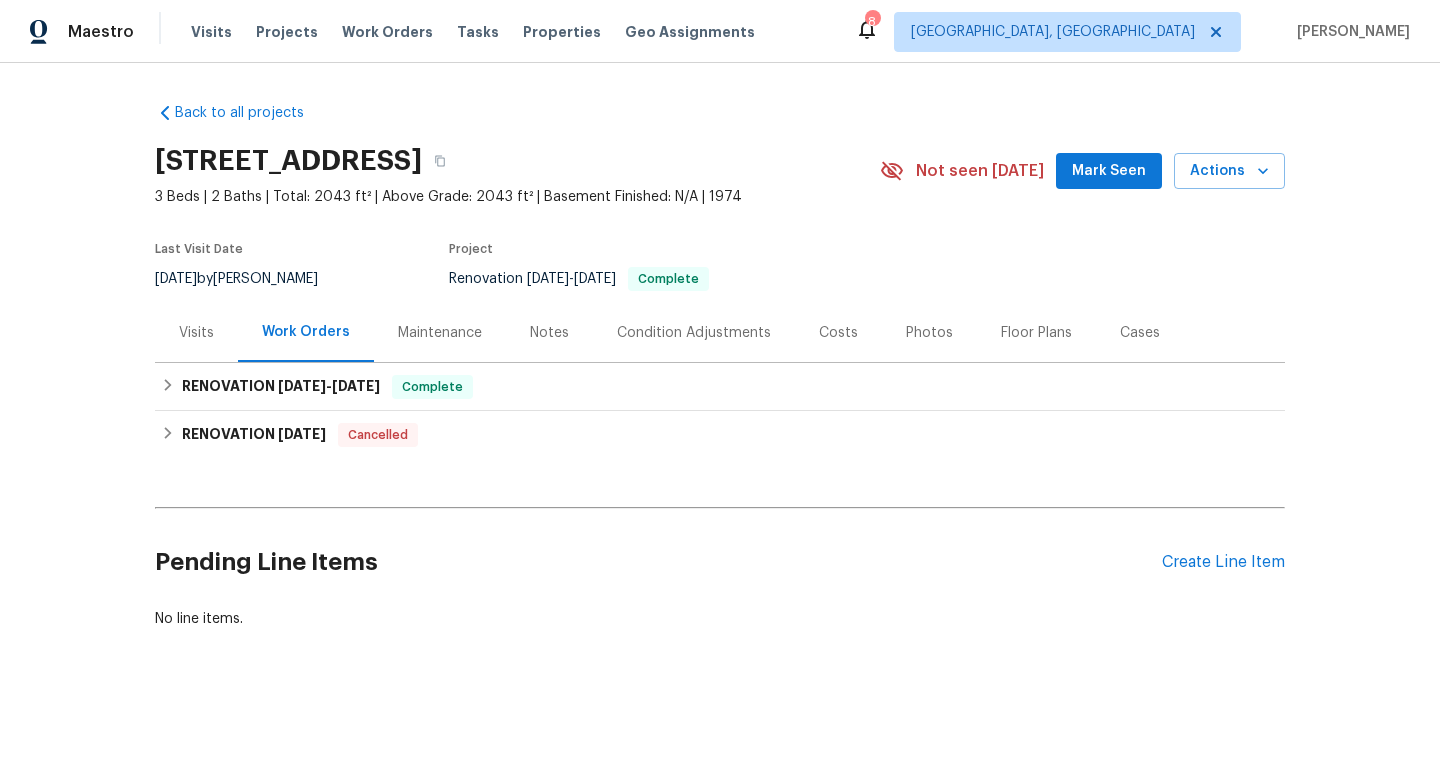 click on "Work Orders" at bounding box center (306, 332) 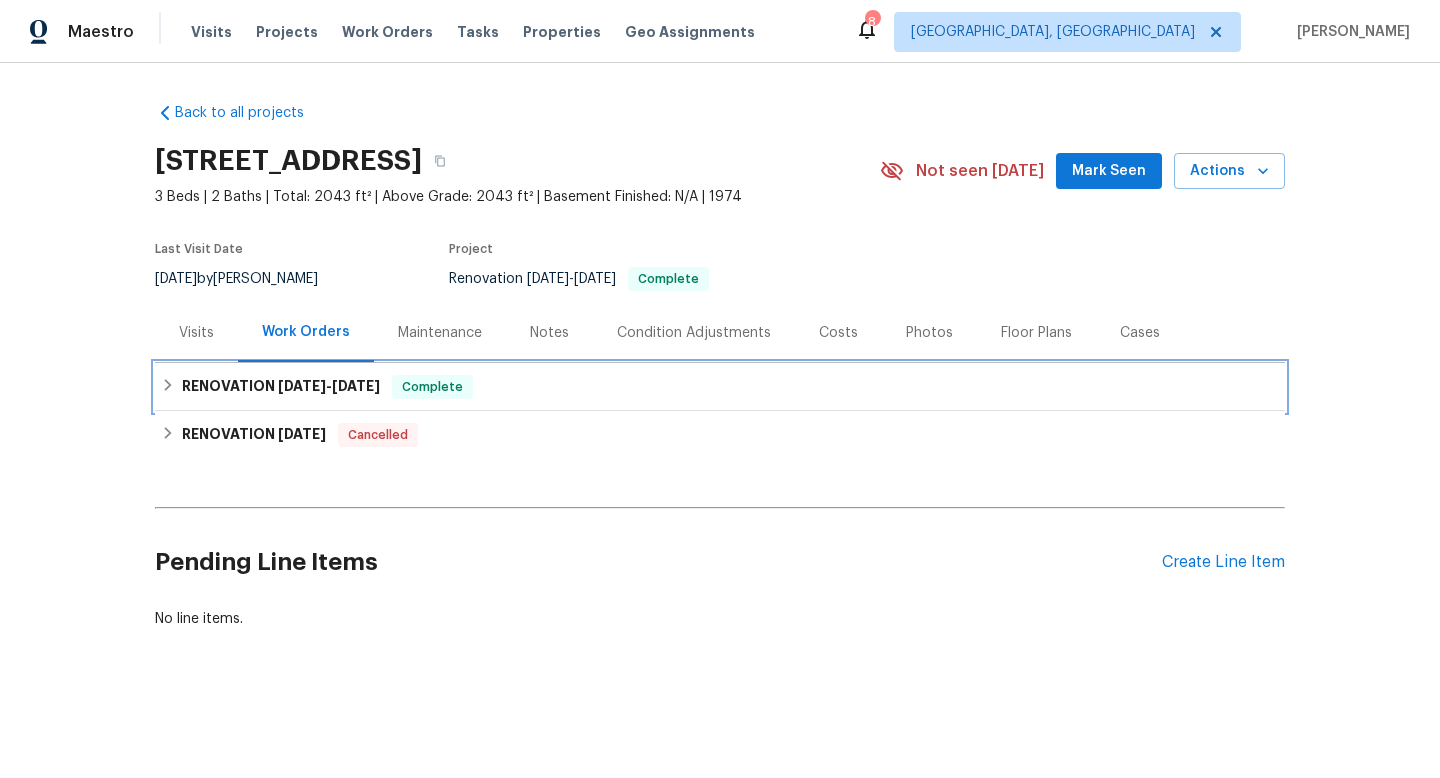 click on "[DATE]" at bounding box center (302, 386) 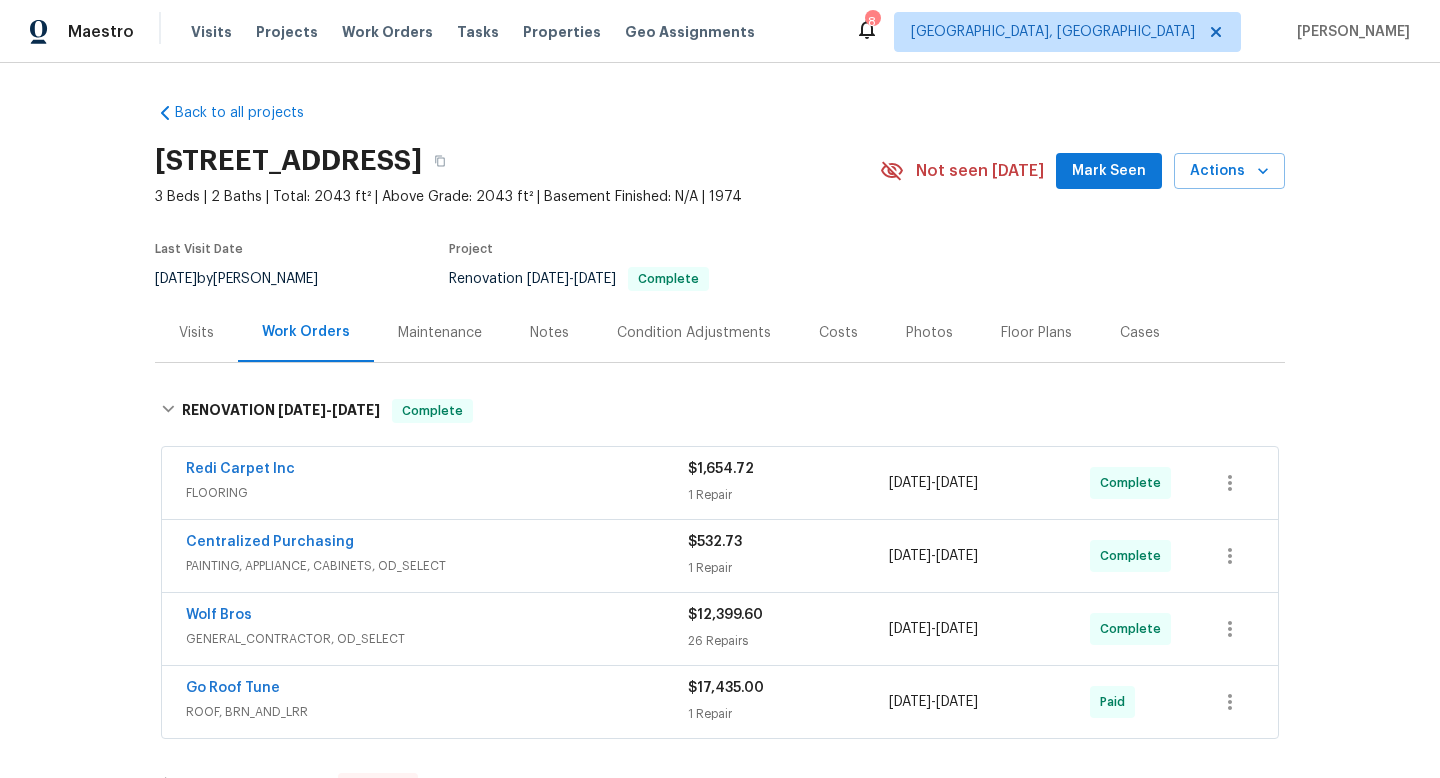 drag, startPoint x: 173, startPoint y: 461, endPoint x: 65, endPoint y: 387, distance: 130.91983 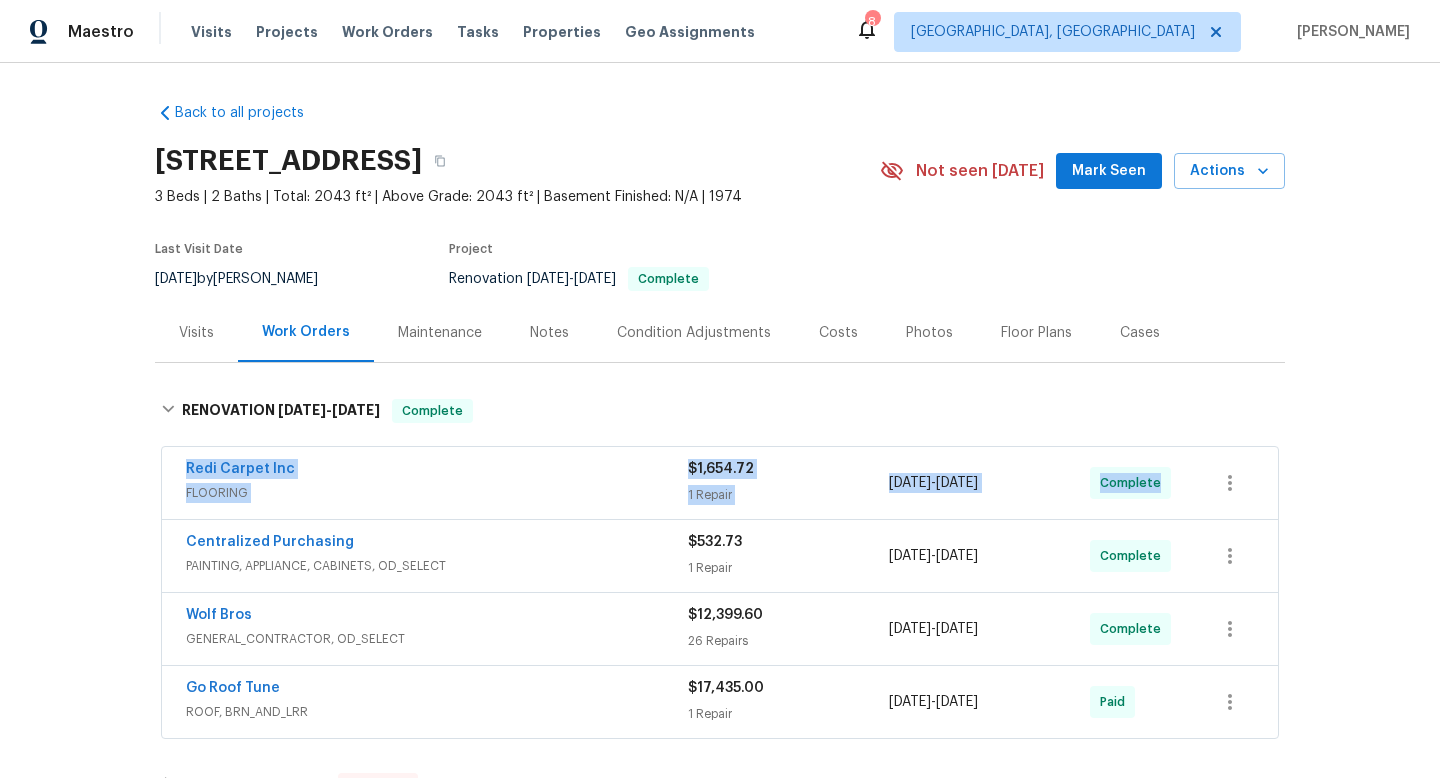drag, startPoint x: 170, startPoint y: 461, endPoint x: 1172, endPoint y: 476, distance: 1002.11224 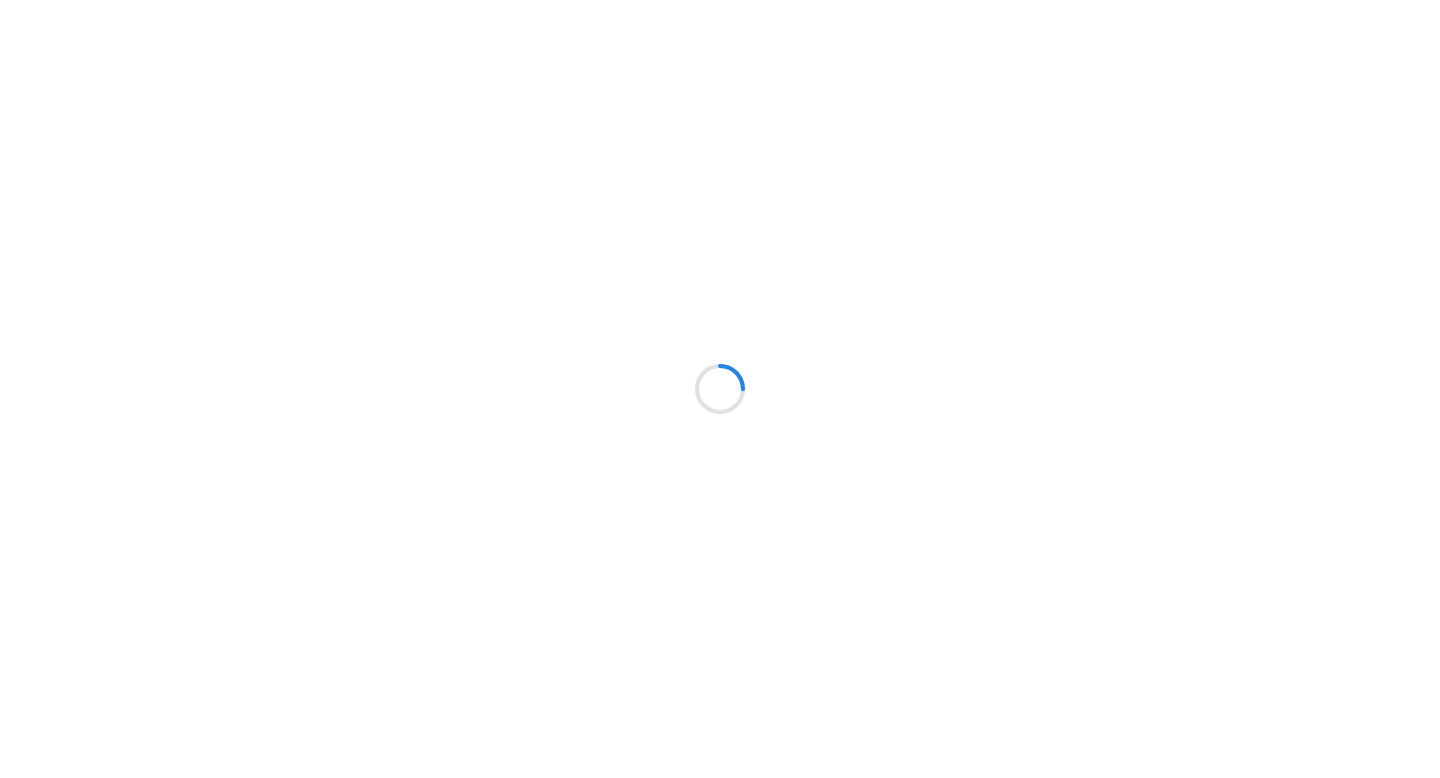 scroll, scrollTop: 0, scrollLeft: 0, axis: both 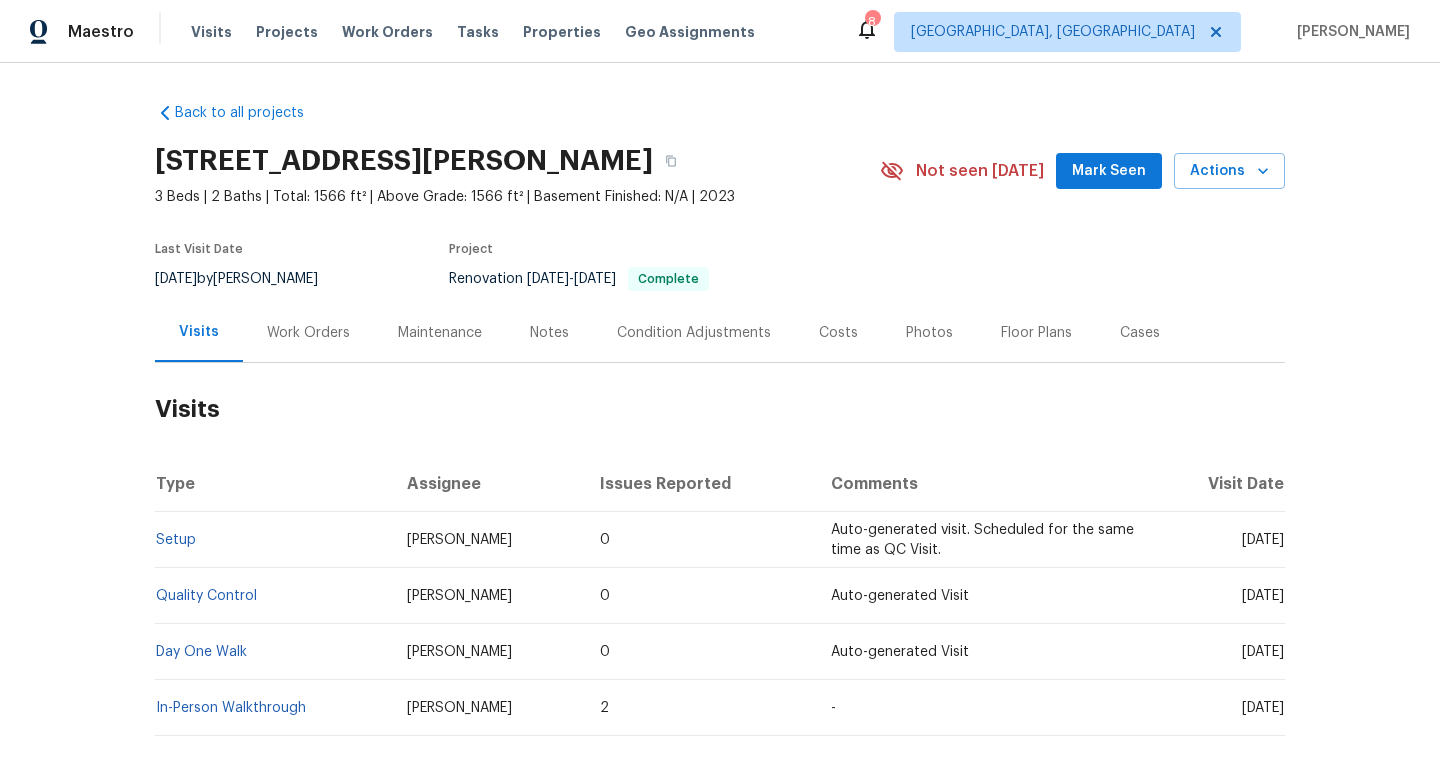 click on "Work Orders" at bounding box center (308, 332) 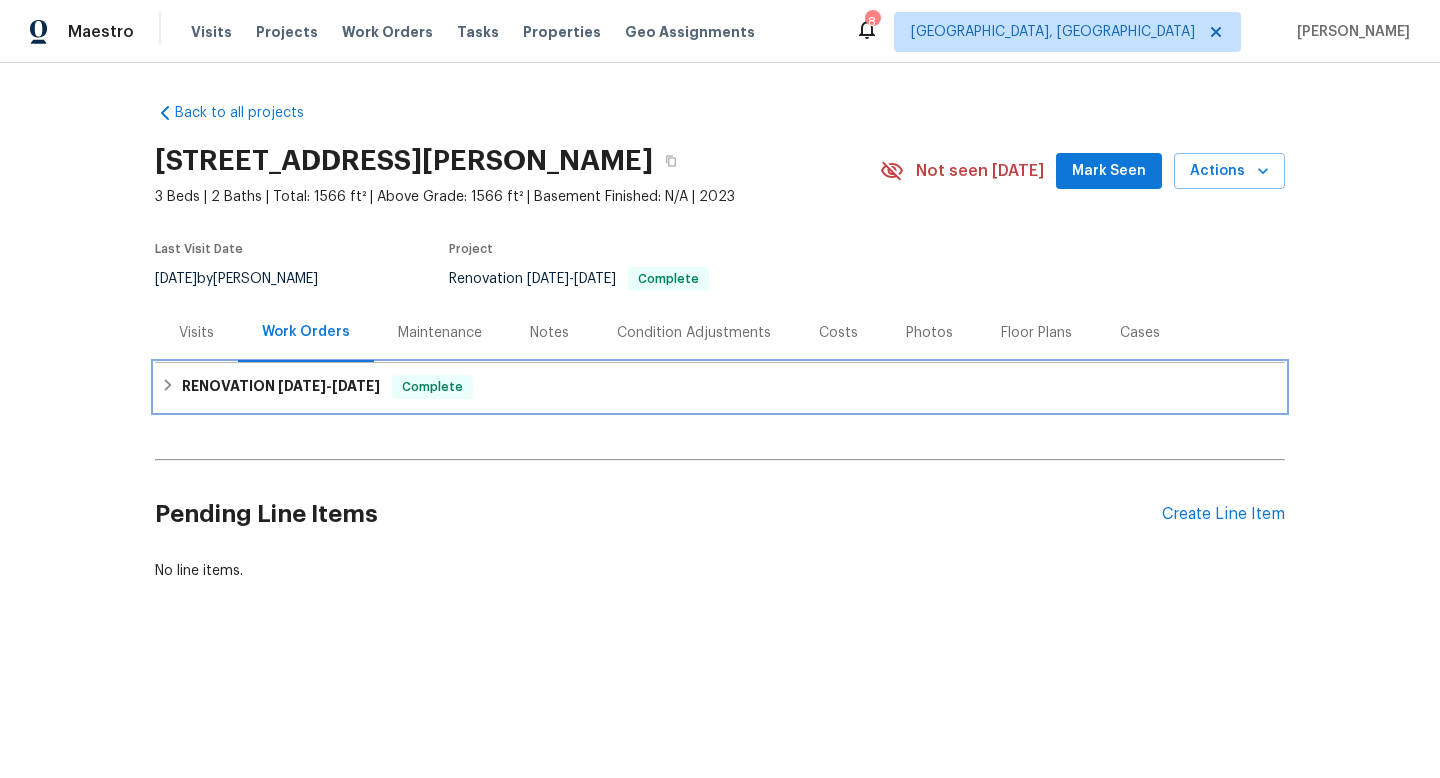 click on "RENOVATION   [DATE]  -  [DATE]" at bounding box center (281, 387) 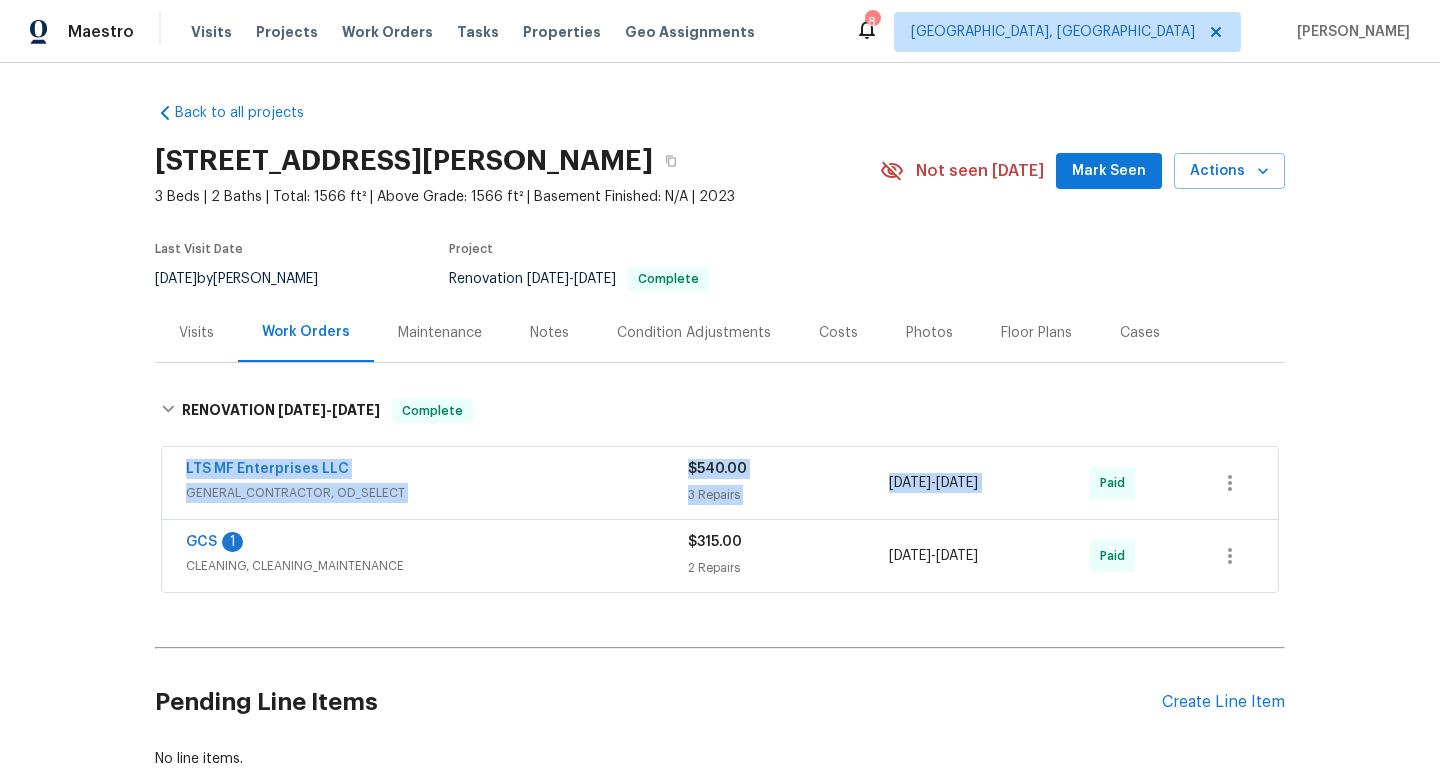 drag, startPoint x: 165, startPoint y: 466, endPoint x: 1176, endPoint y: 467, distance: 1011.0005 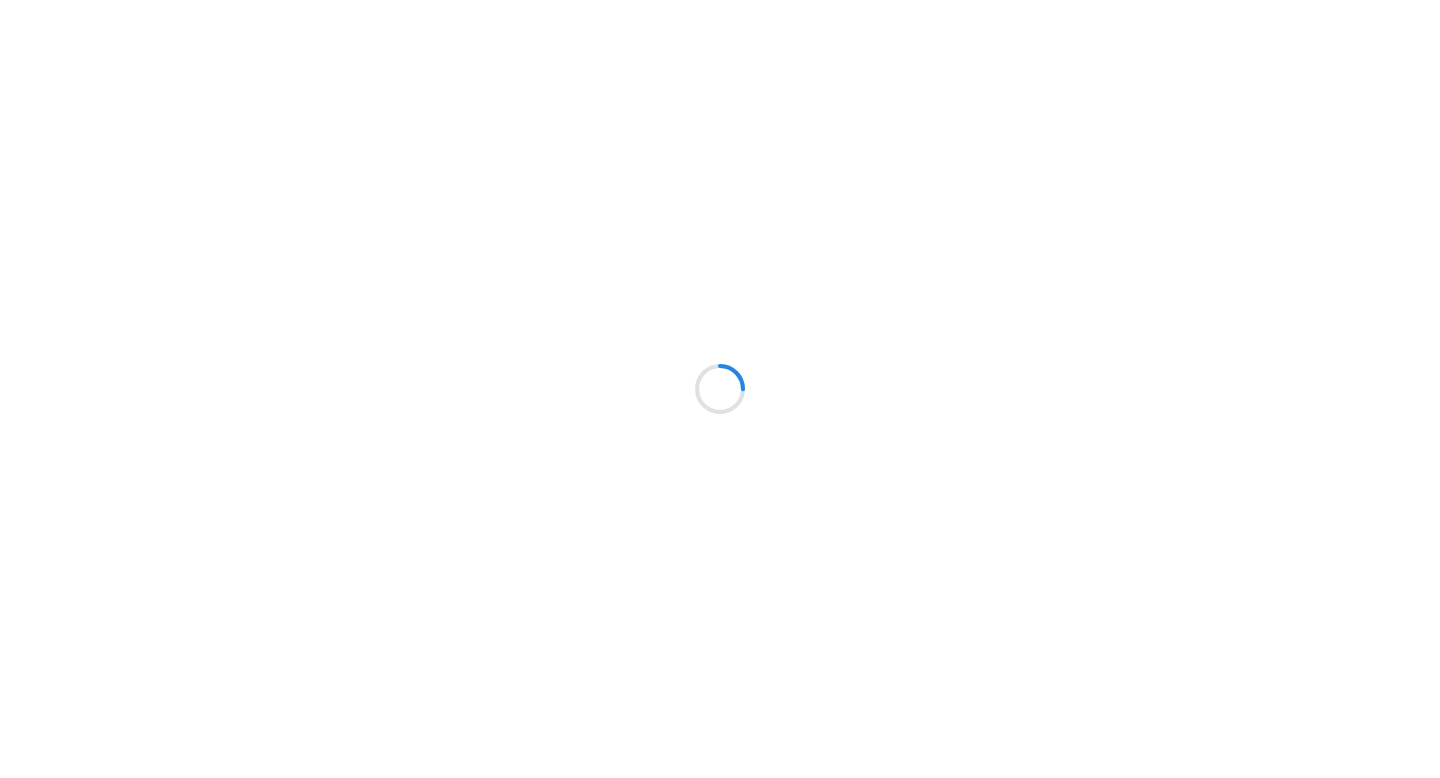 scroll, scrollTop: 0, scrollLeft: 0, axis: both 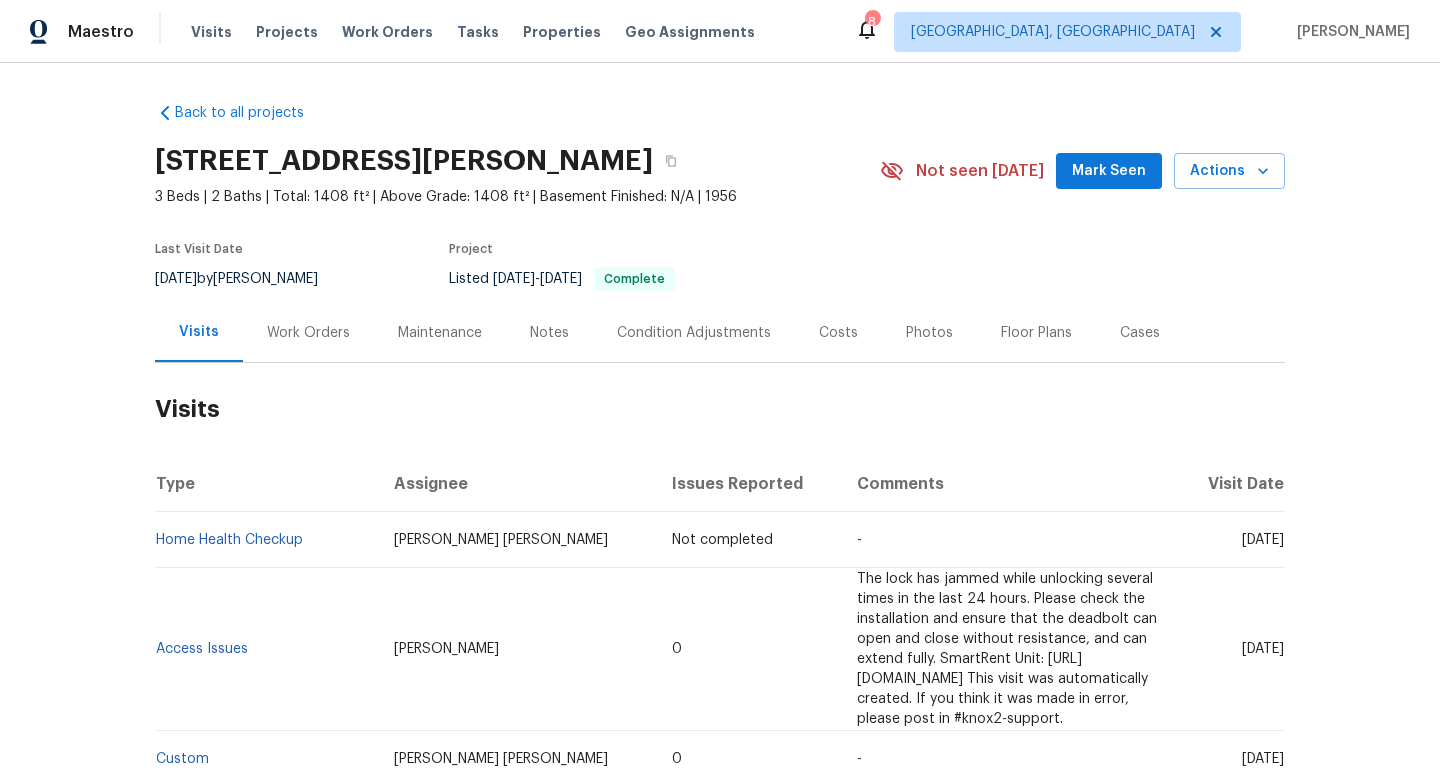 click on "[DATE]  by  [PERSON_NAME]" at bounding box center (248, 279) 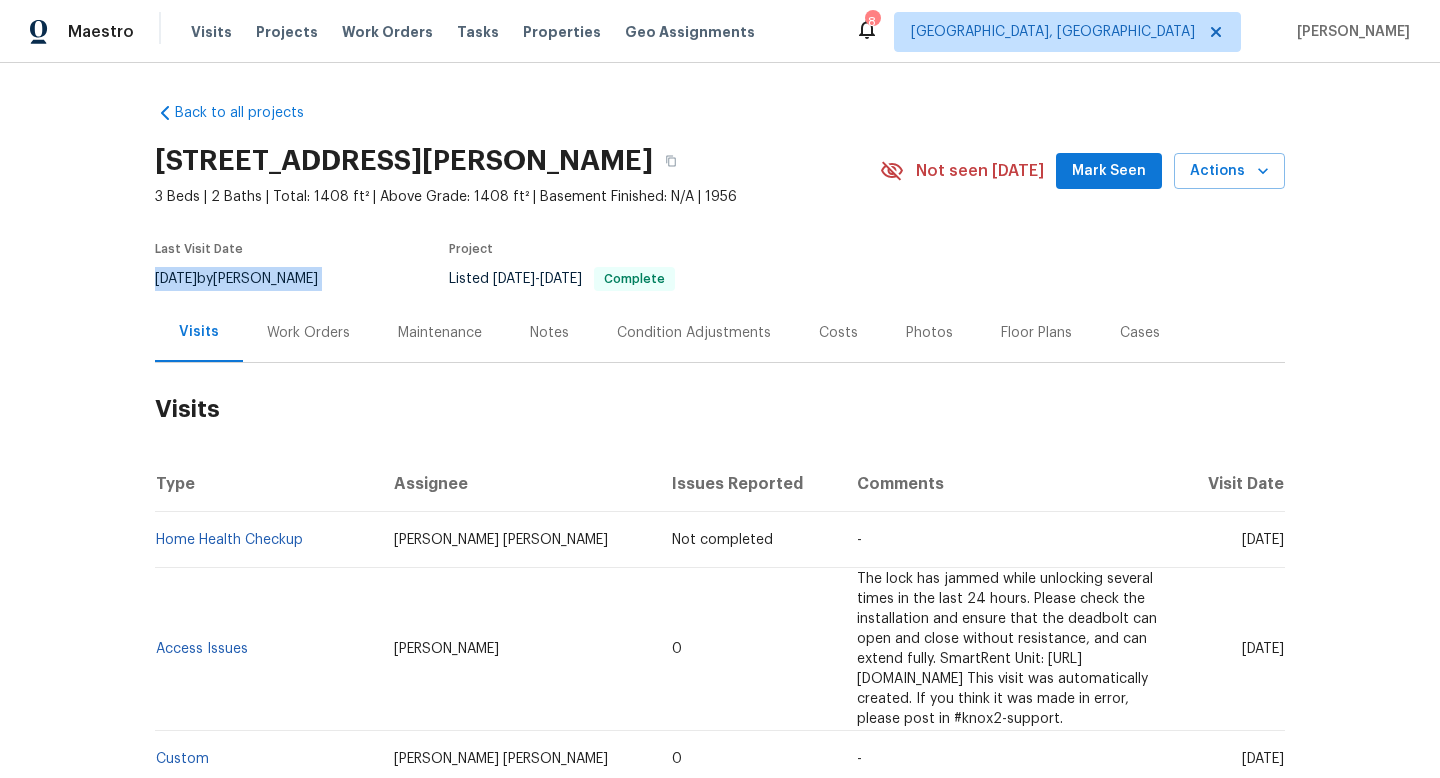 copy on "7/10/2025  by  Jeremy Dykes" 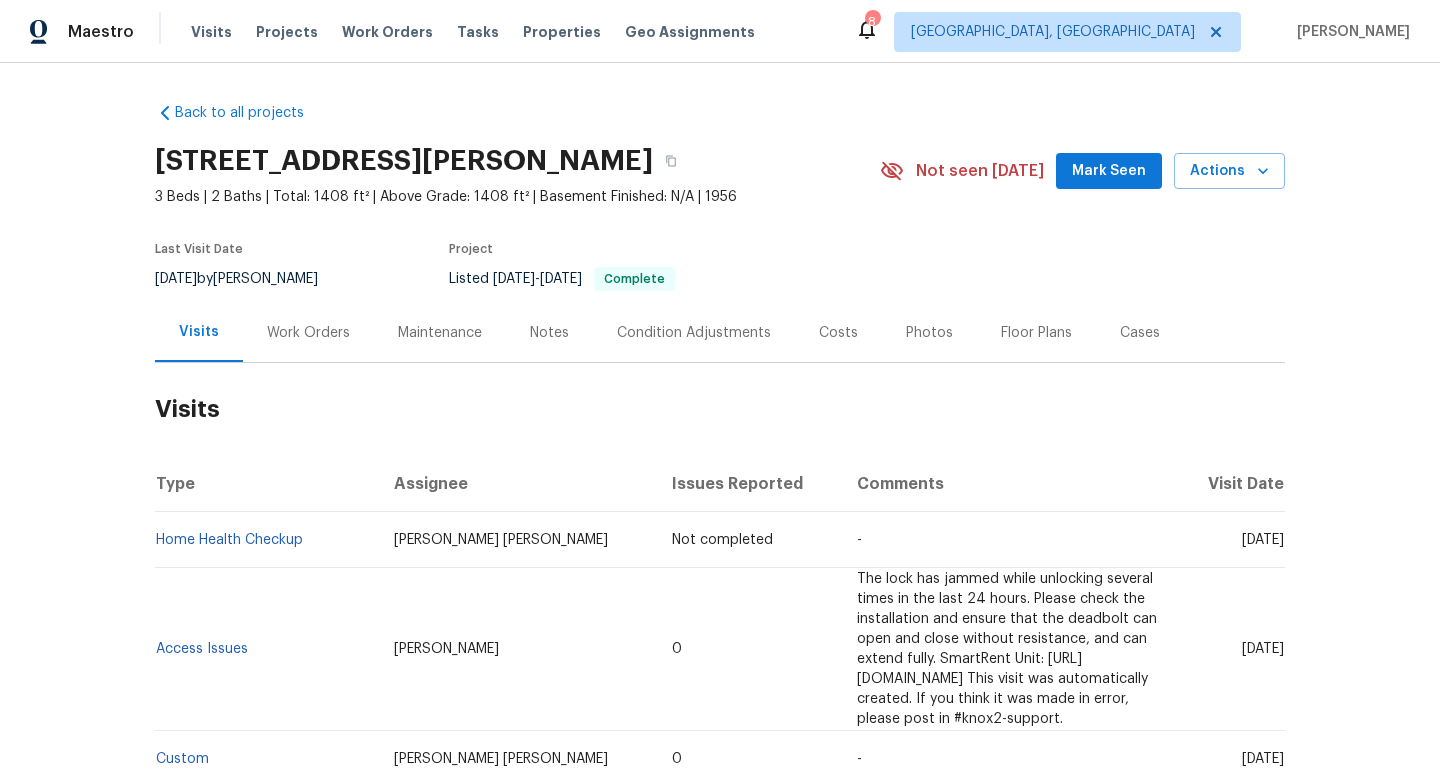 click on "Work Orders" at bounding box center (308, 333) 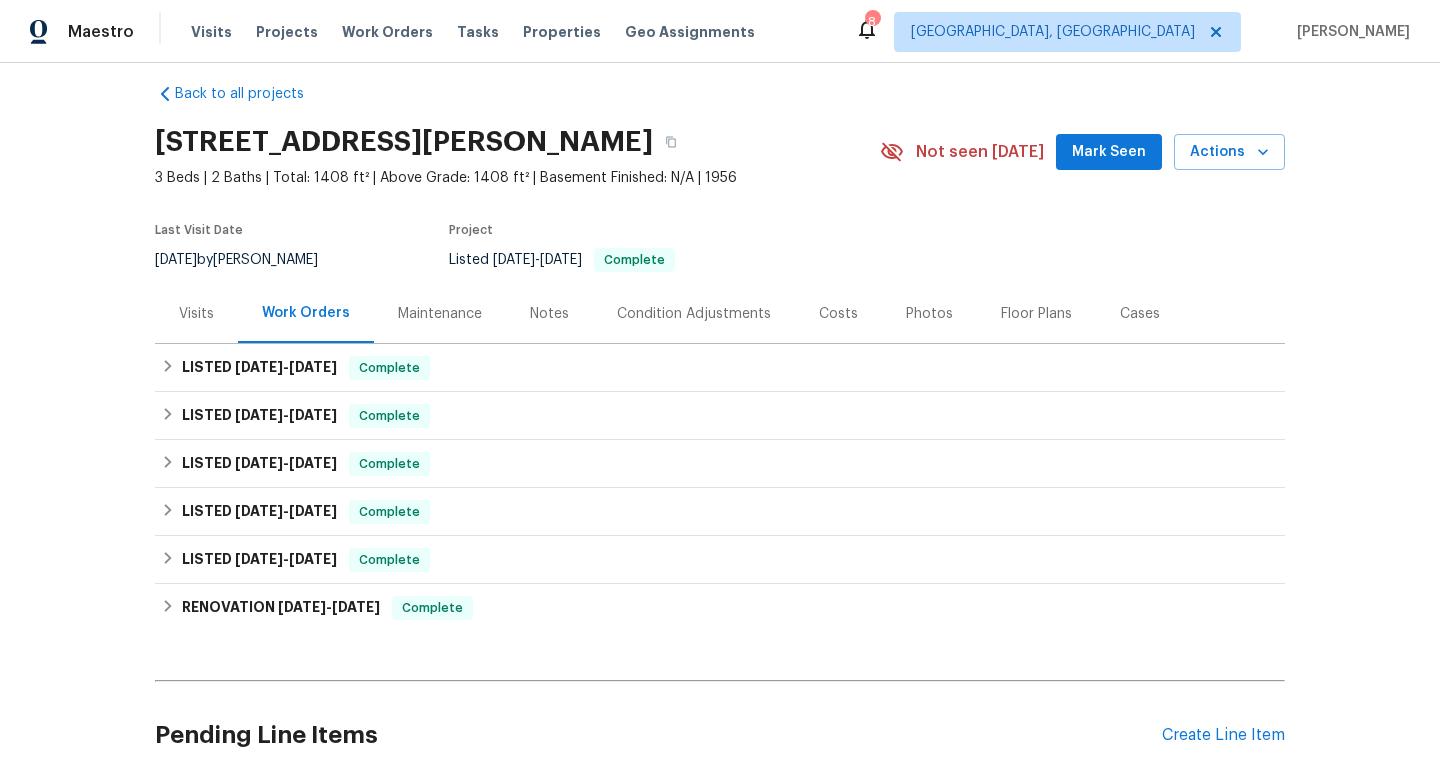 scroll, scrollTop: 71, scrollLeft: 0, axis: vertical 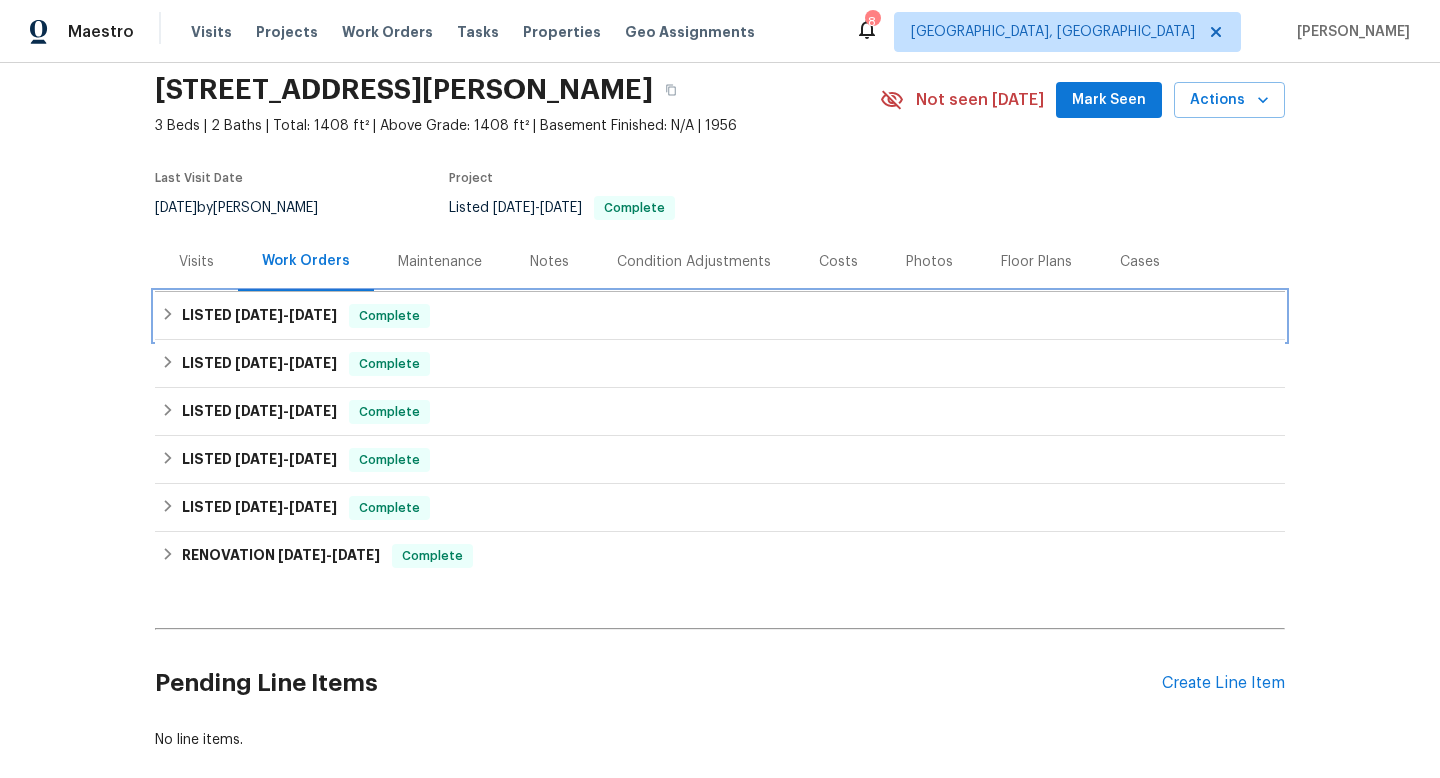 click on "LISTED   7/15/25  -  7/18/25" at bounding box center (259, 316) 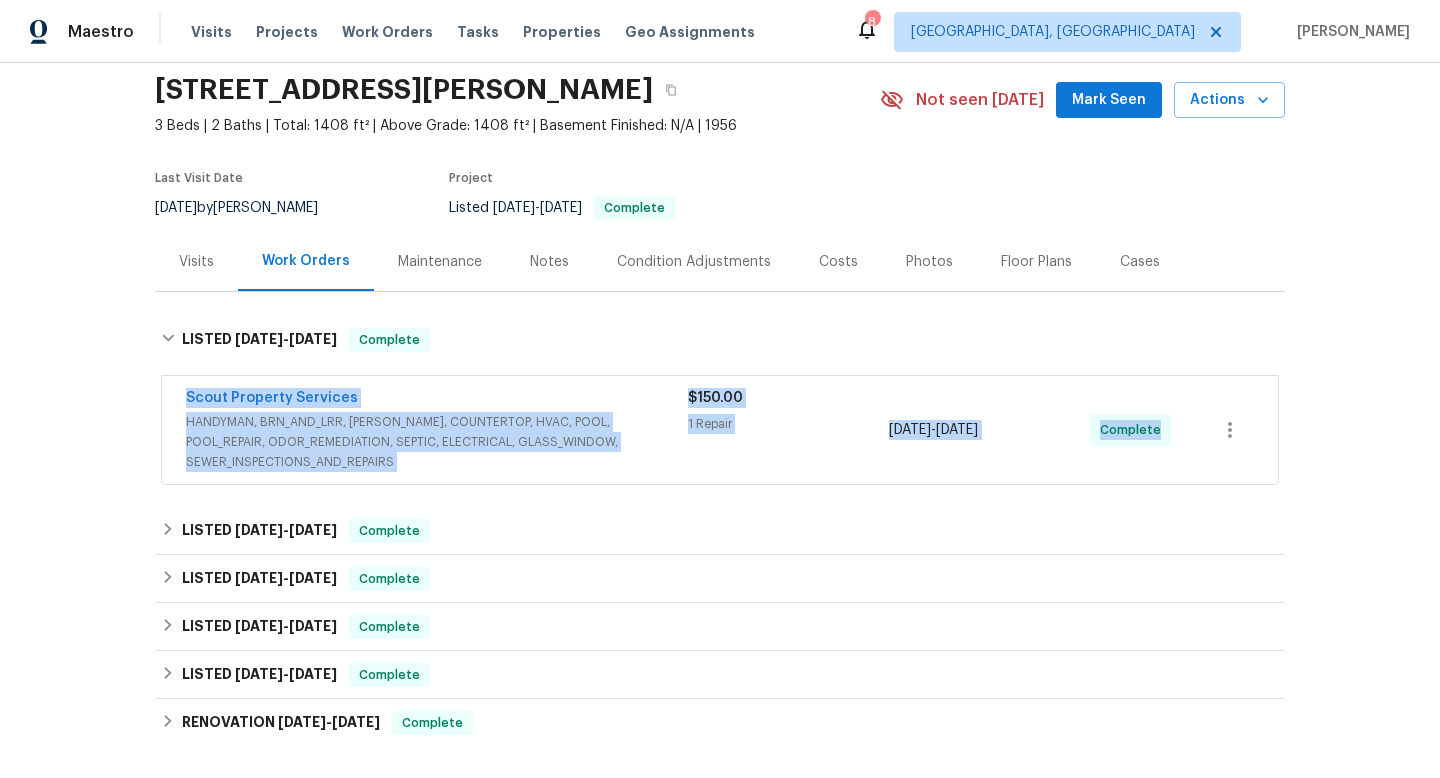drag, startPoint x: 181, startPoint y: 386, endPoint x: 1162, endPoint y: 437, distance: 982.32477 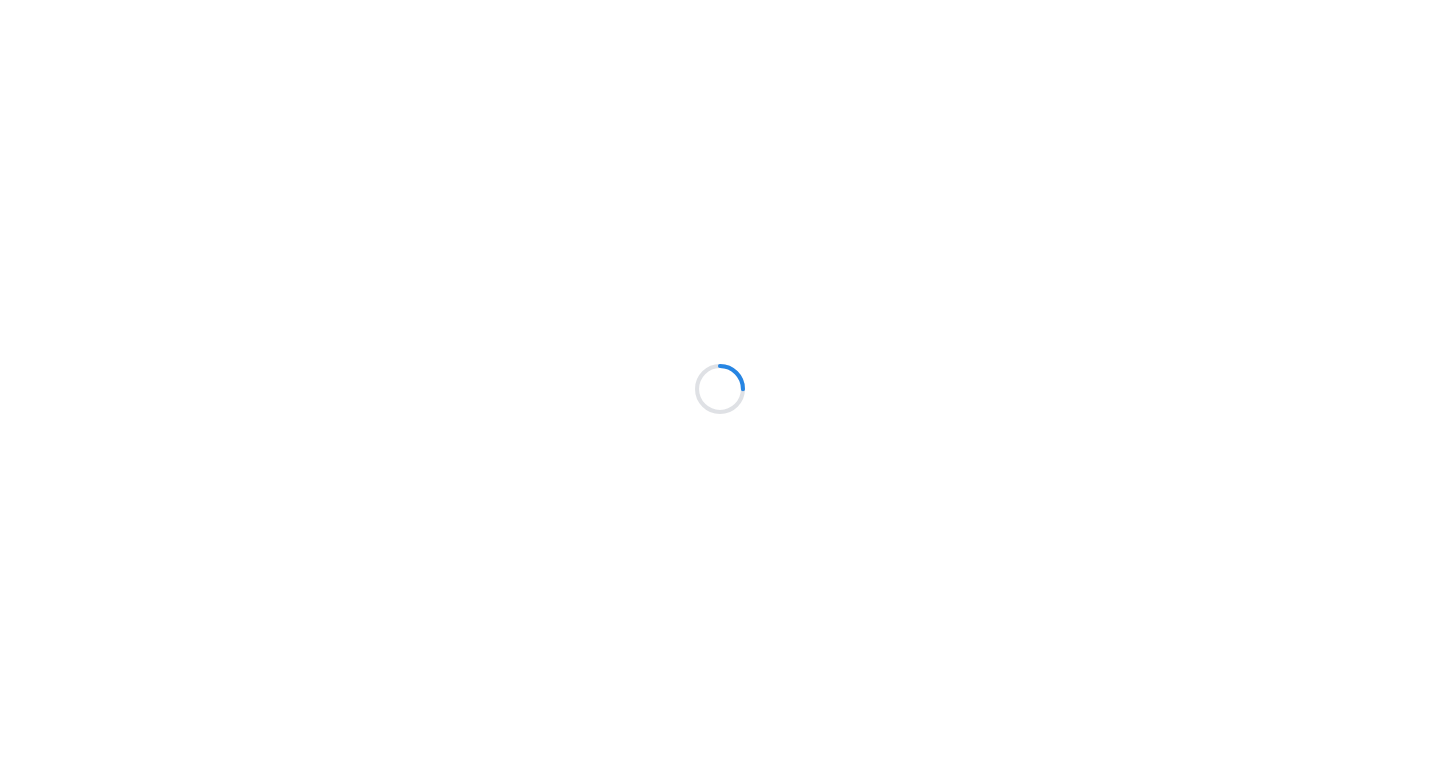 scroll, scrollTop: 0, scrollLeft: 0, axis: both 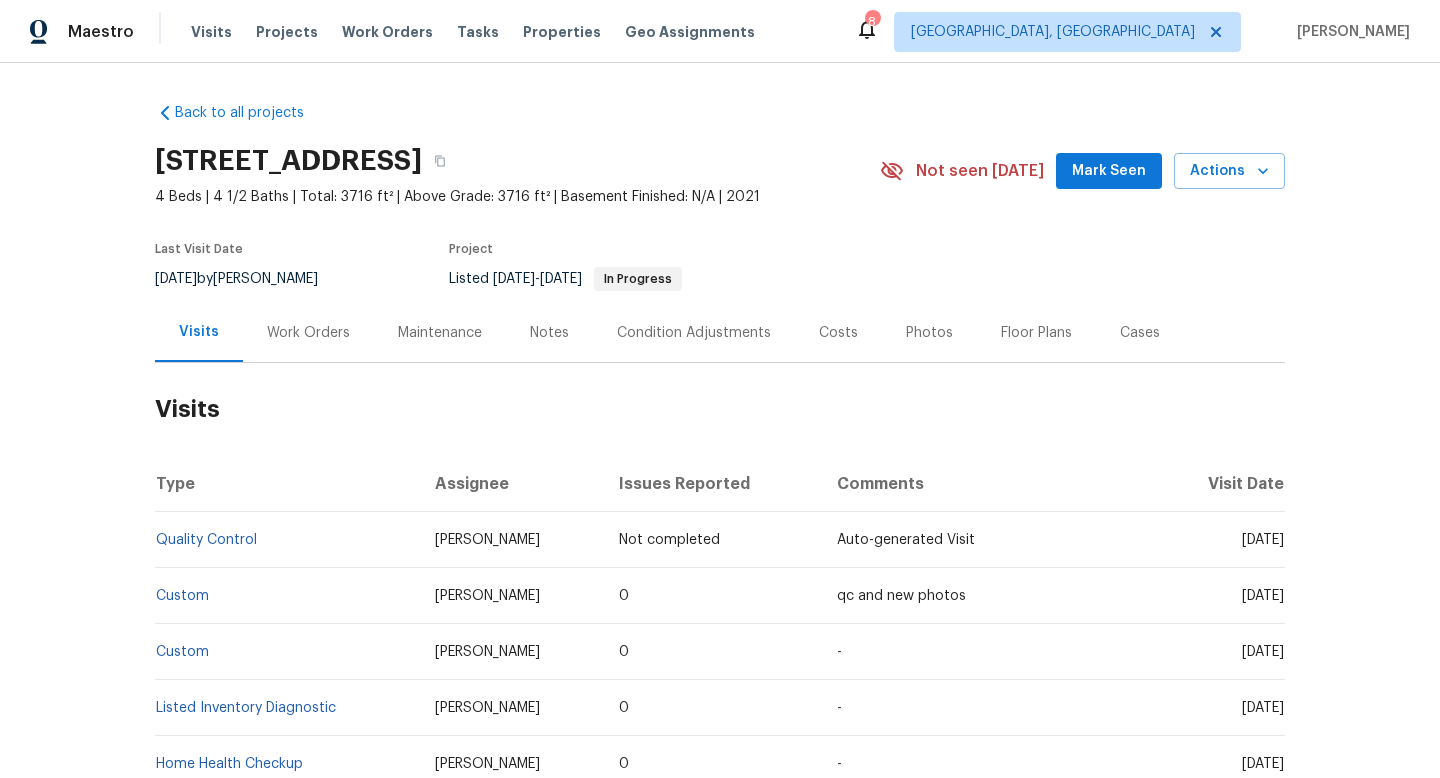 click on "Work Orders" at bounding box center [308, 333] 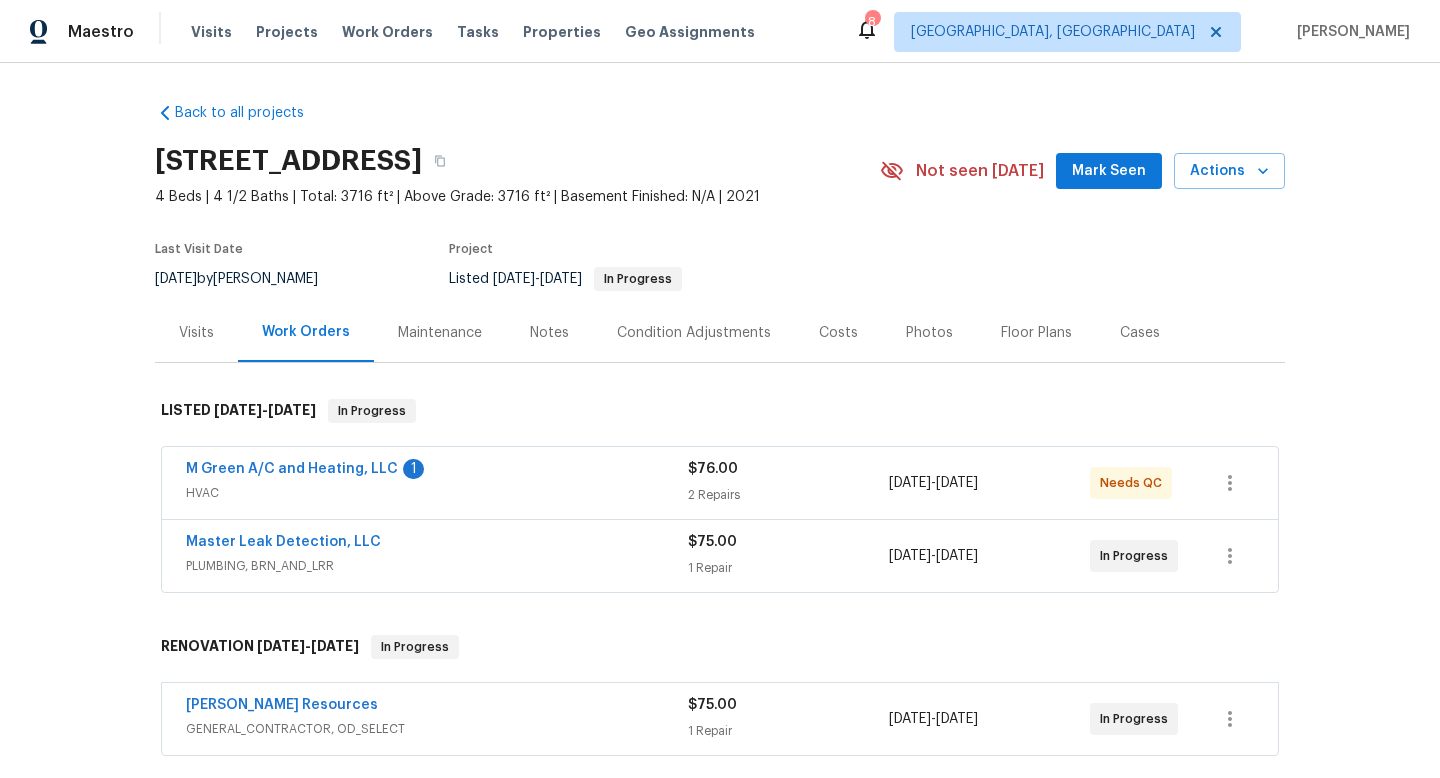 scroll, scrollTop: 0, scrollLeft: 0, axis: both 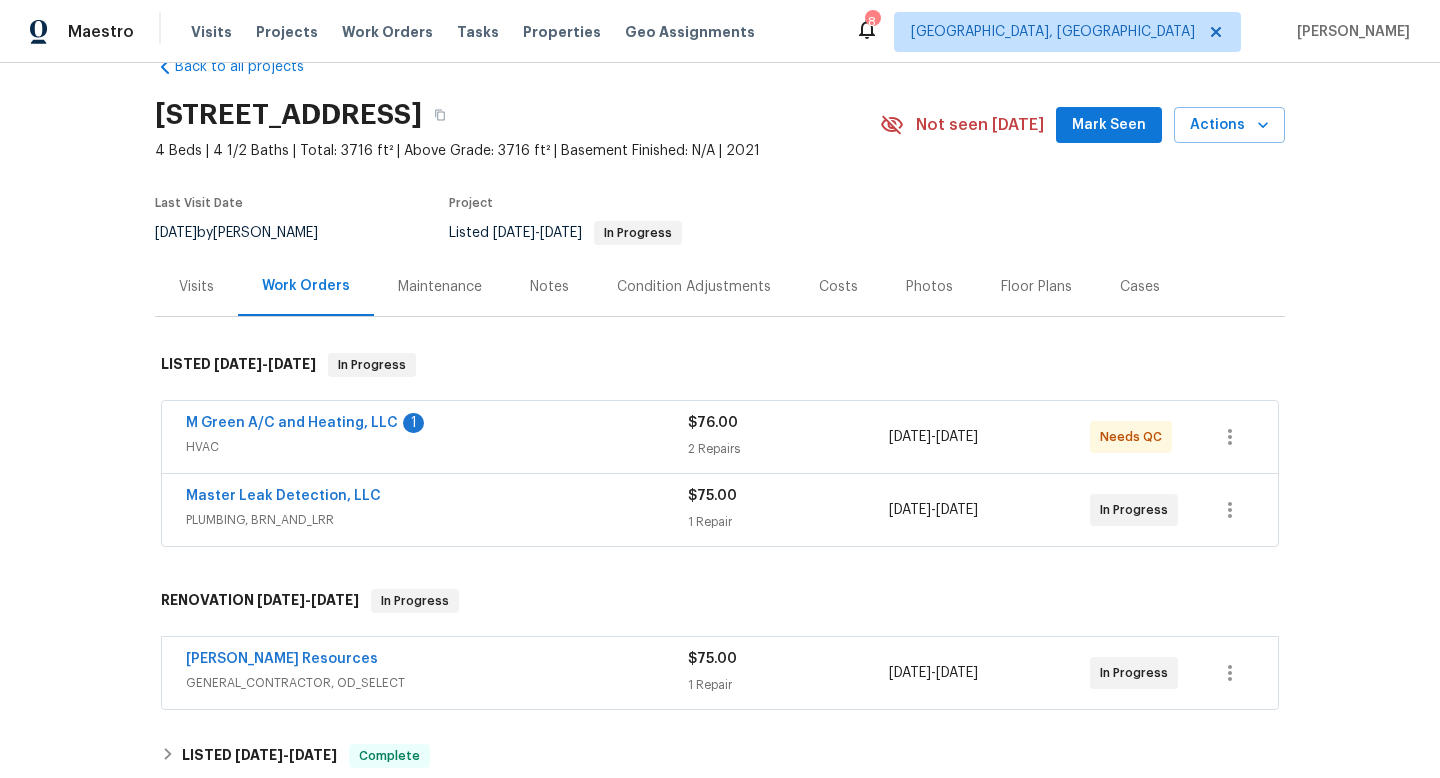 click on "[DATE]  by  [PERSON_NAME]" at bounding box center [248, 233] 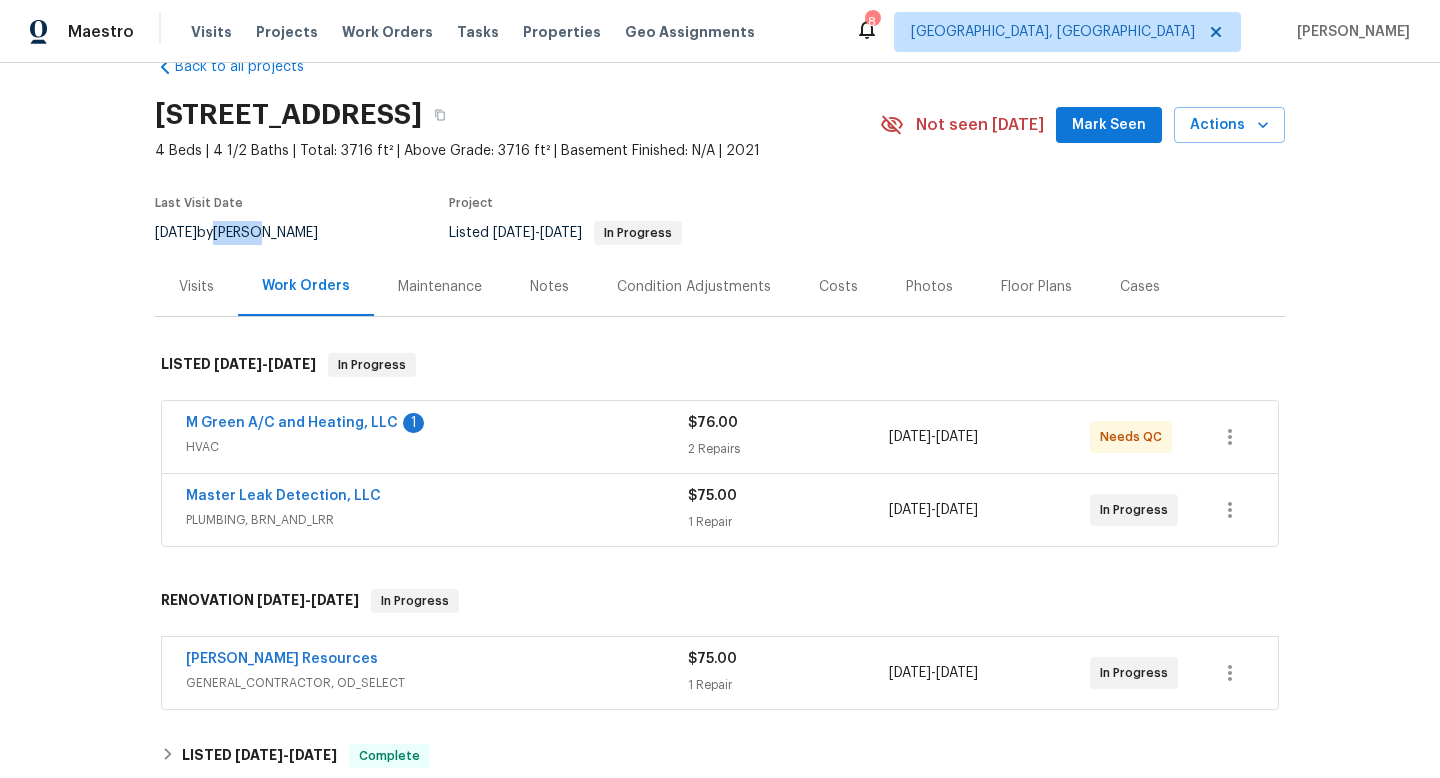 click on "[DATE]  by  [PERSON_NAME]" at bounding box center (248, 233) 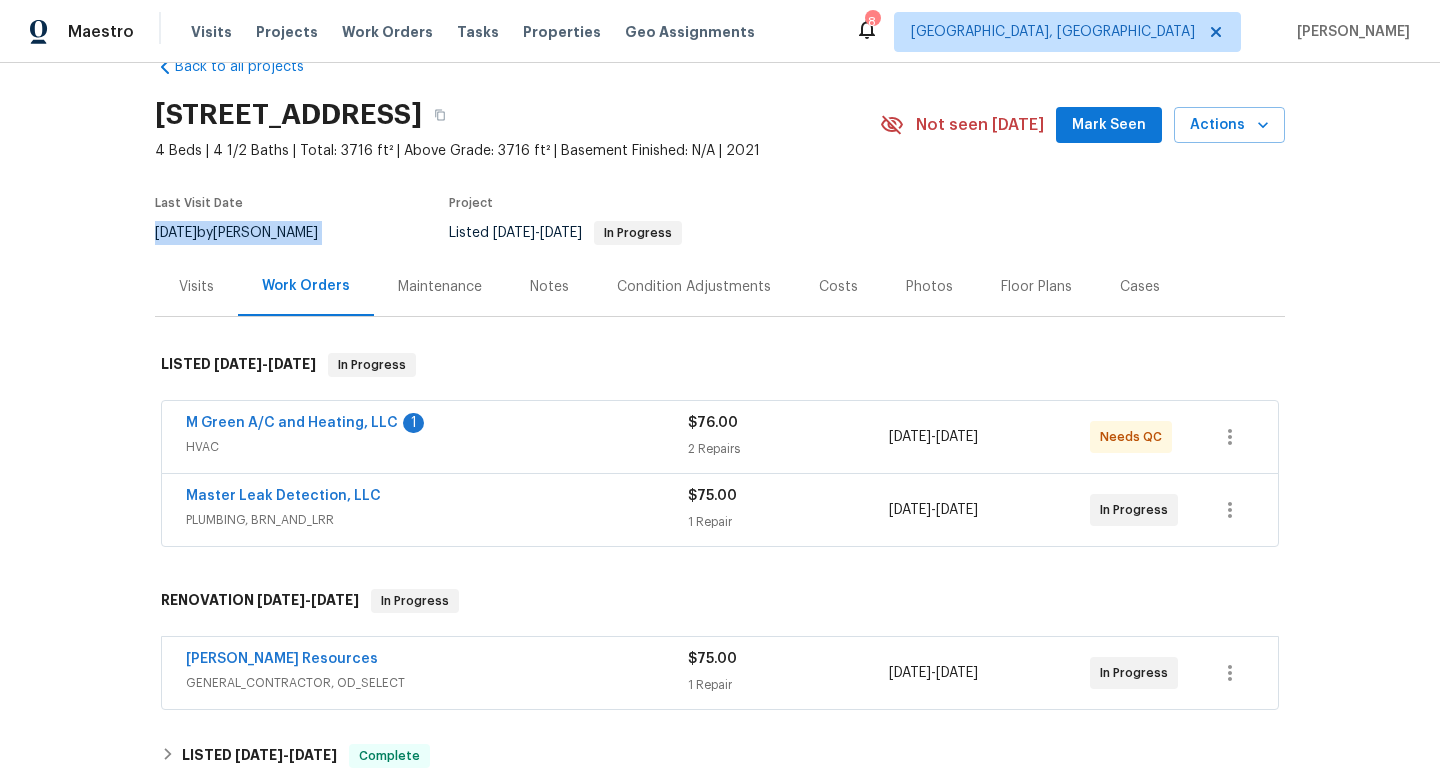 copy on "[DATE]  by  [PERSON_NAME]" 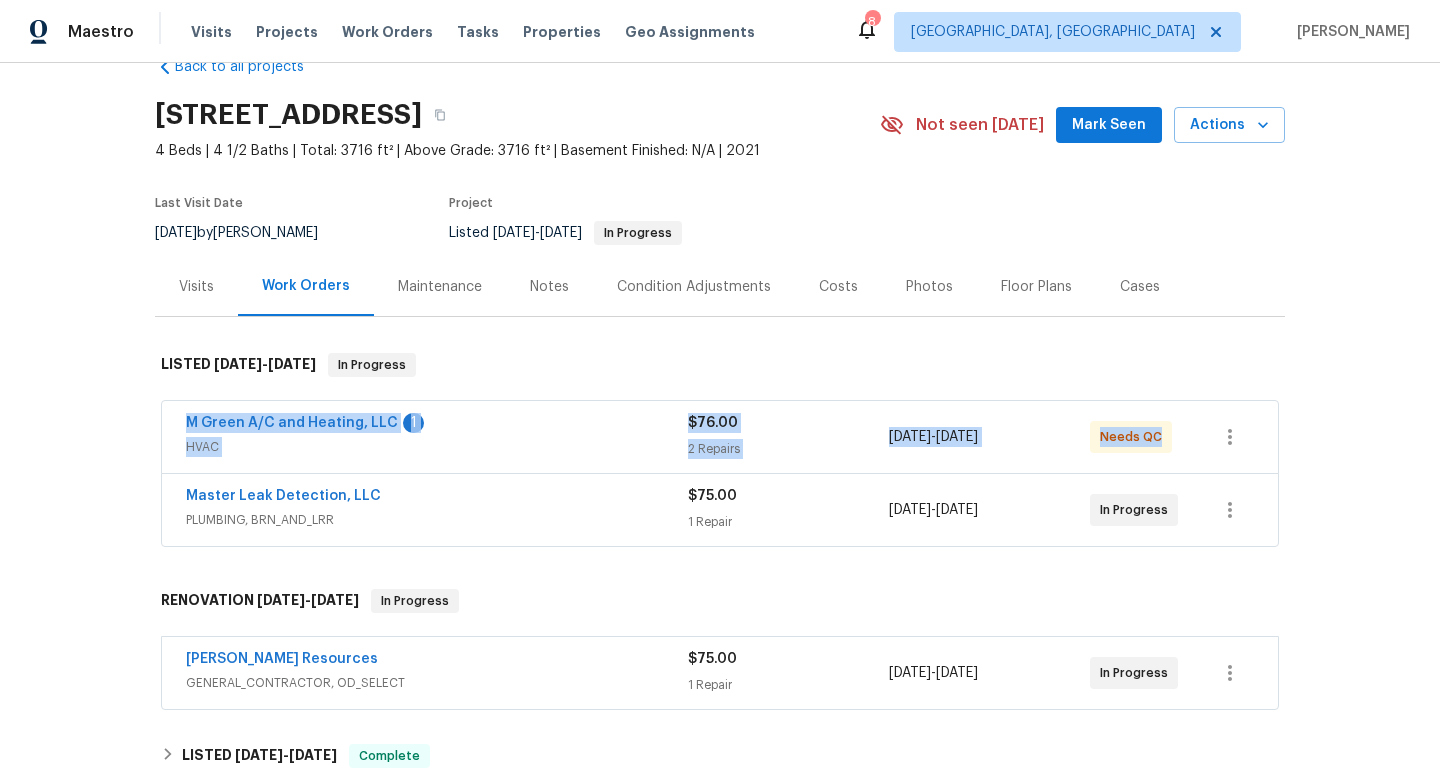 drag, startPoint x: 183, startPoint y: 421, endPoint x: 1196, endPoint y: 426, distance: 1013.0123 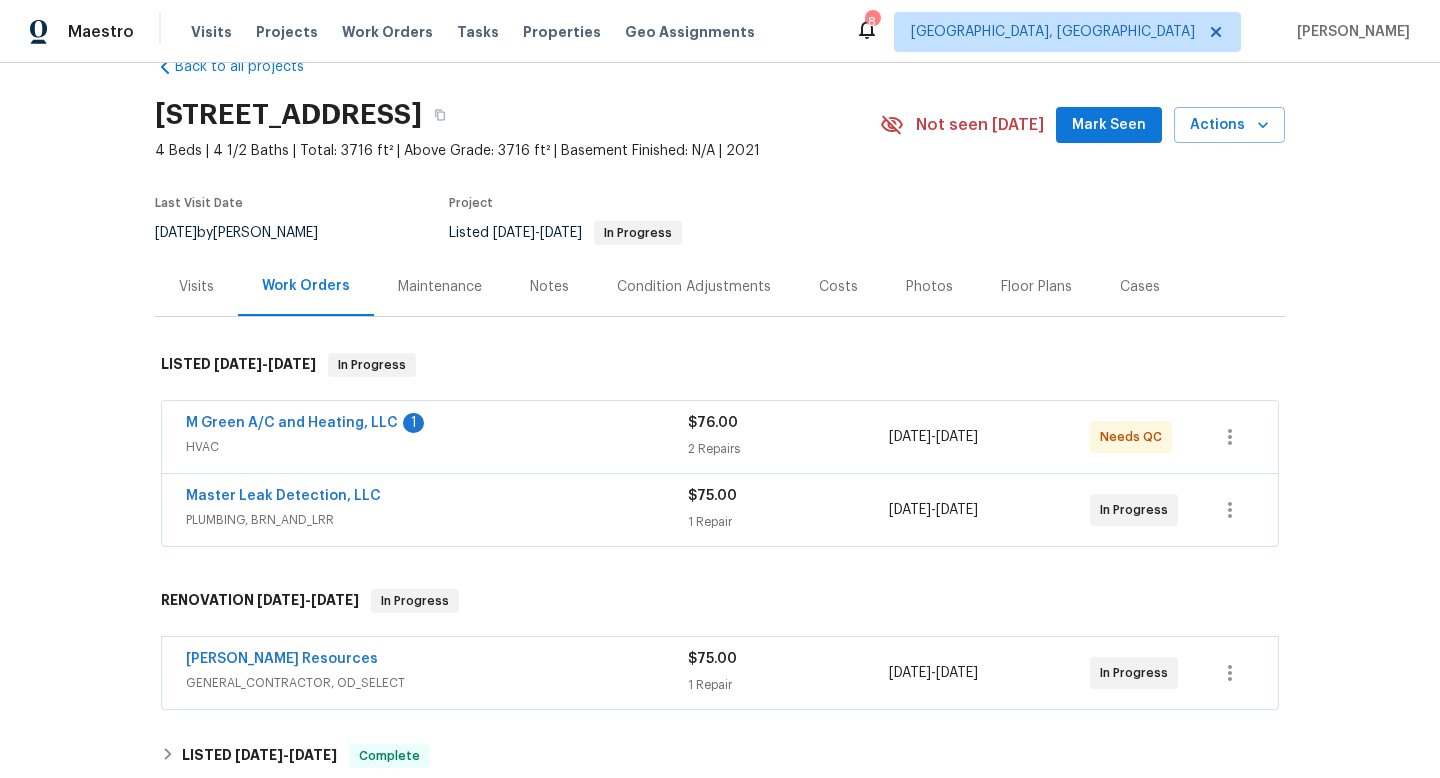 click on "Cases" at bounding box center (1140, 287) 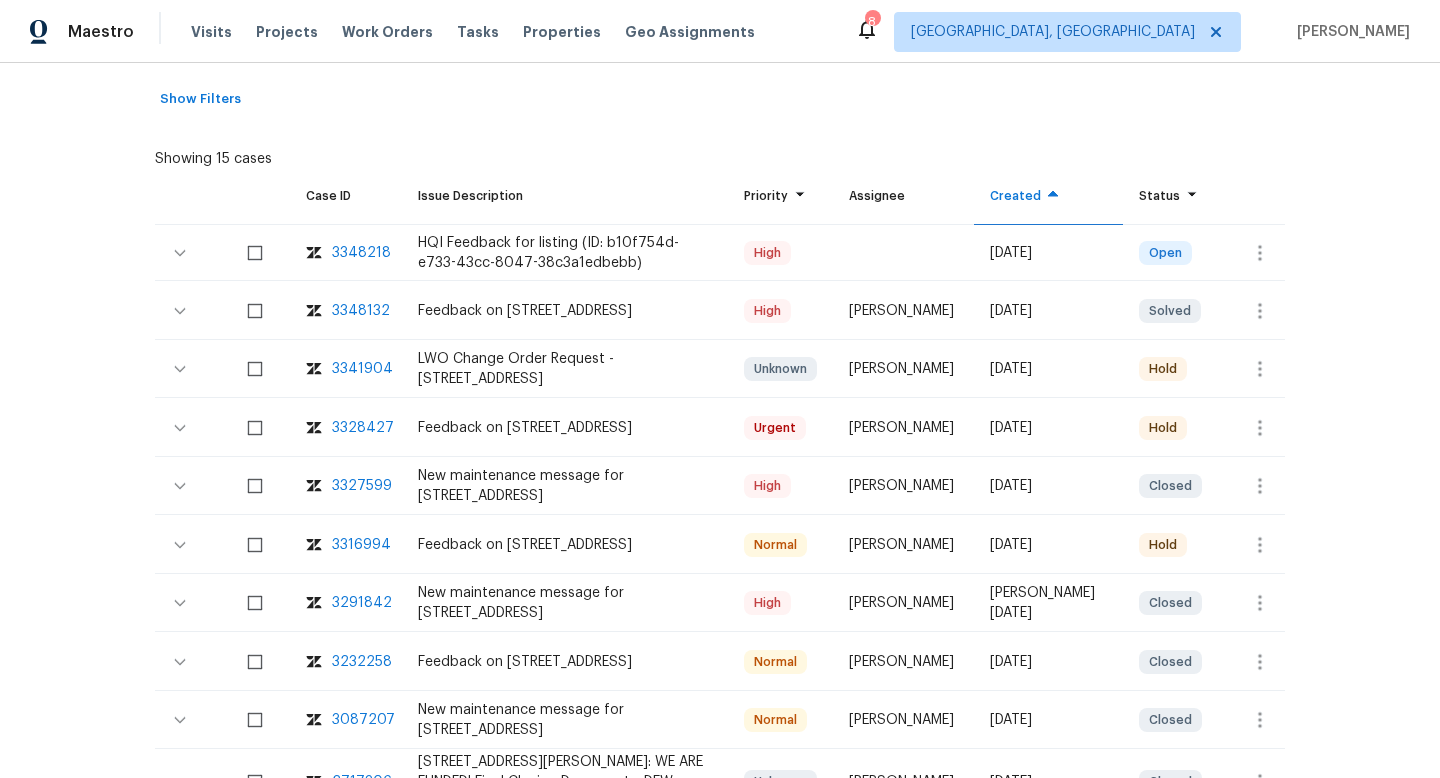 scroll, scrollTop: 454, scrollLeft: 0, axis: vertical 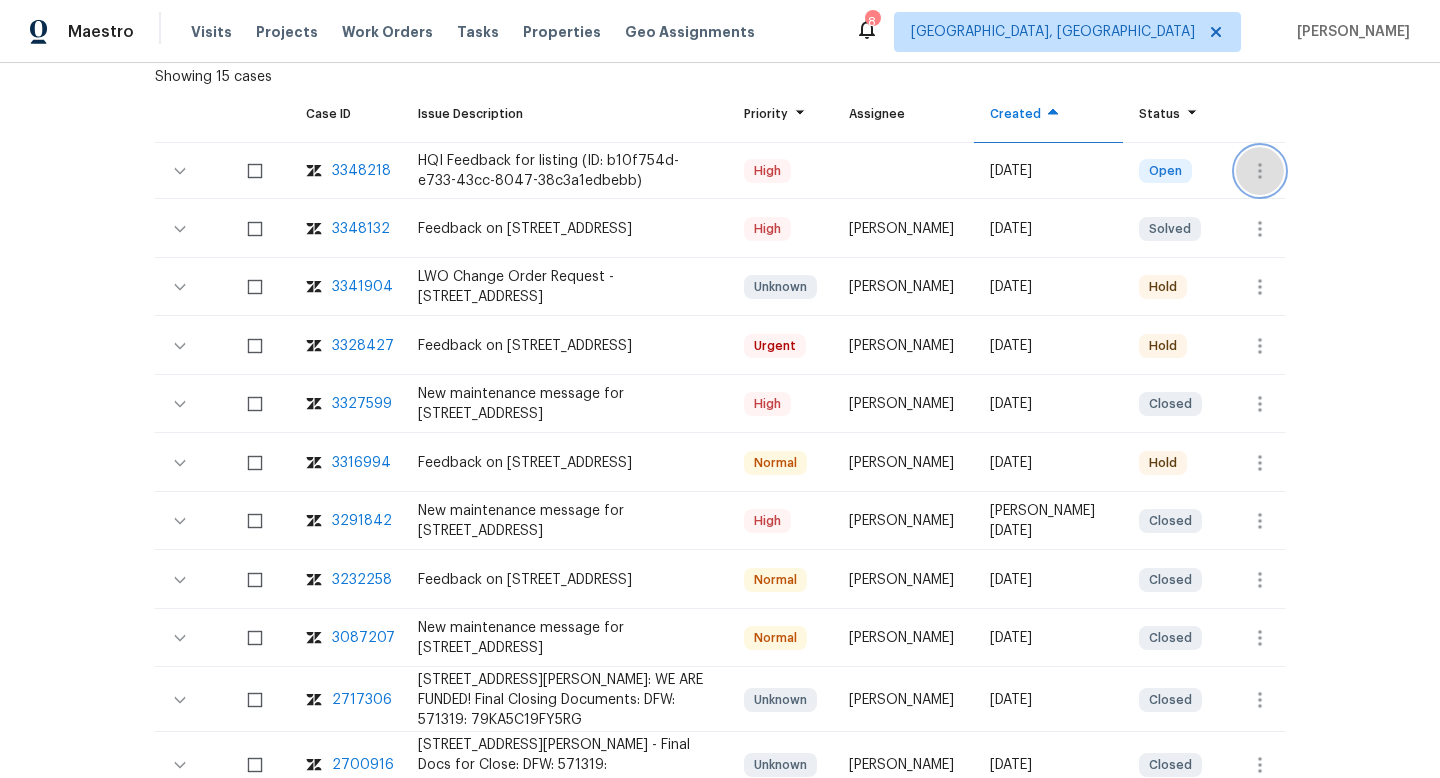 click 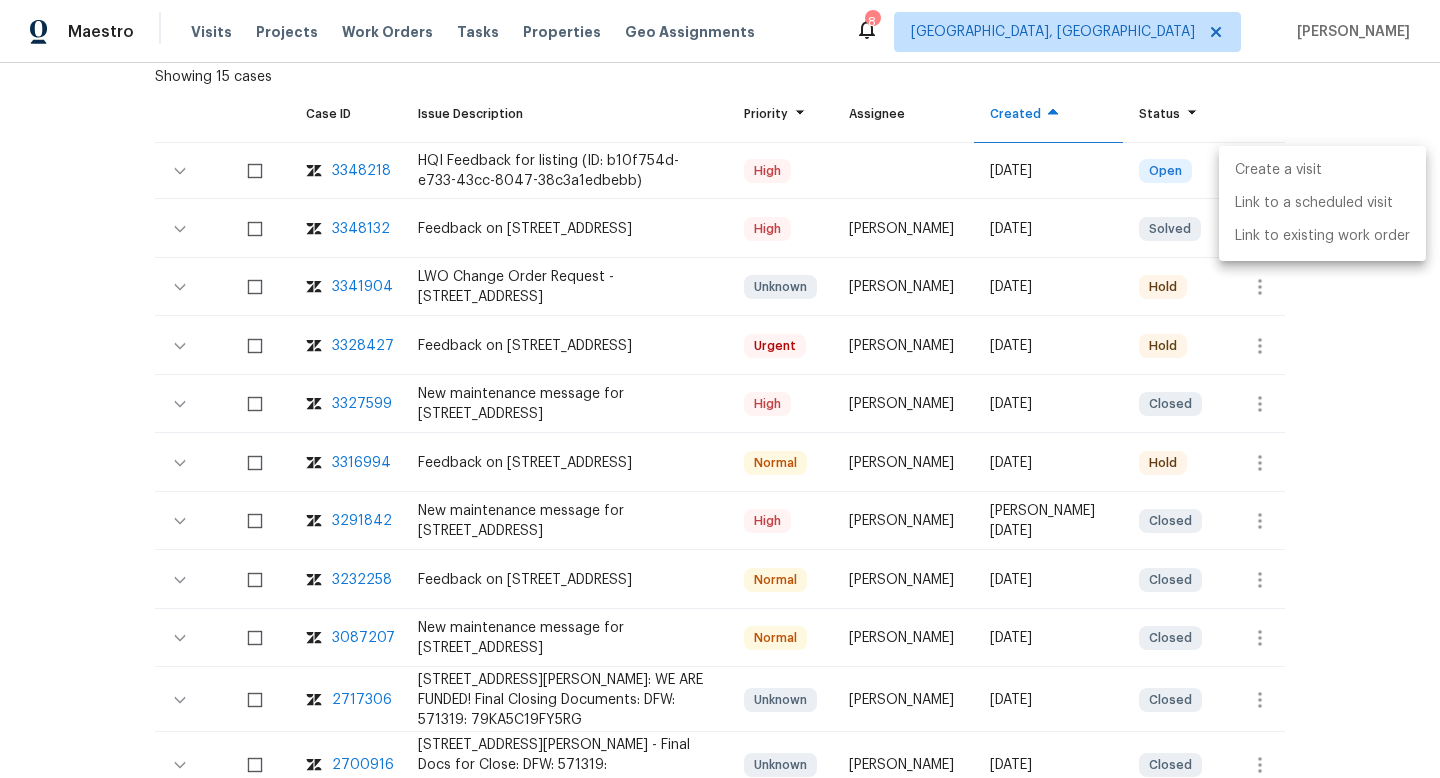 click on "Create a visit" at bounding box center (1322, 170) 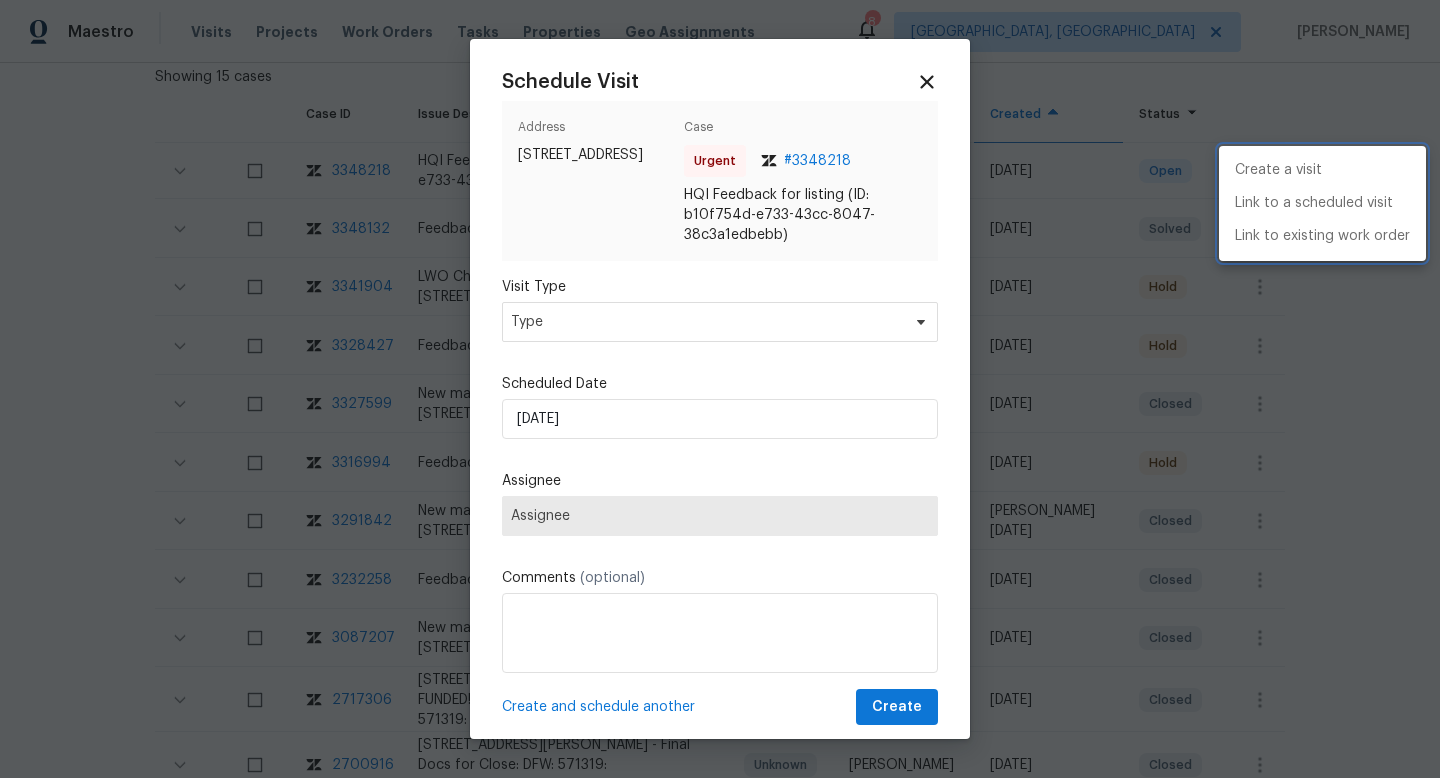 click at bounding box center (720, 389) 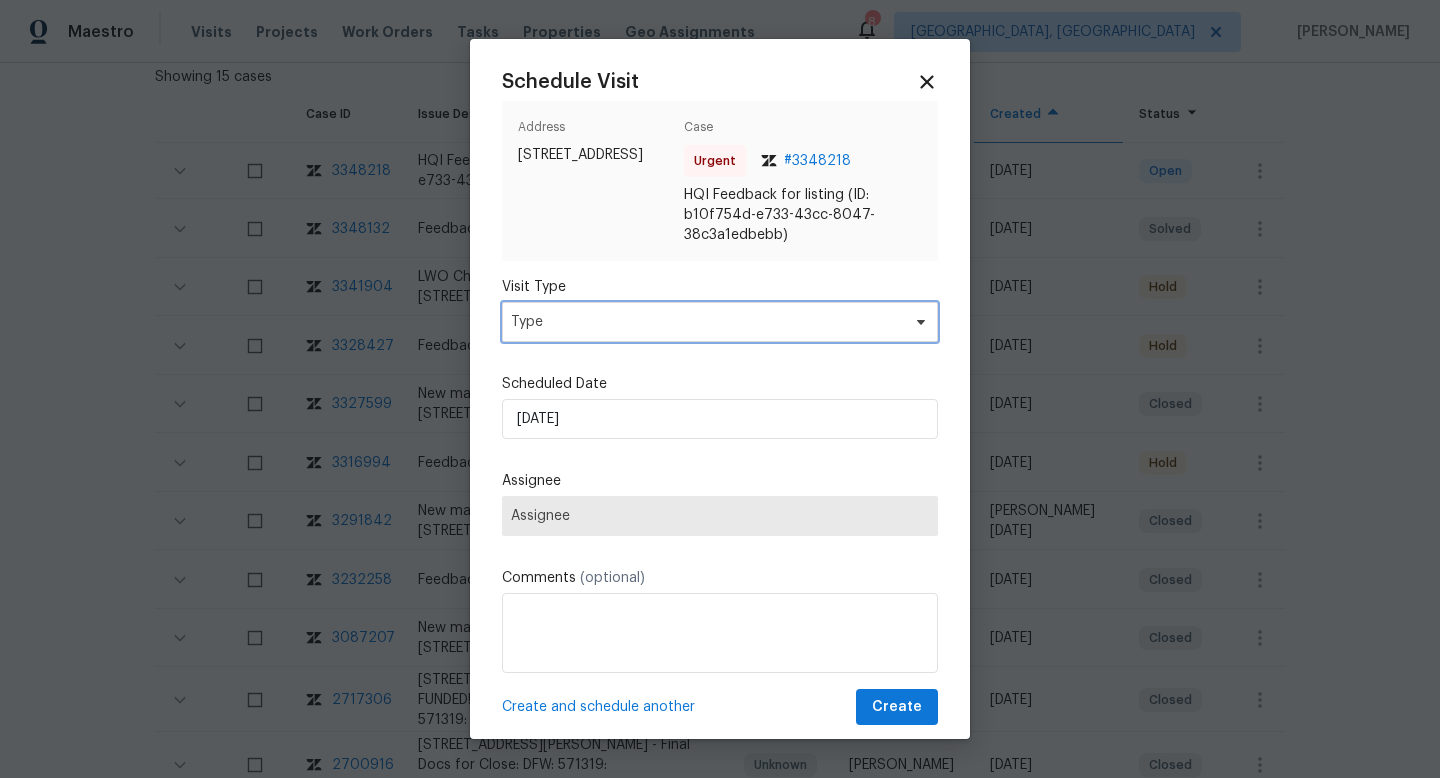click on "Type" at bounding box center (705, 322) 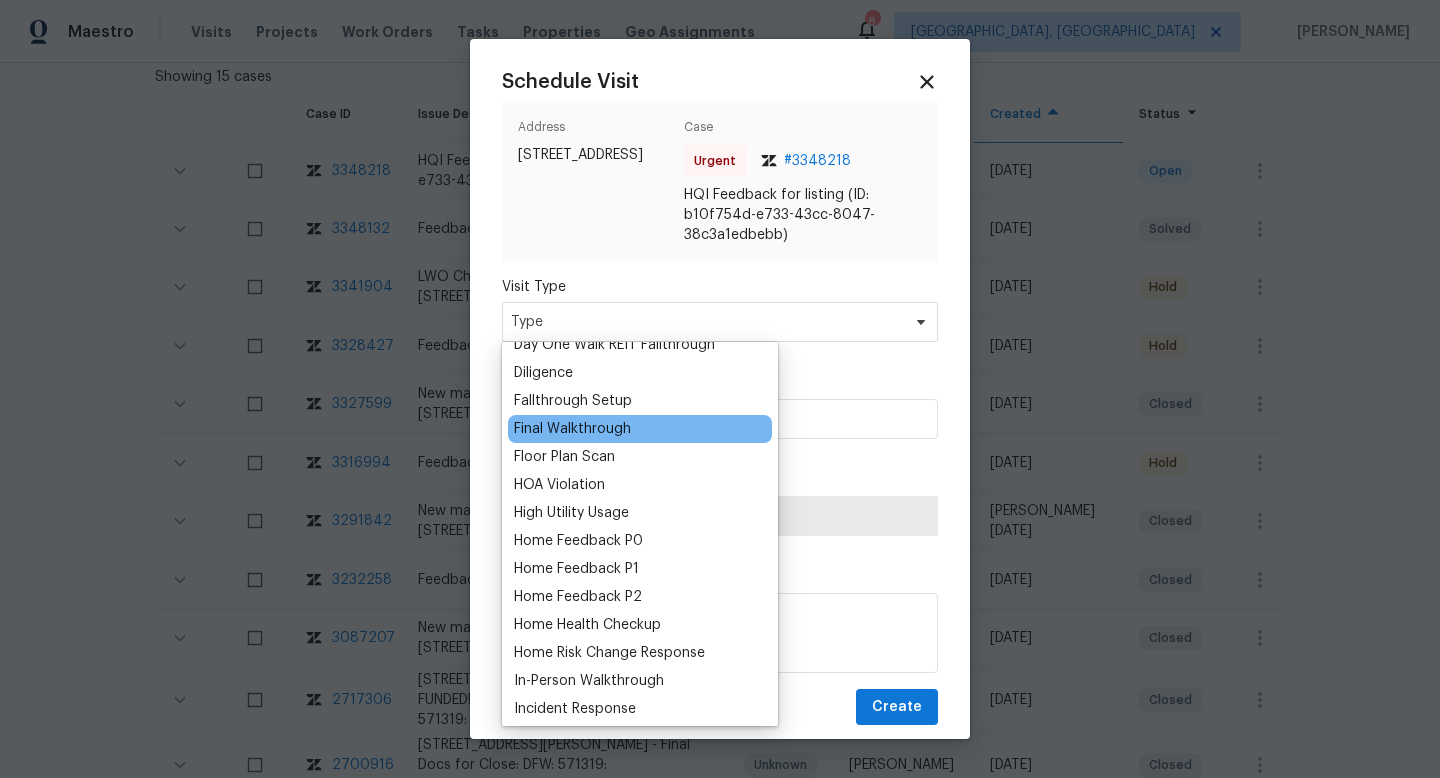 scroll, scrollTop: 529, scrollLeft: 0, axis: vertical 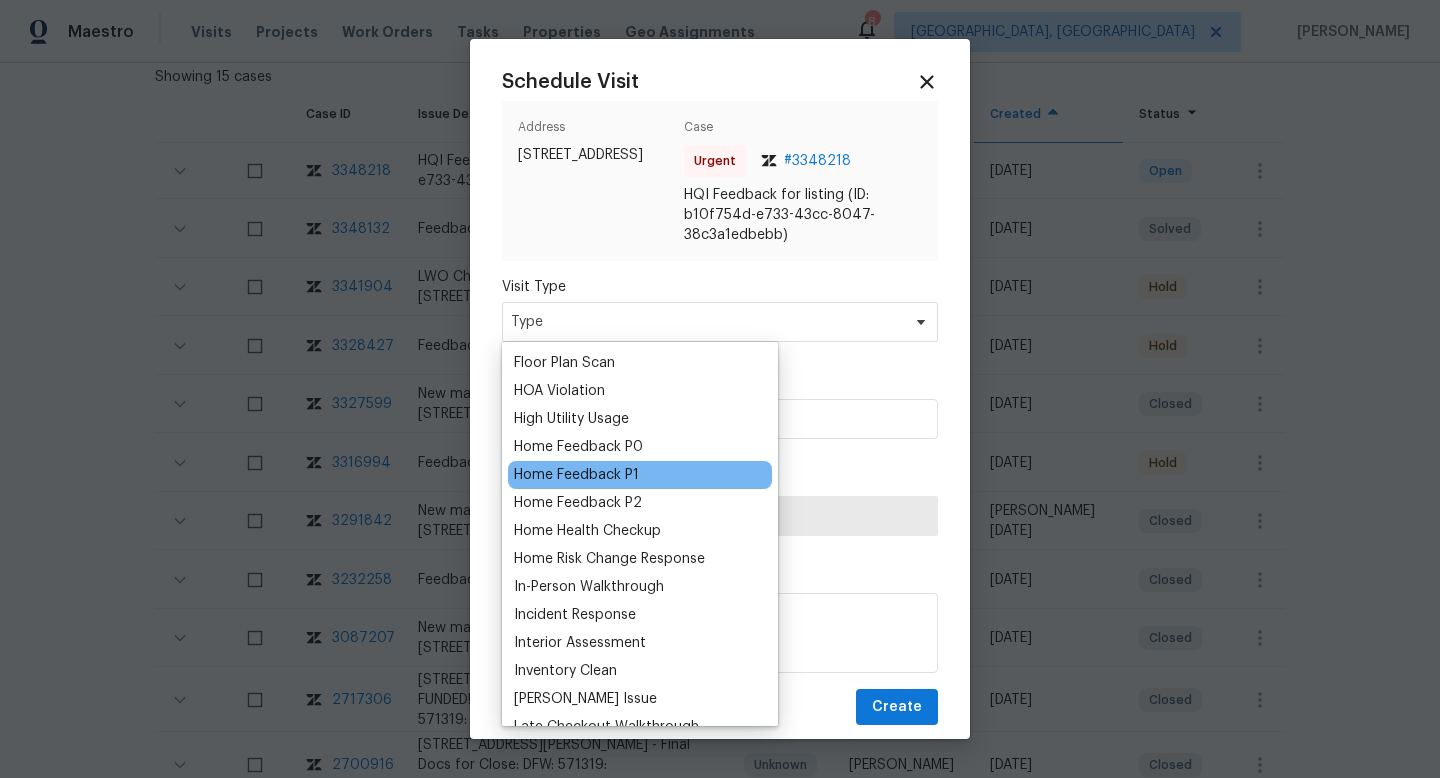 click on "Home Feedback P1" at bounding box center [576, 475] 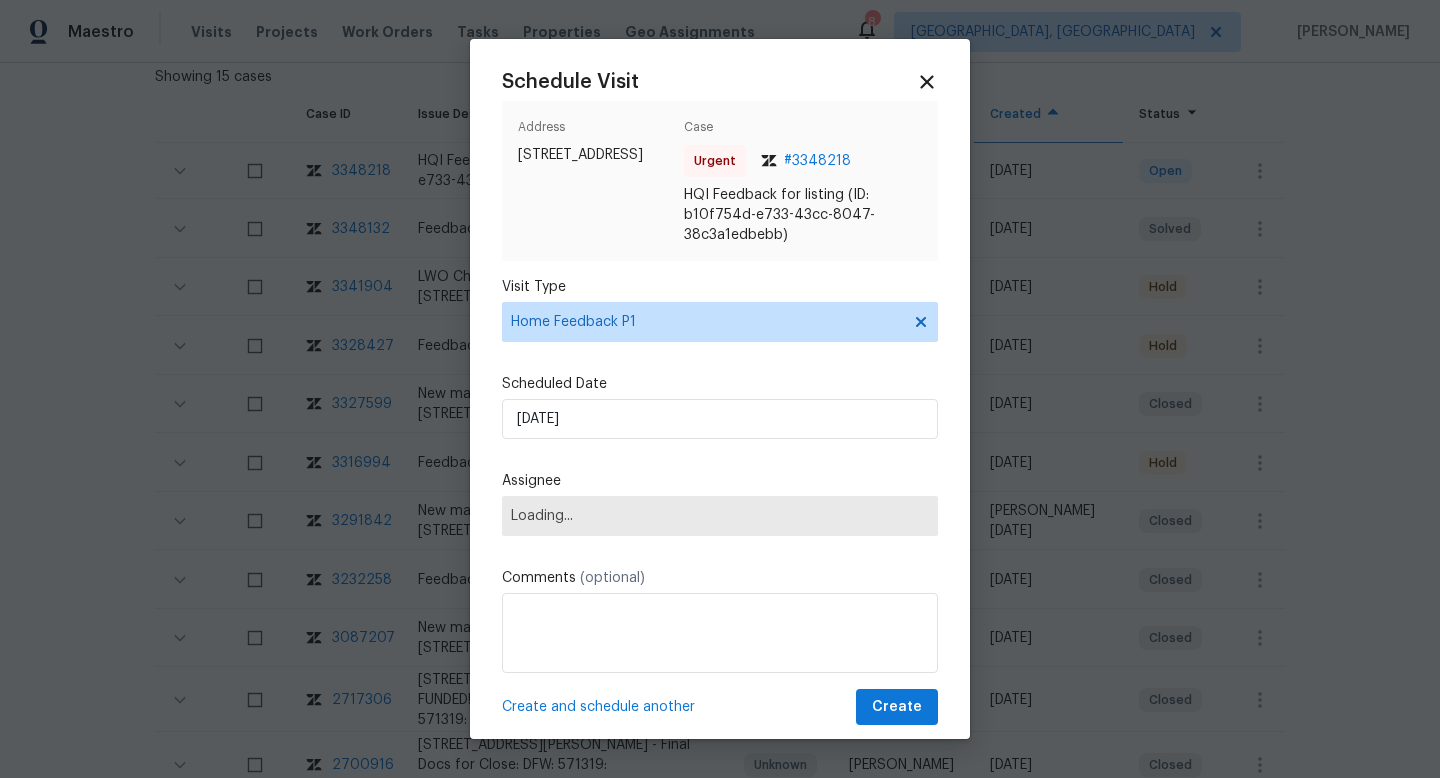 click on "Loading..." at bounding box center [720, 516] 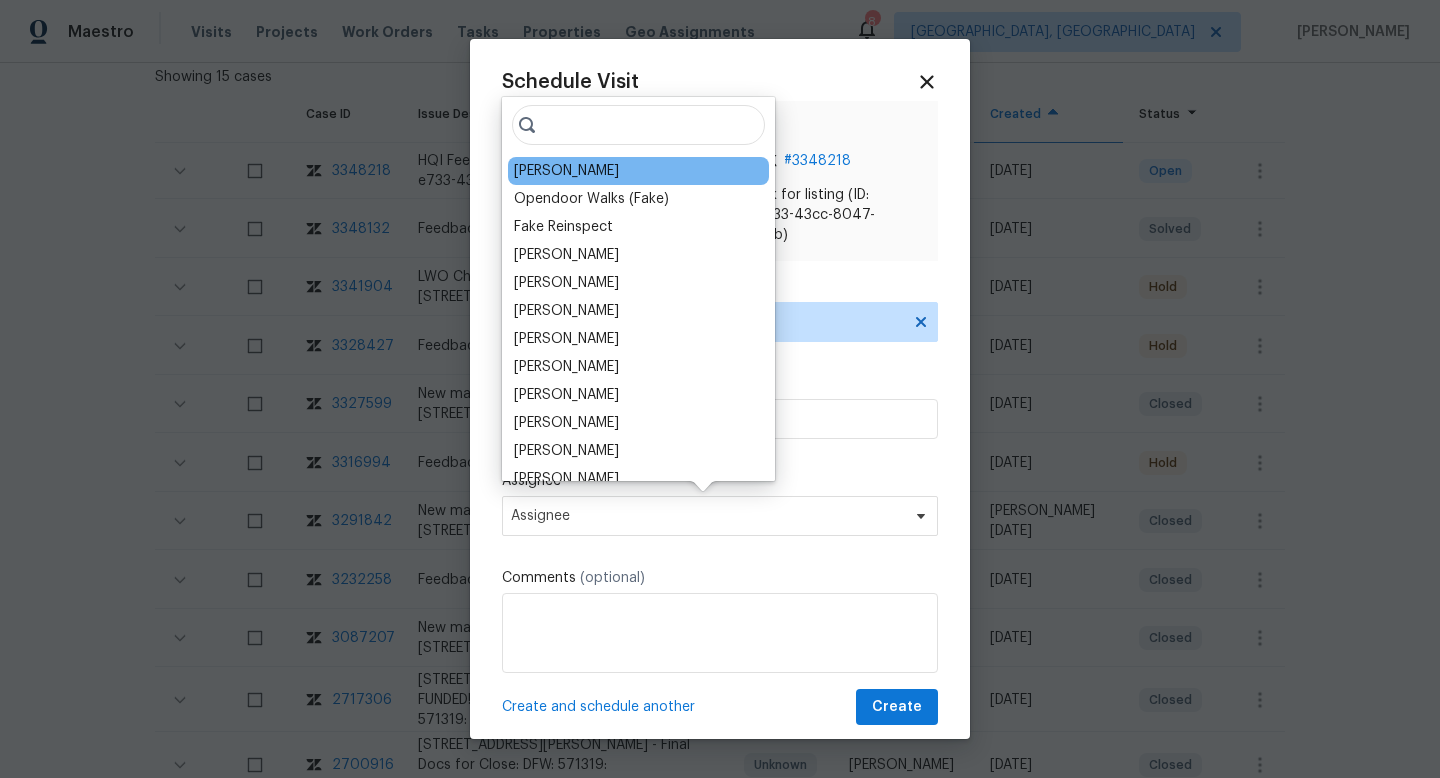 click on "[PERSON_NAME]" at bounding box center [566, 171] 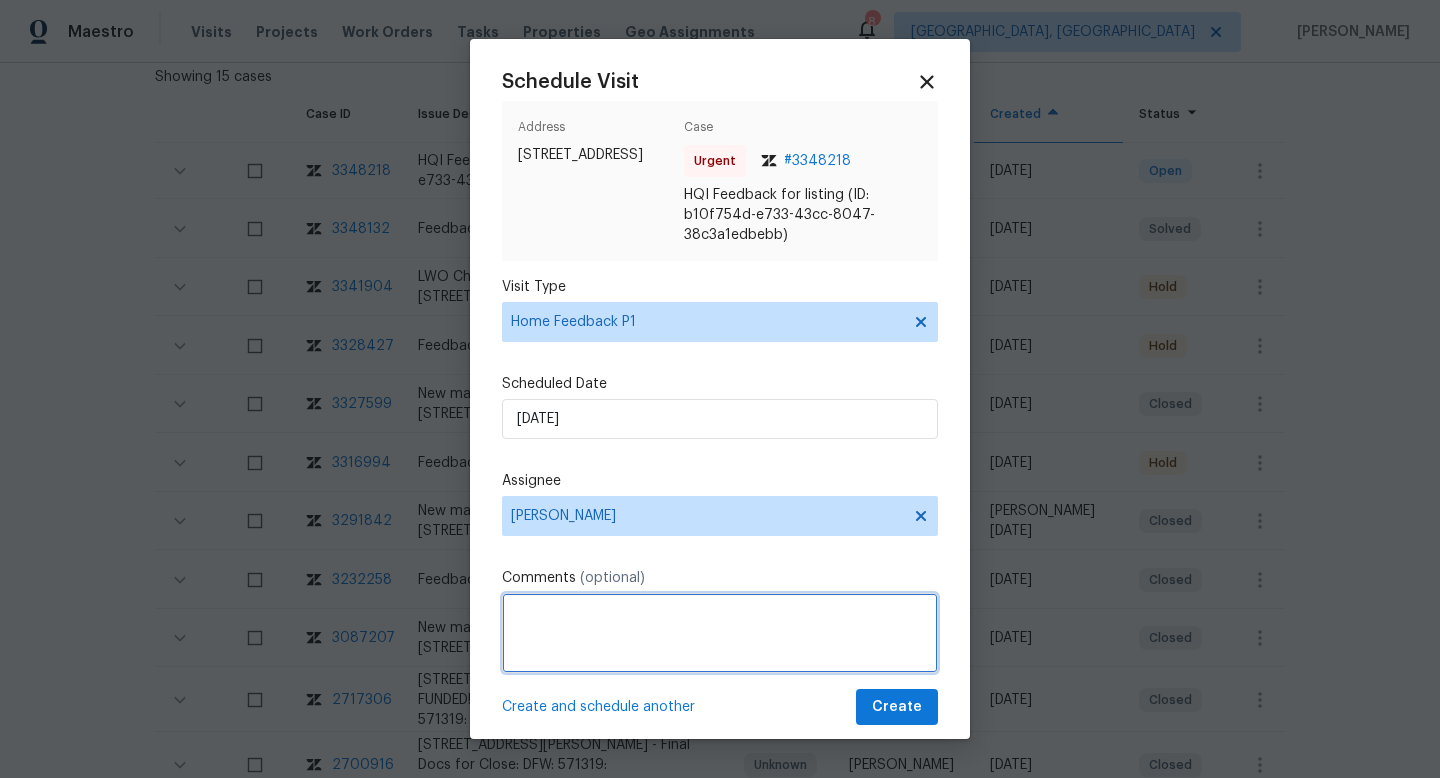 click at bounding box center (720, 633) 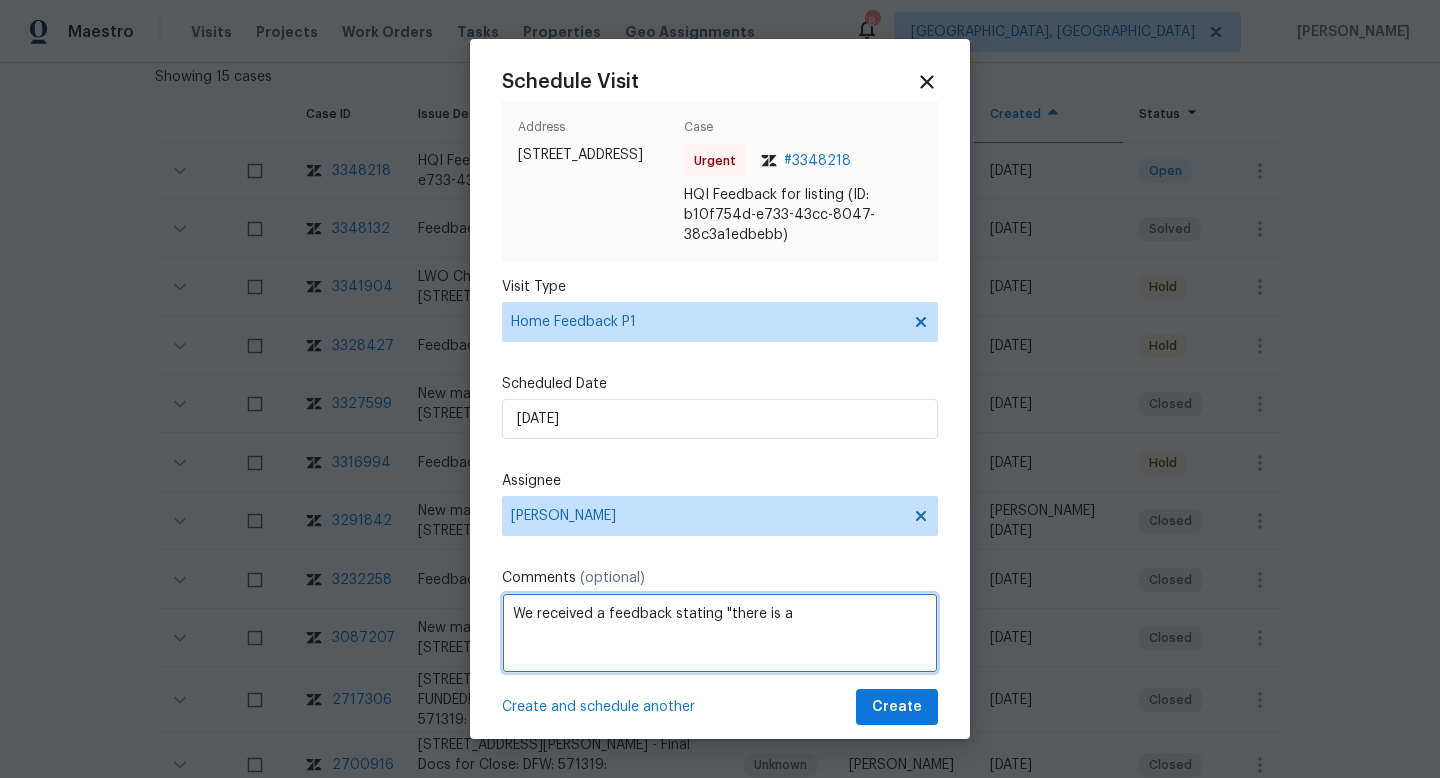 paste on "funky smell etc." 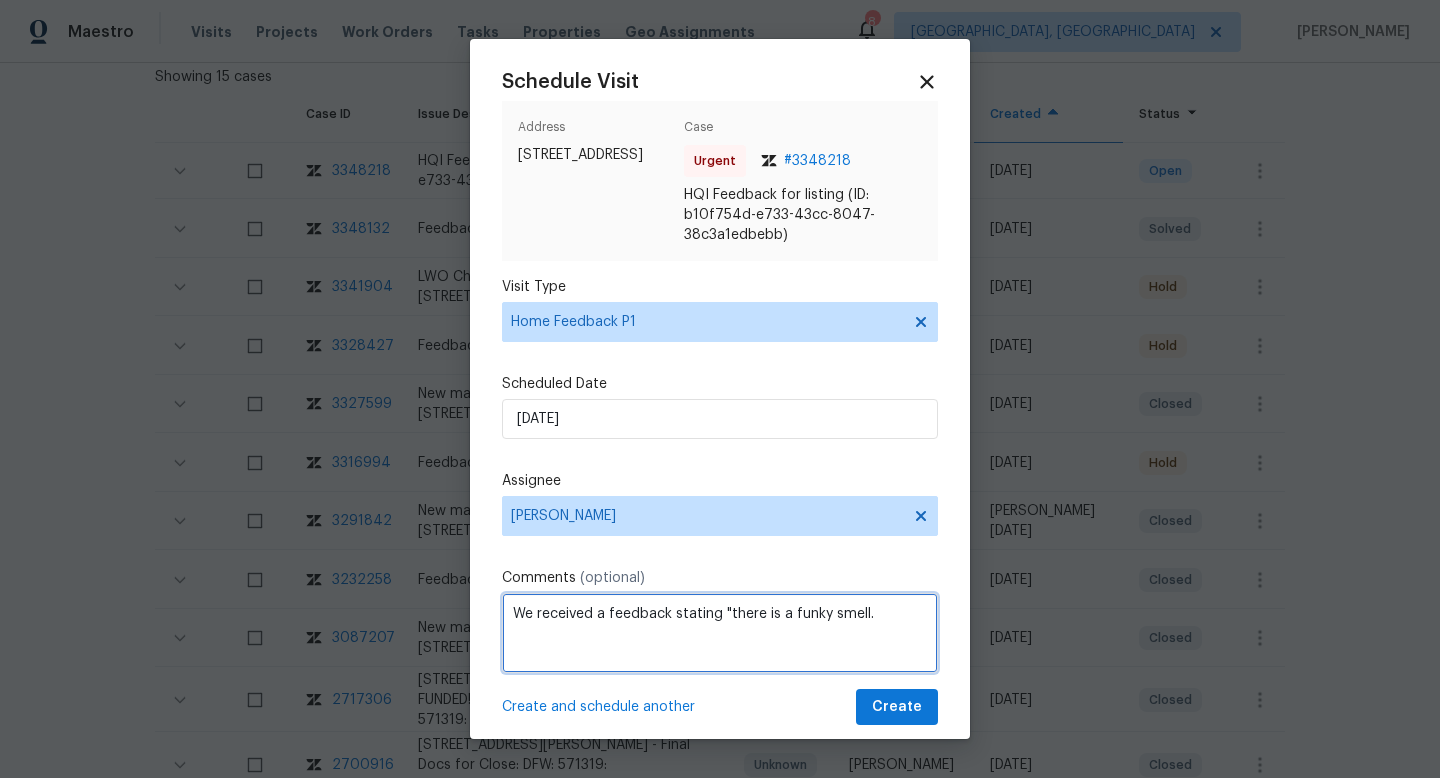 paste on "the floorplan was actually nice but doesn't feel like the home is being taken care of under your ownership and turned us off"" 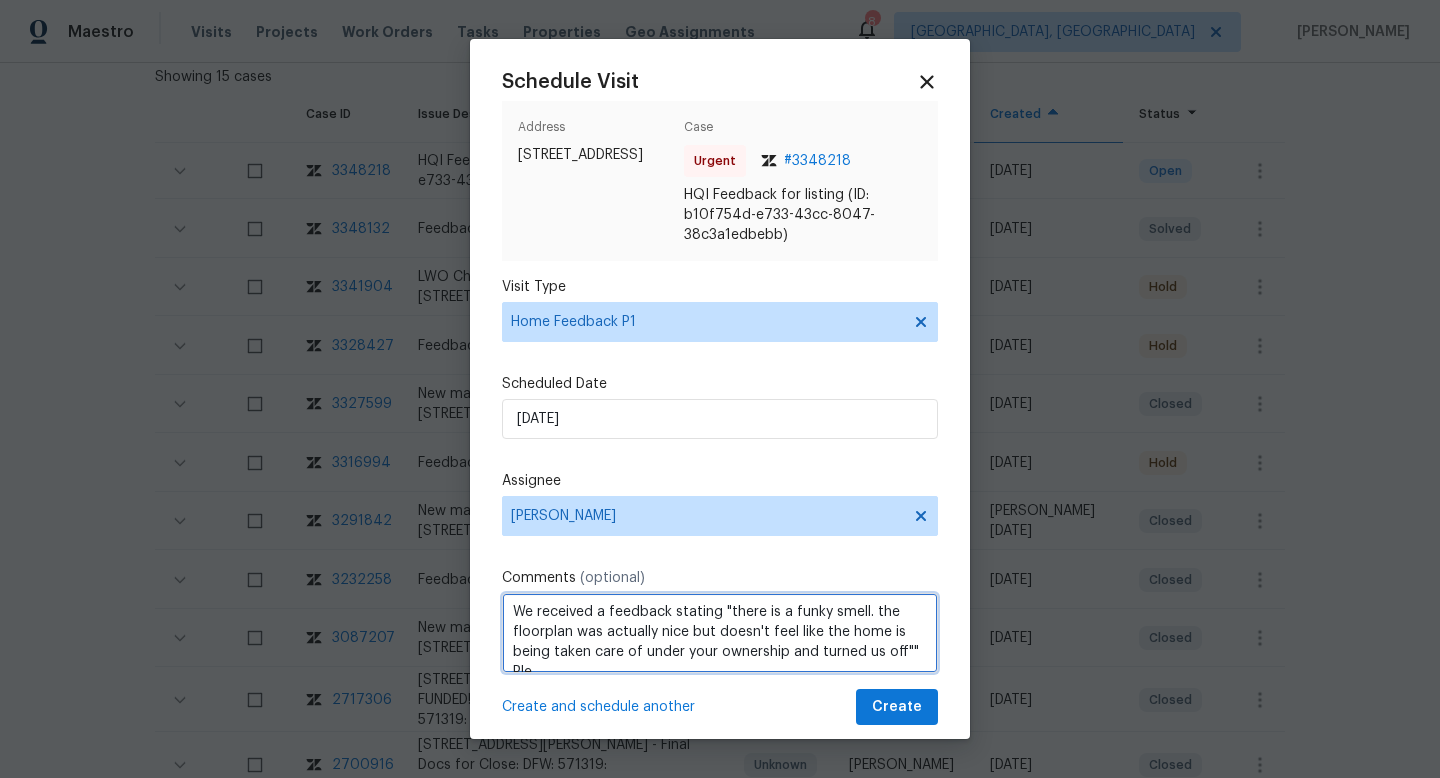 scroll, scrollTop: 9, scrollLeft: 0, axis: vertical 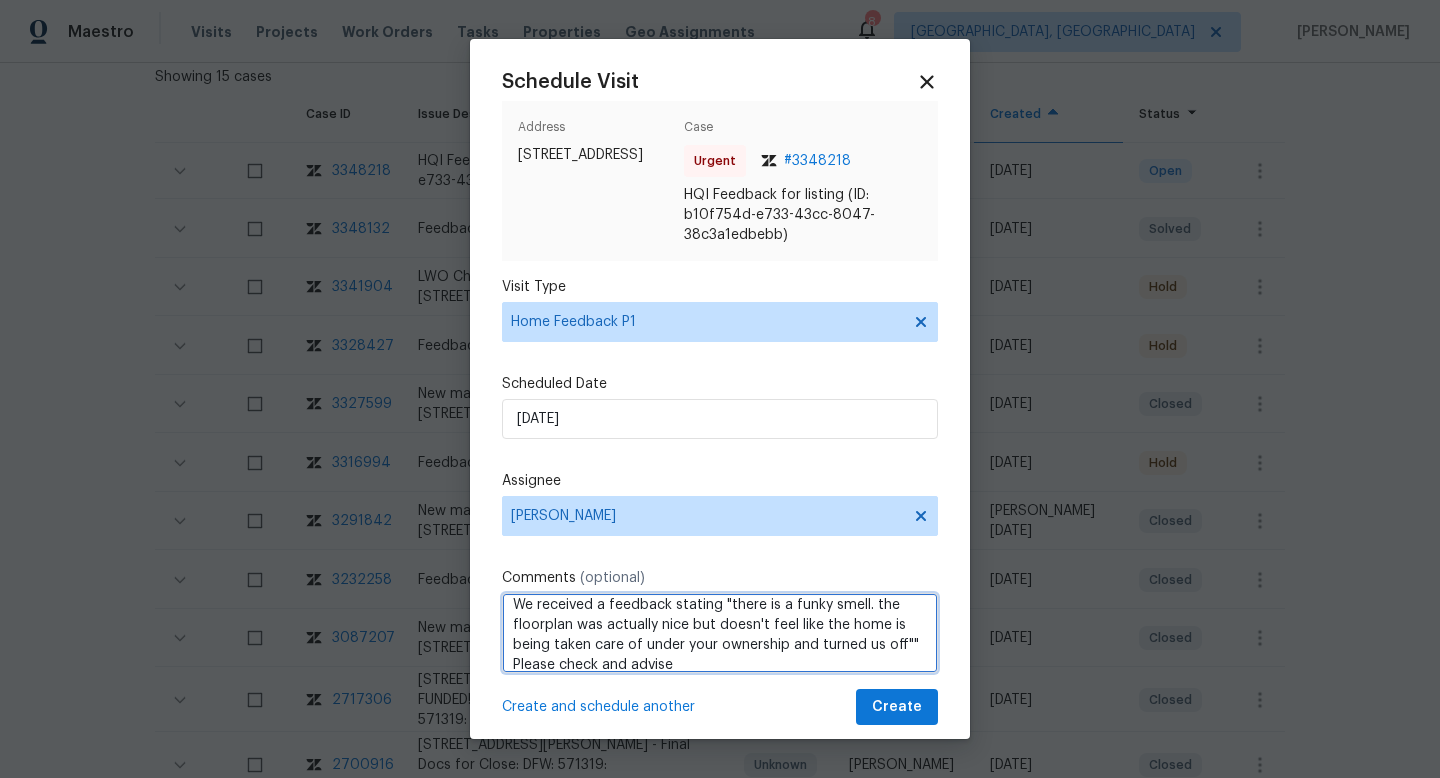 type on "We received a feedback stating "there is a funky smell. the floorplan was actually nice but doesn't feel like the home is being taken care of under your ownership and turned us off"" Please check and advise" 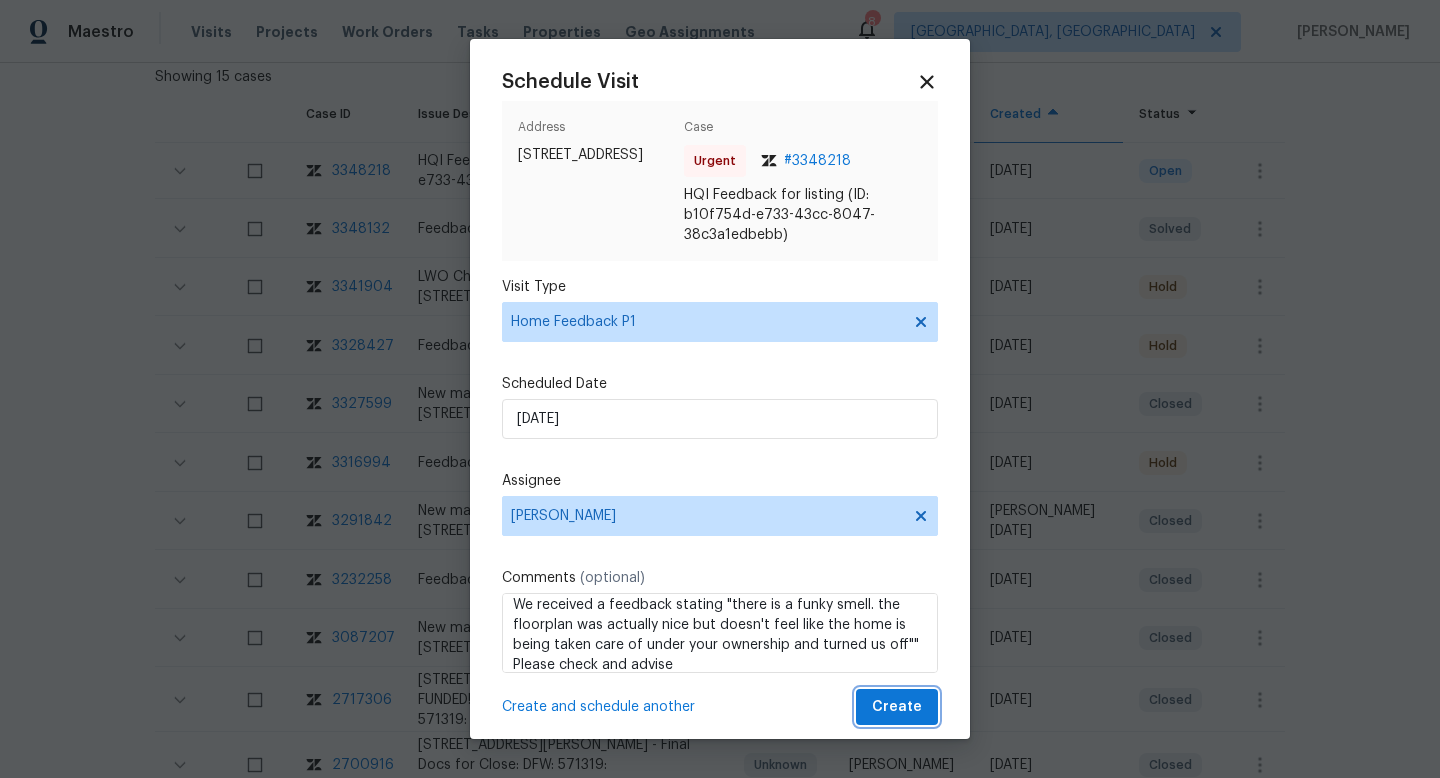 click on "Create" at bounding box center [897, 707] 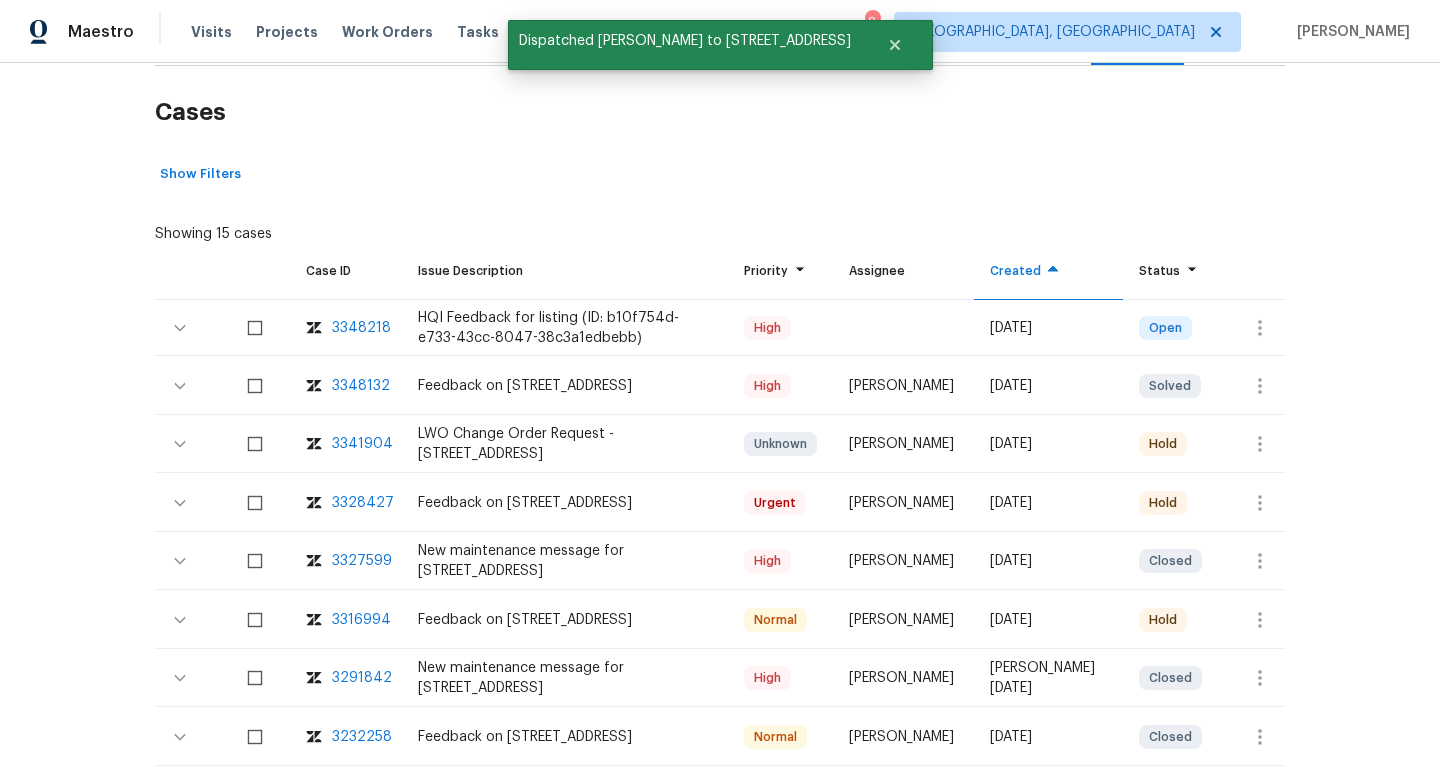 scroll, scrollTop: 113, scrollLeft: 0, axis: vertical 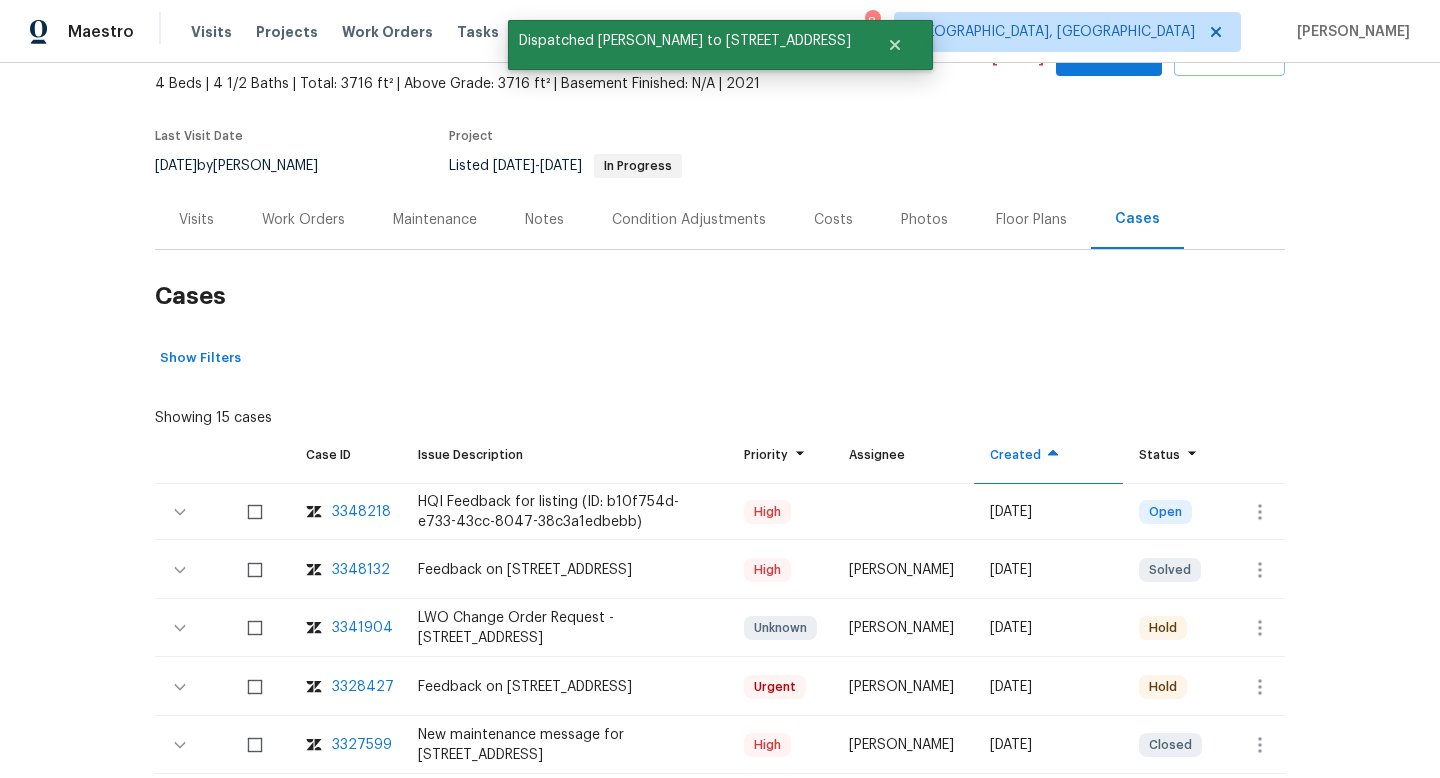 click on "Visits" at bounding box center (196, 220) 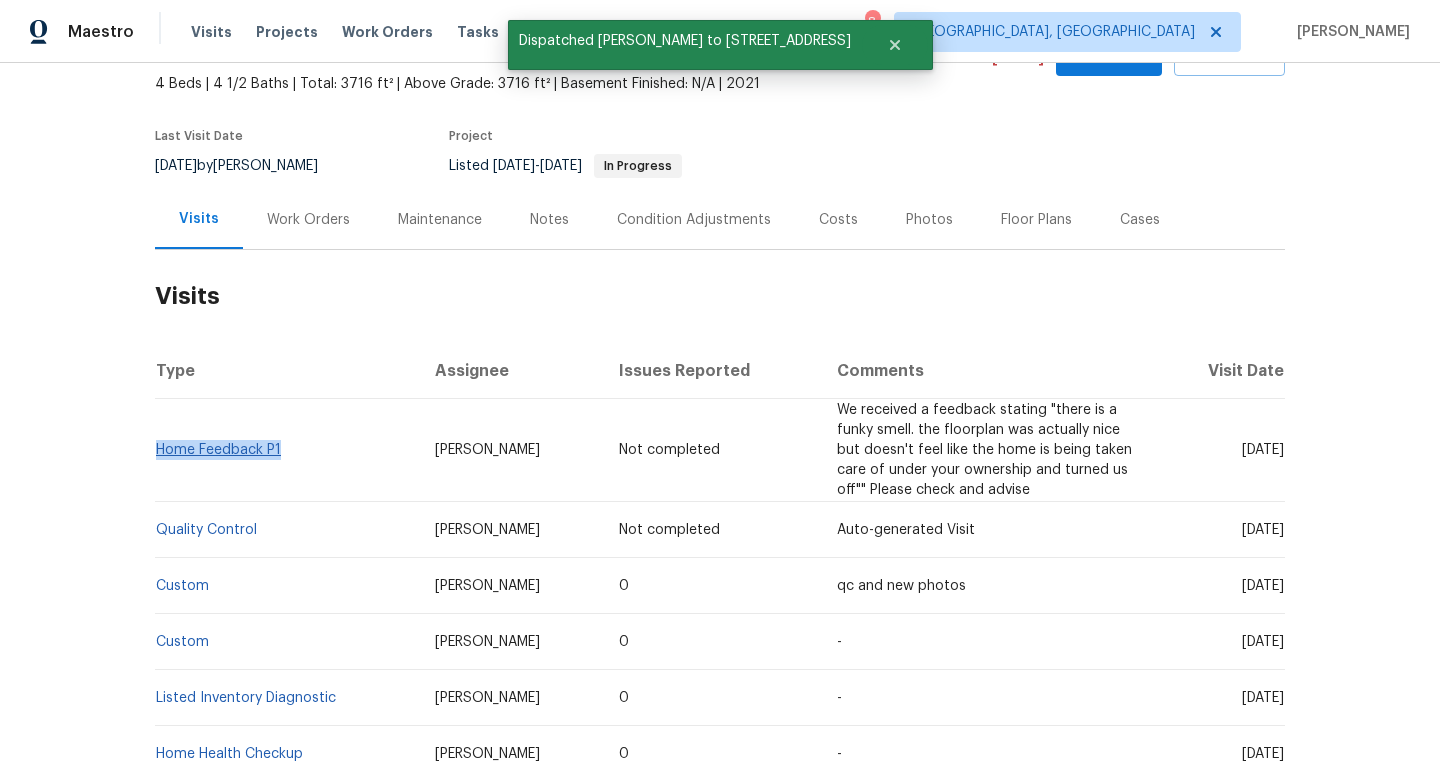 drag, startPoint x: 238, startPoint y: 466, endPoint x: 160, endPoint y: 448, distance: 80.04999 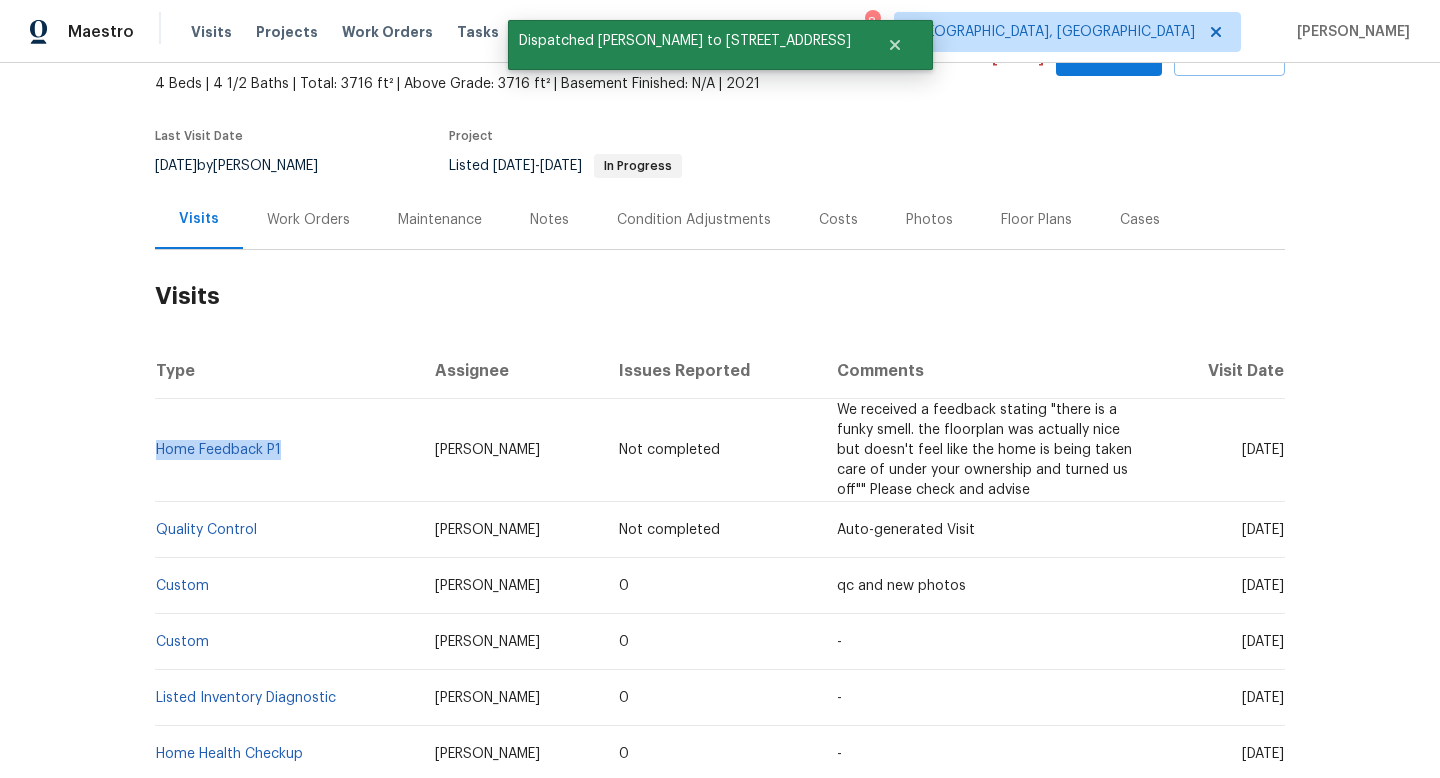 copy on "Home Feedback P1" 